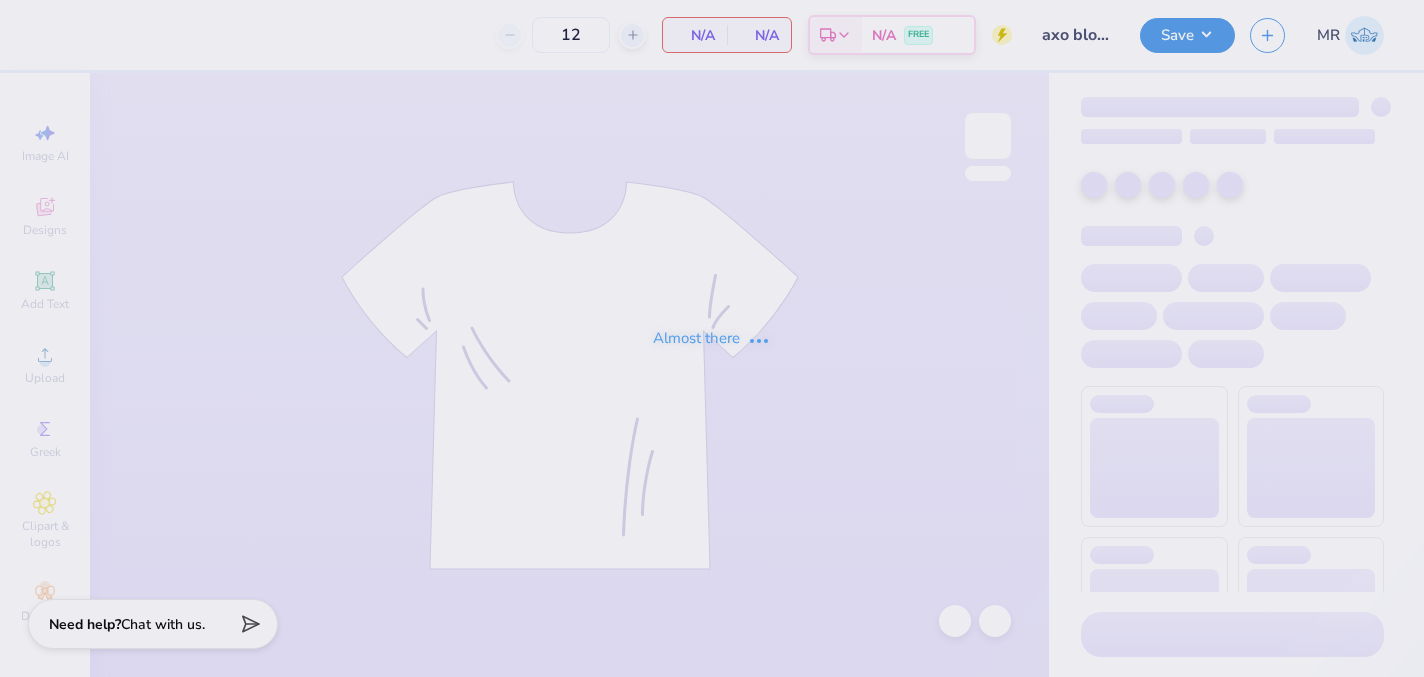 scroll, scrollTop: 0, scrollLeft: 0, axis: both 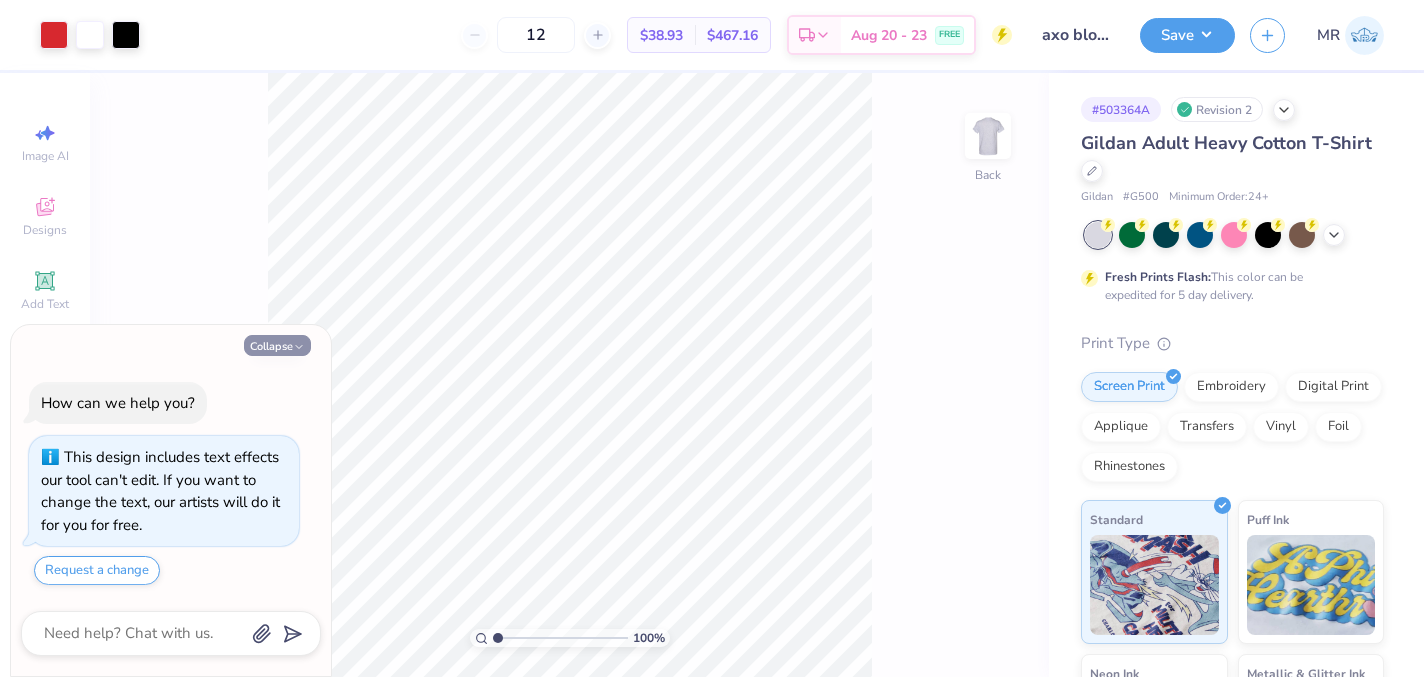 click 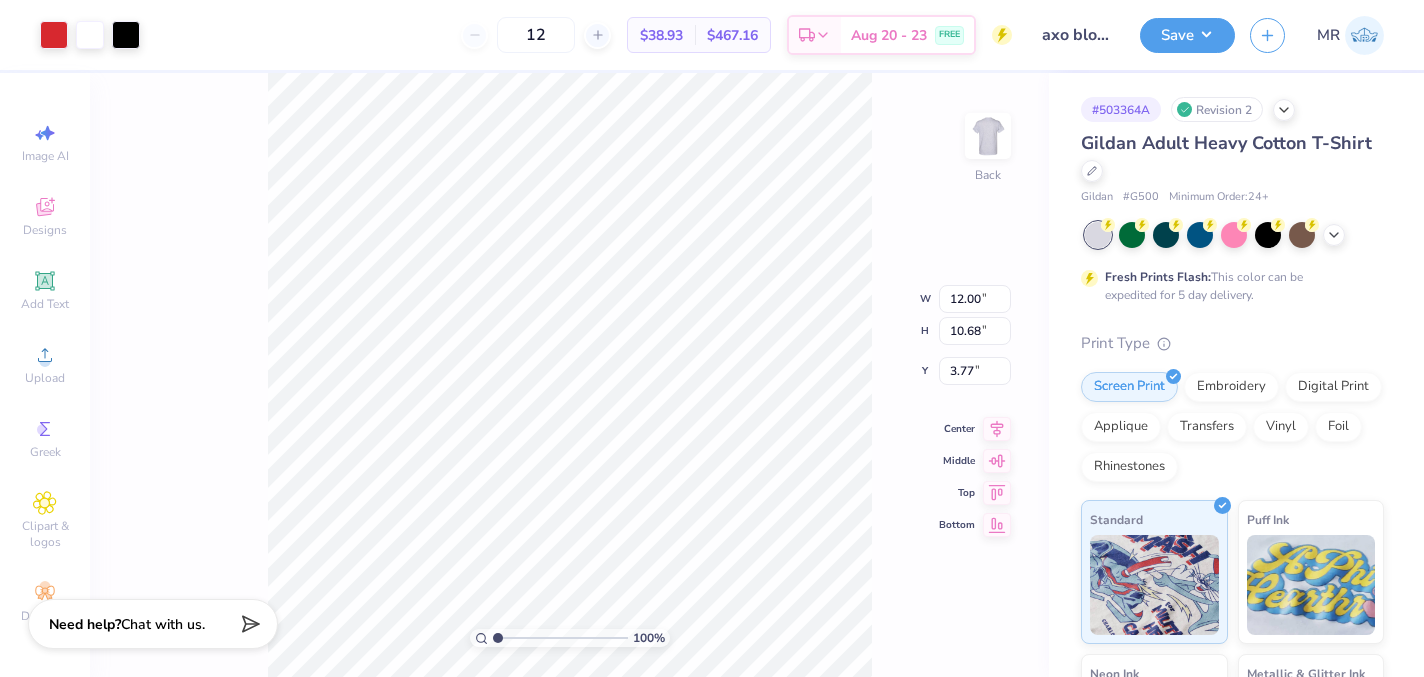 drag, startPoint x: 1004, startPoint y: 121, endPoint x: 950, endPoint y: 141, distance: 57.58472 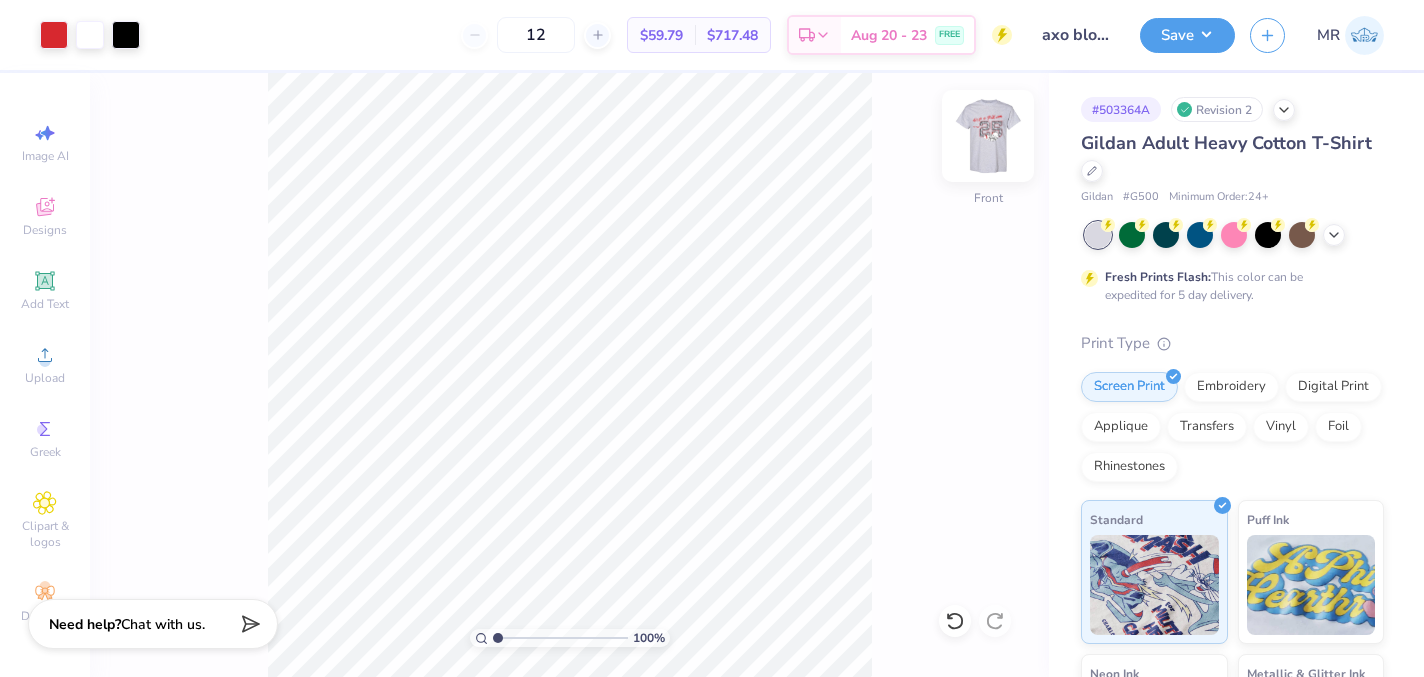 click at bounding box center [988, 136] 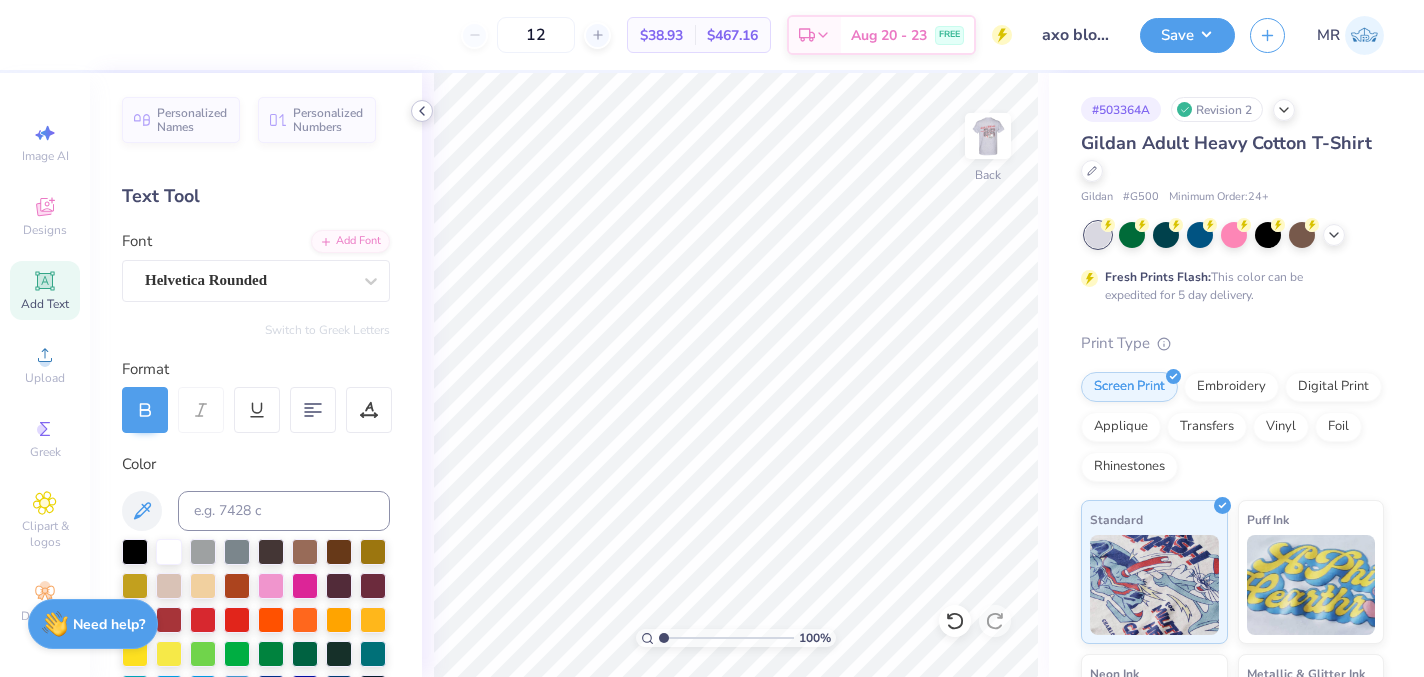 click at bounding box center (422, 111) 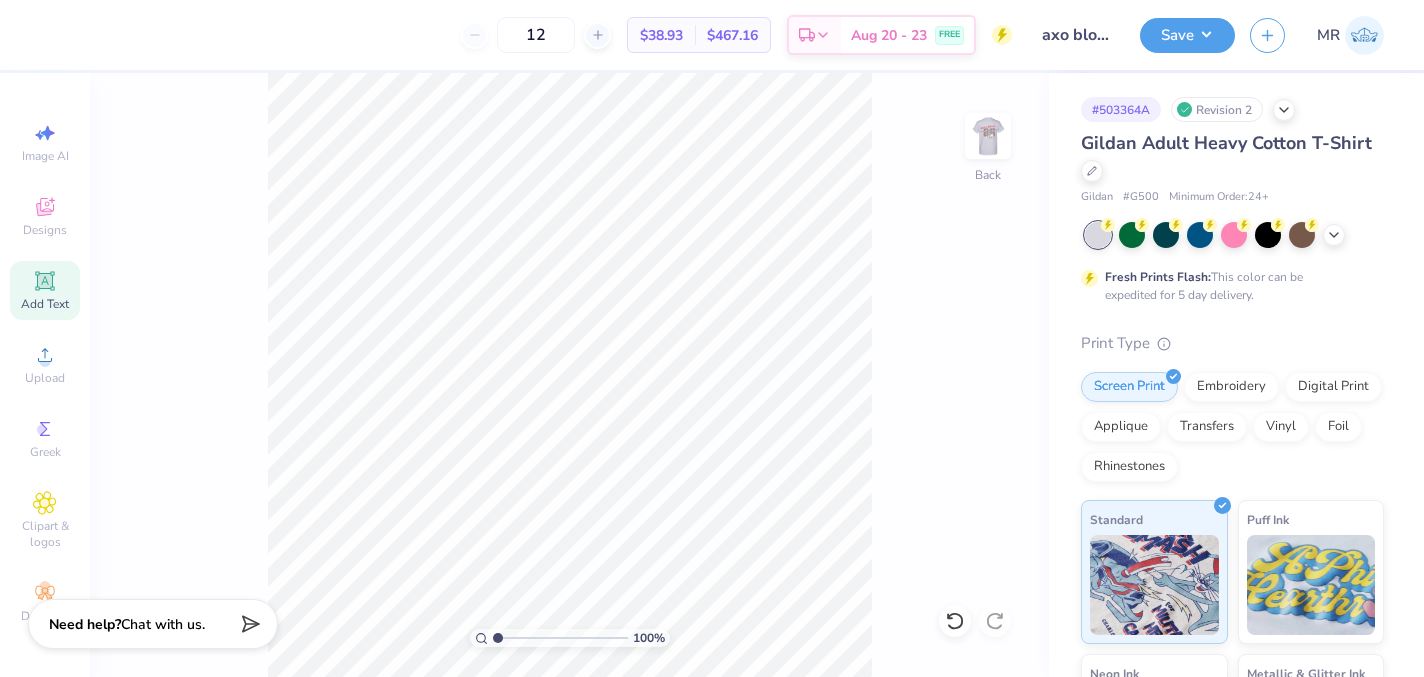 click at bounding box center (1234, 235) 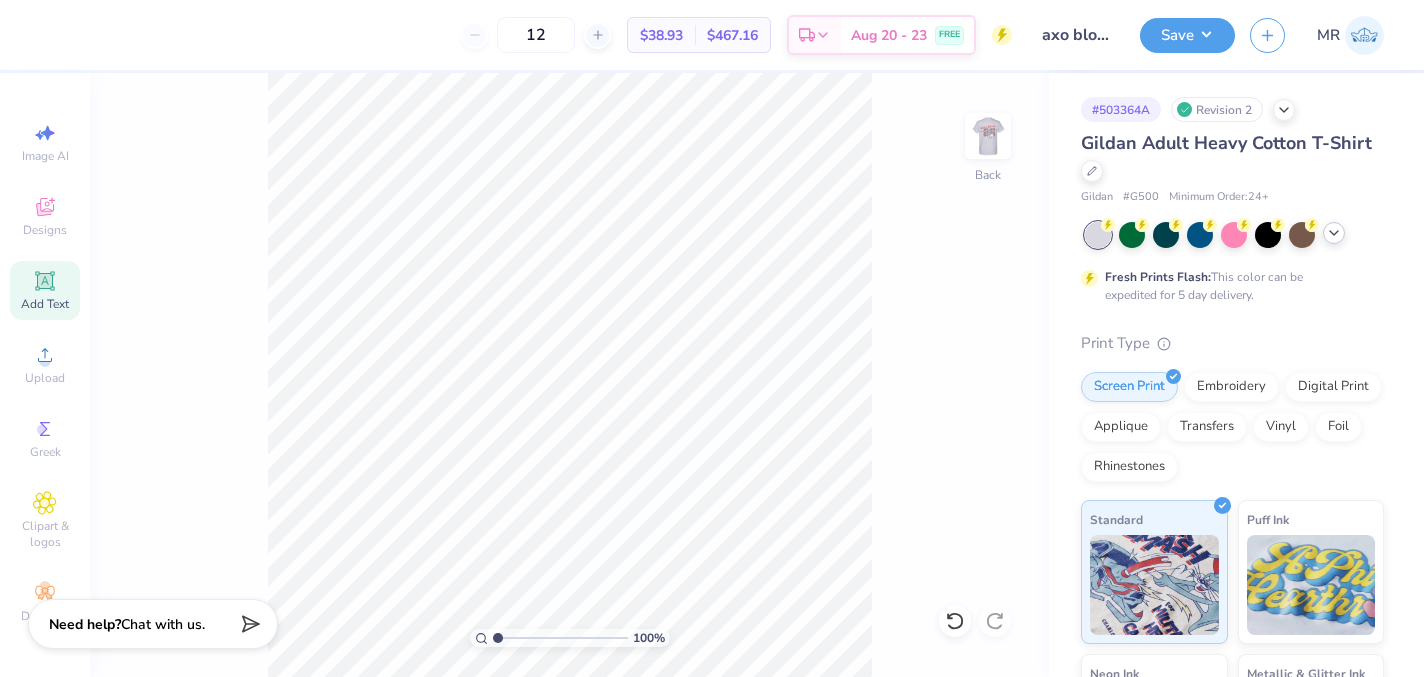 click 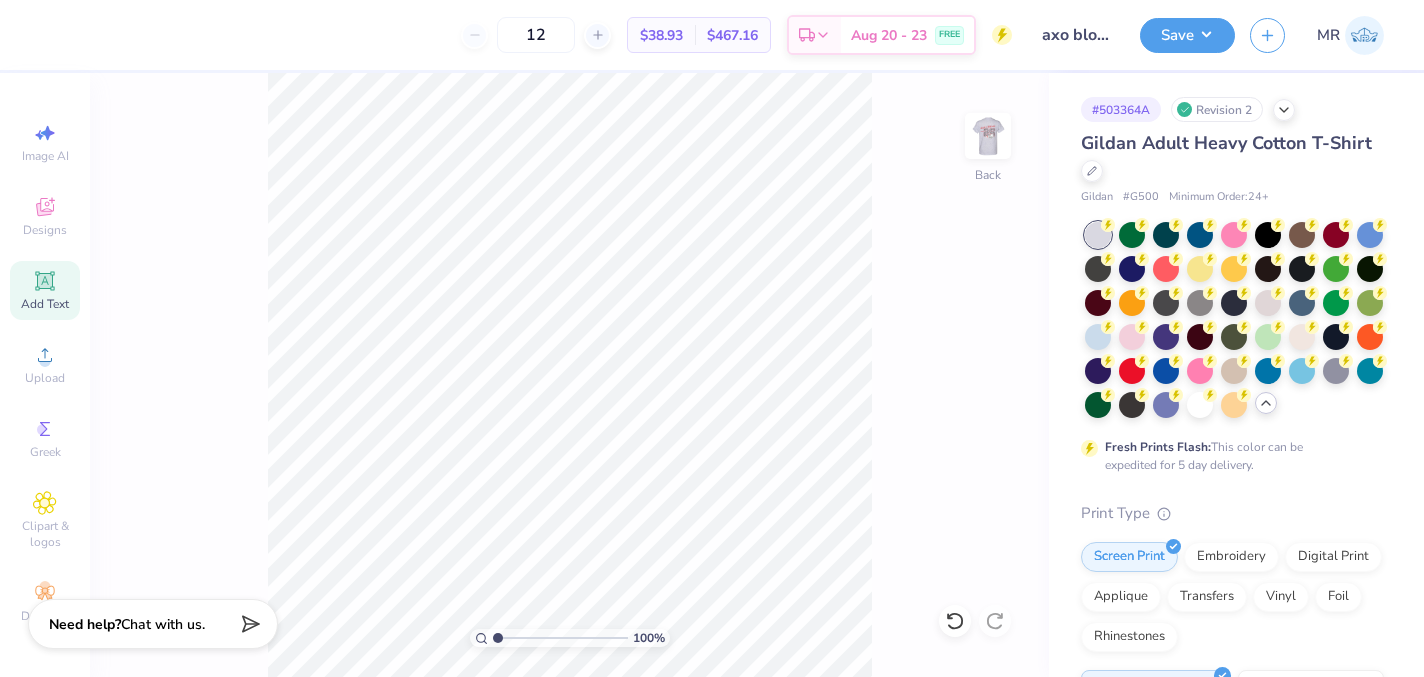click at bounding box center [1200, 405] 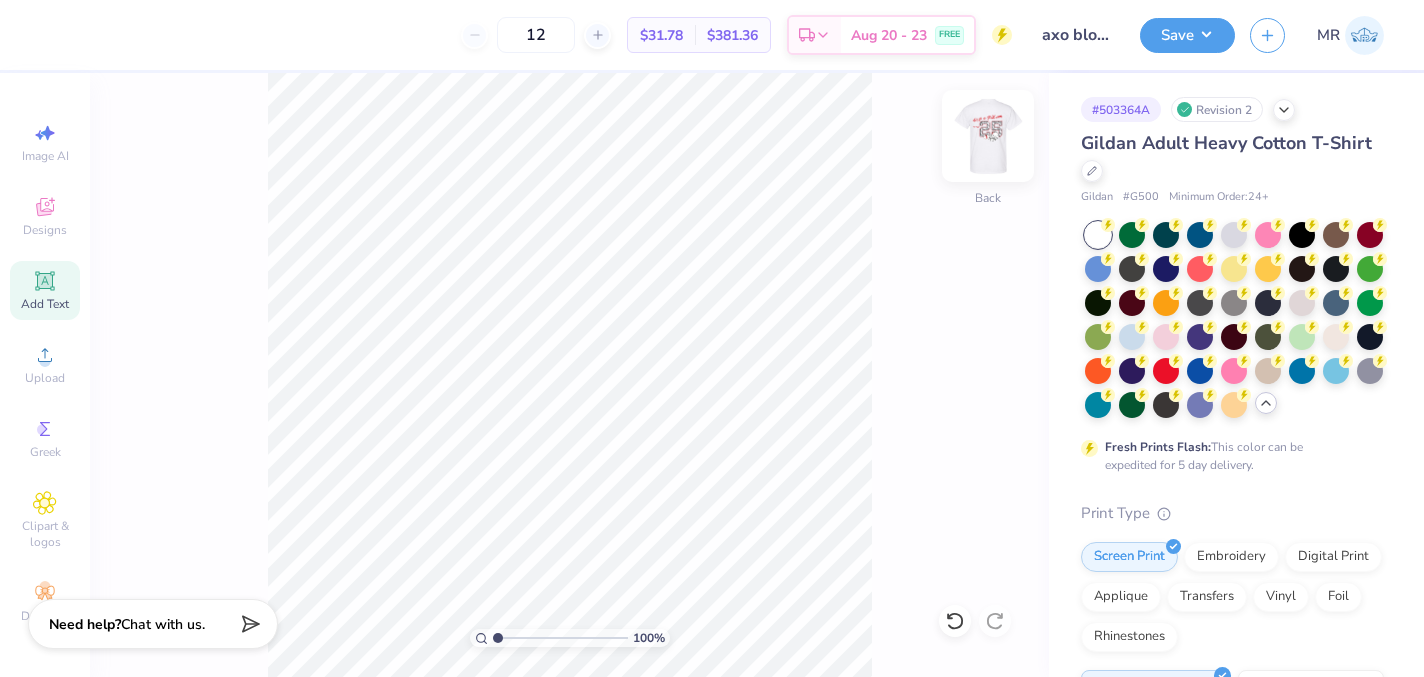 click at bounding box center [988, 136] 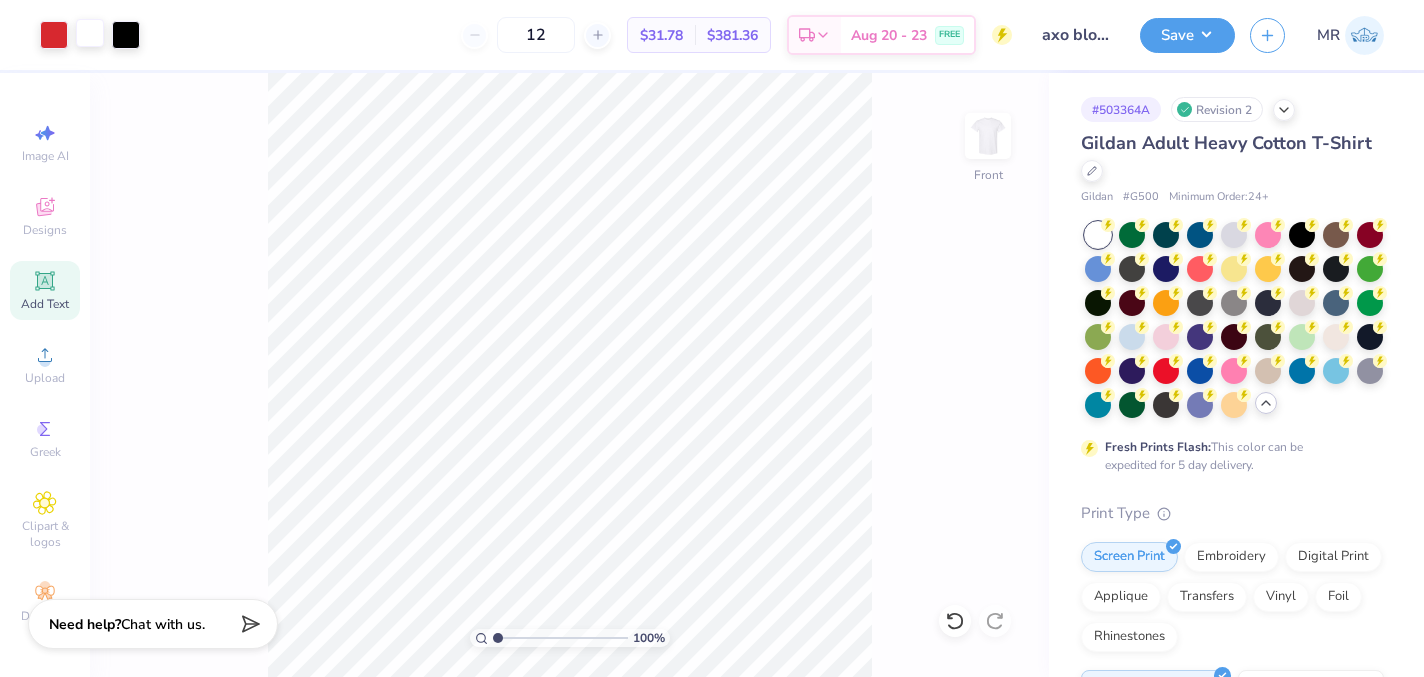 click at bounding box center (90, 33) 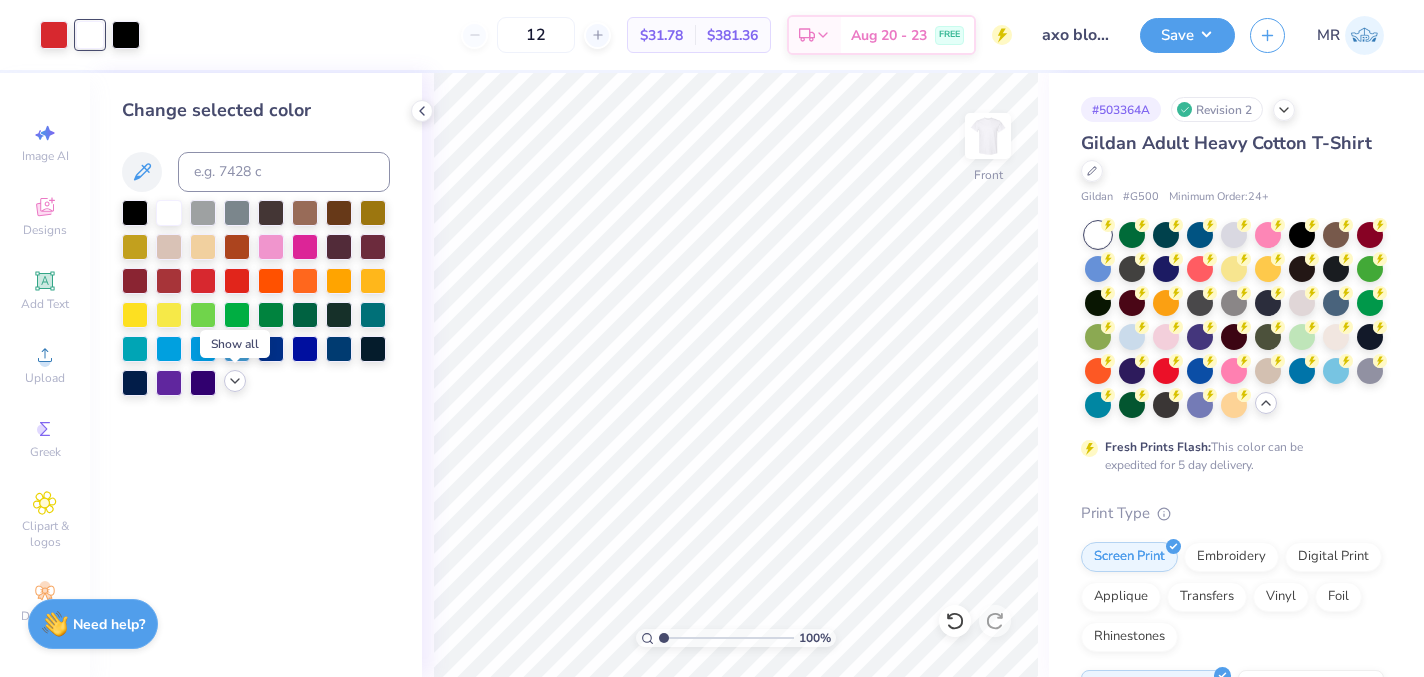 click 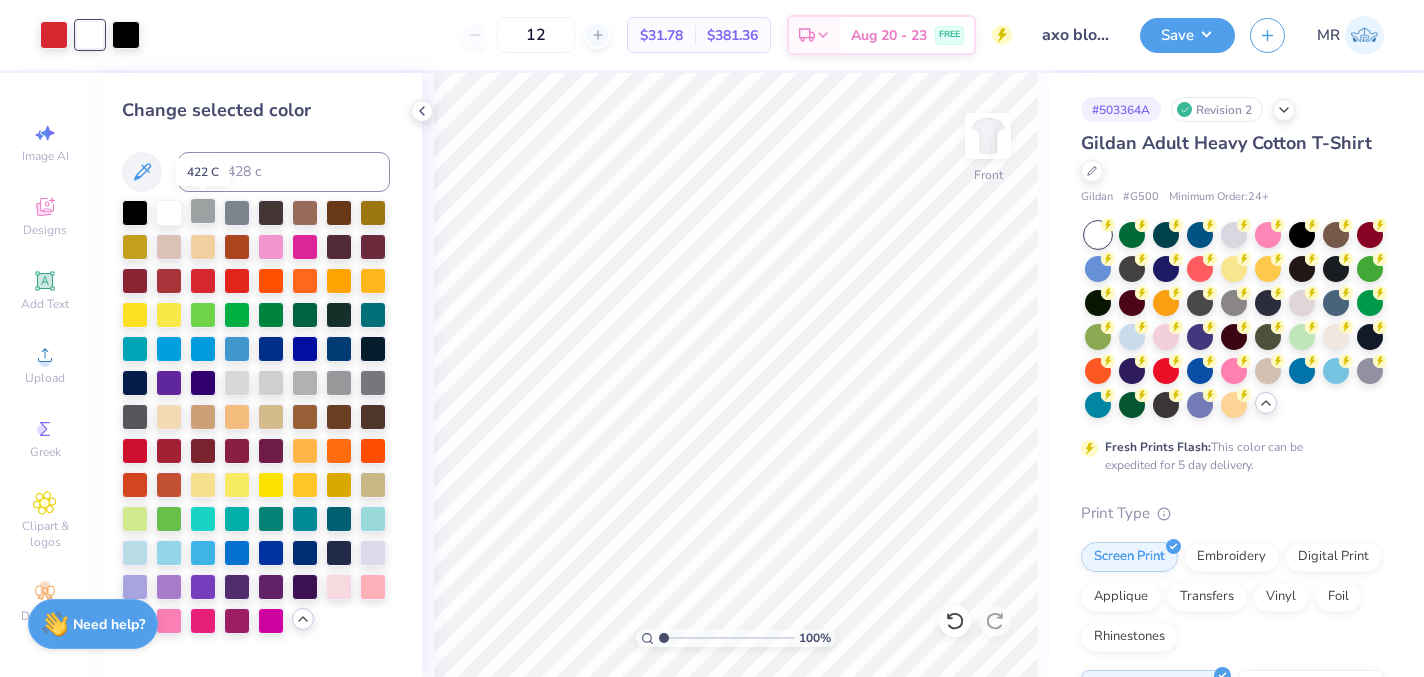 click at bounding box center [203, 211] 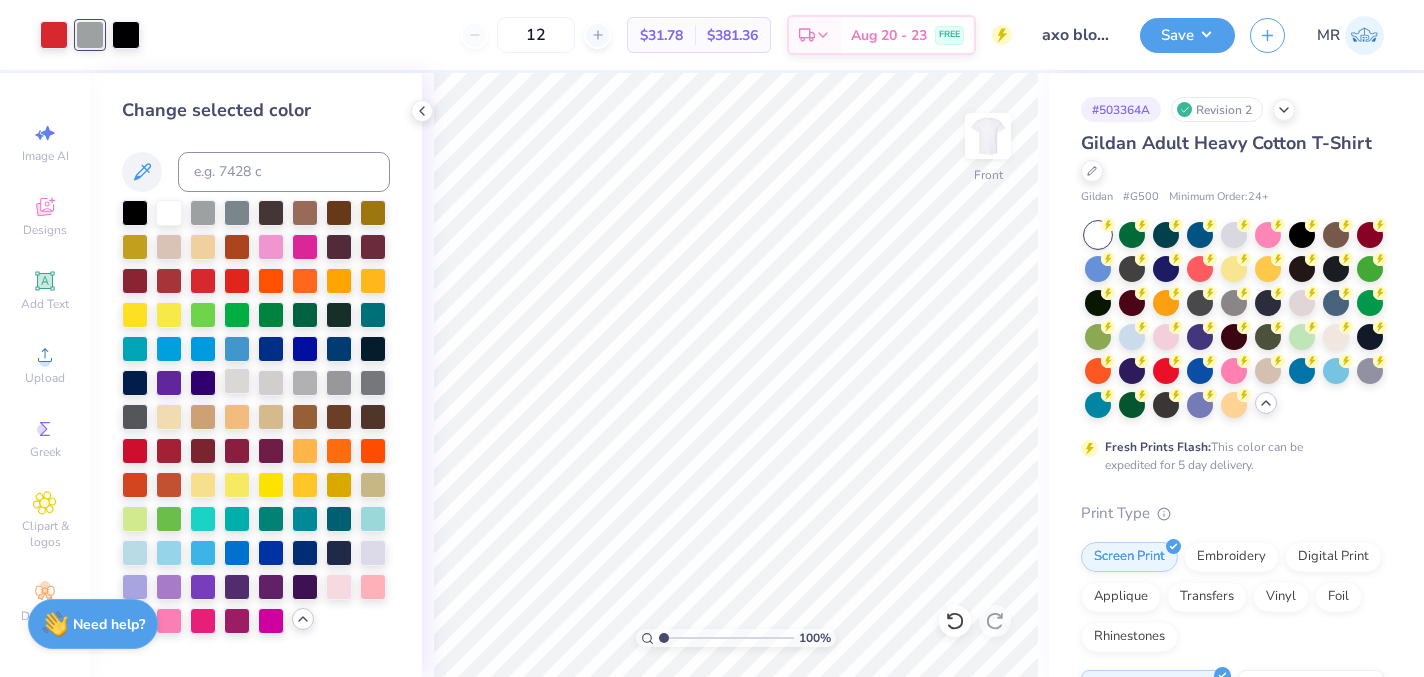 click at bounding box center [237, 381] 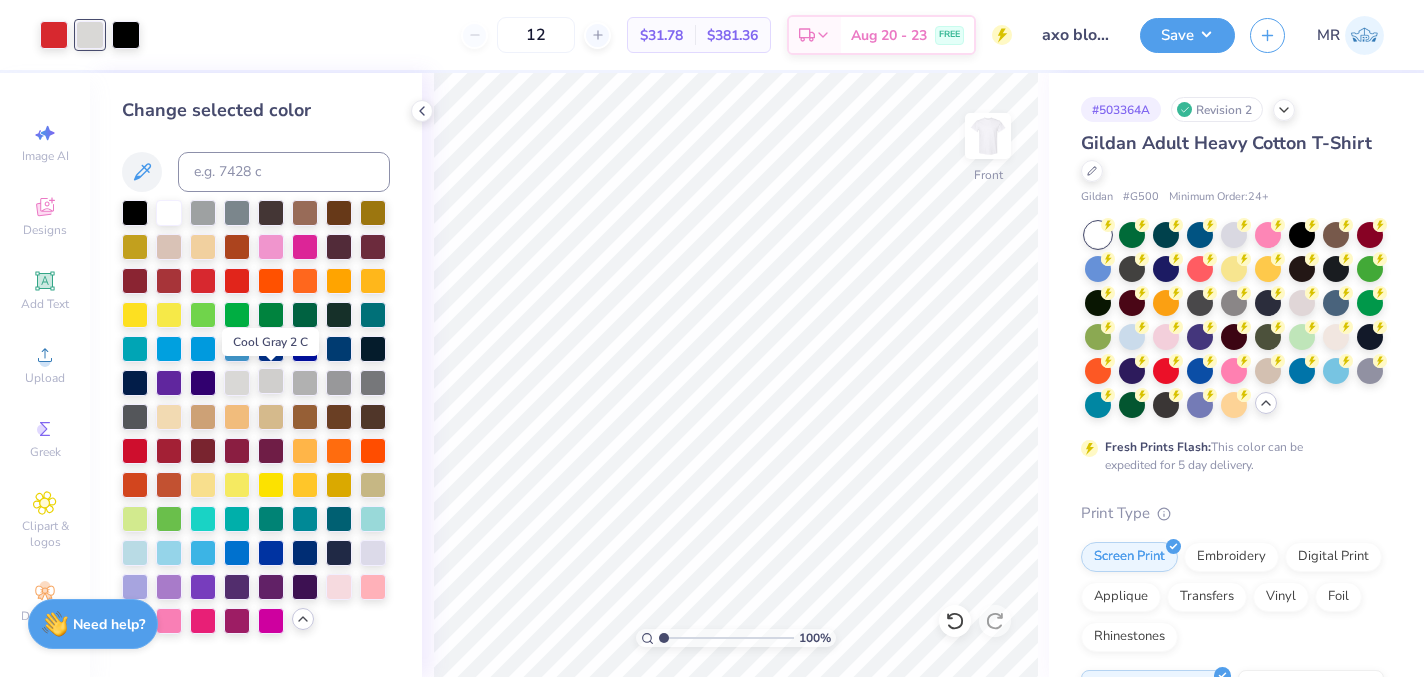click at bounding box center [271, 381] 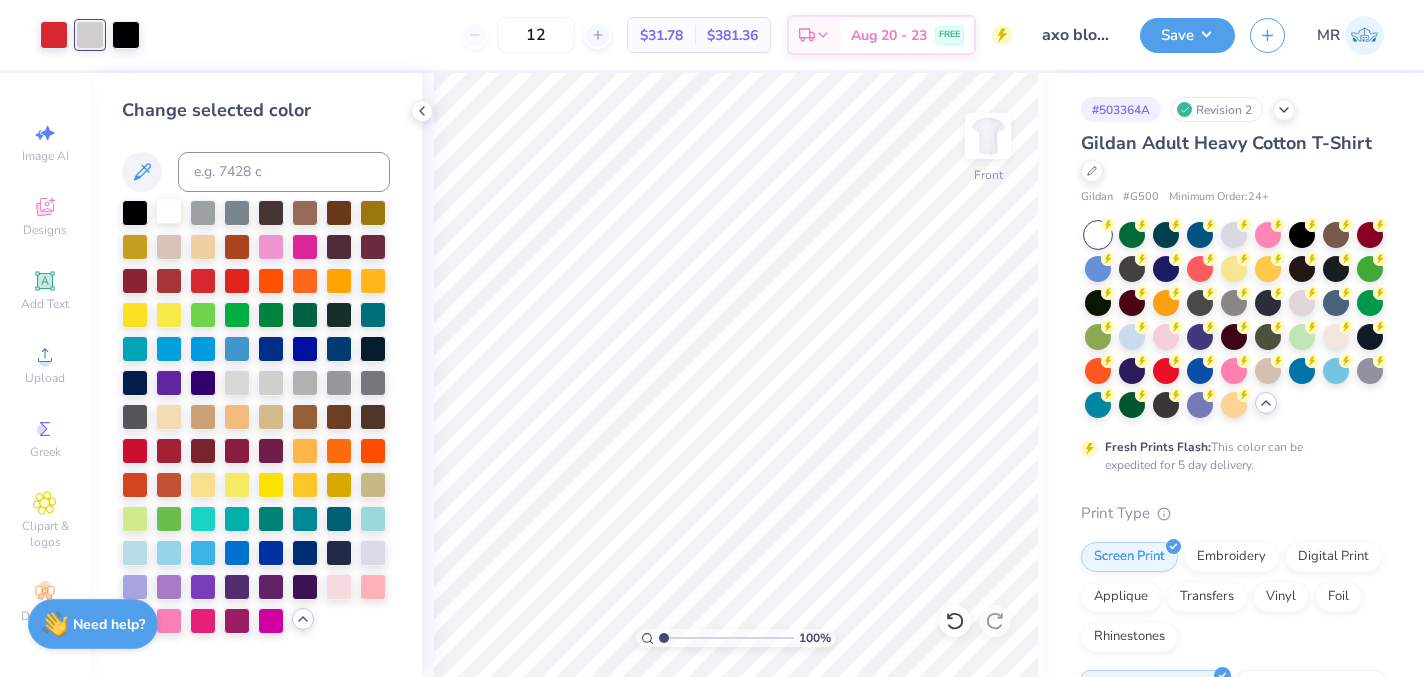 click at bounding box center [169, 211] 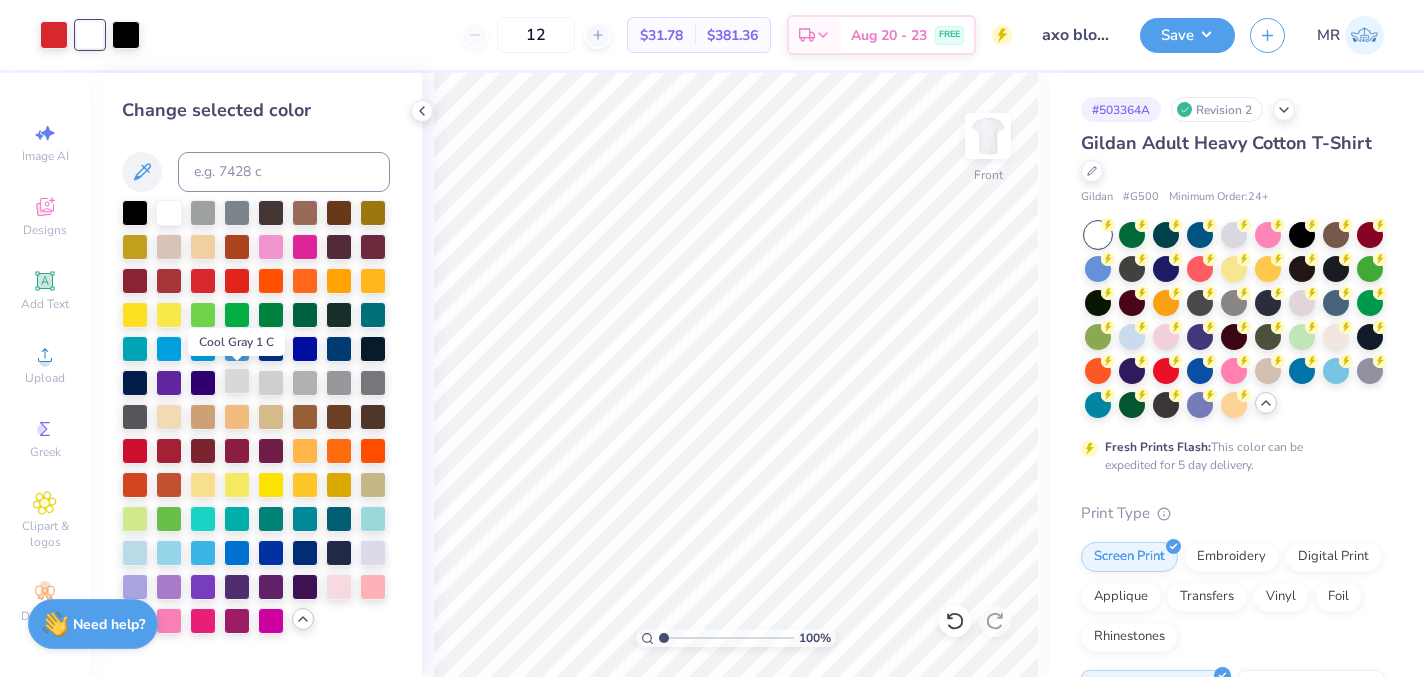 click at bounding box center (237, 381) 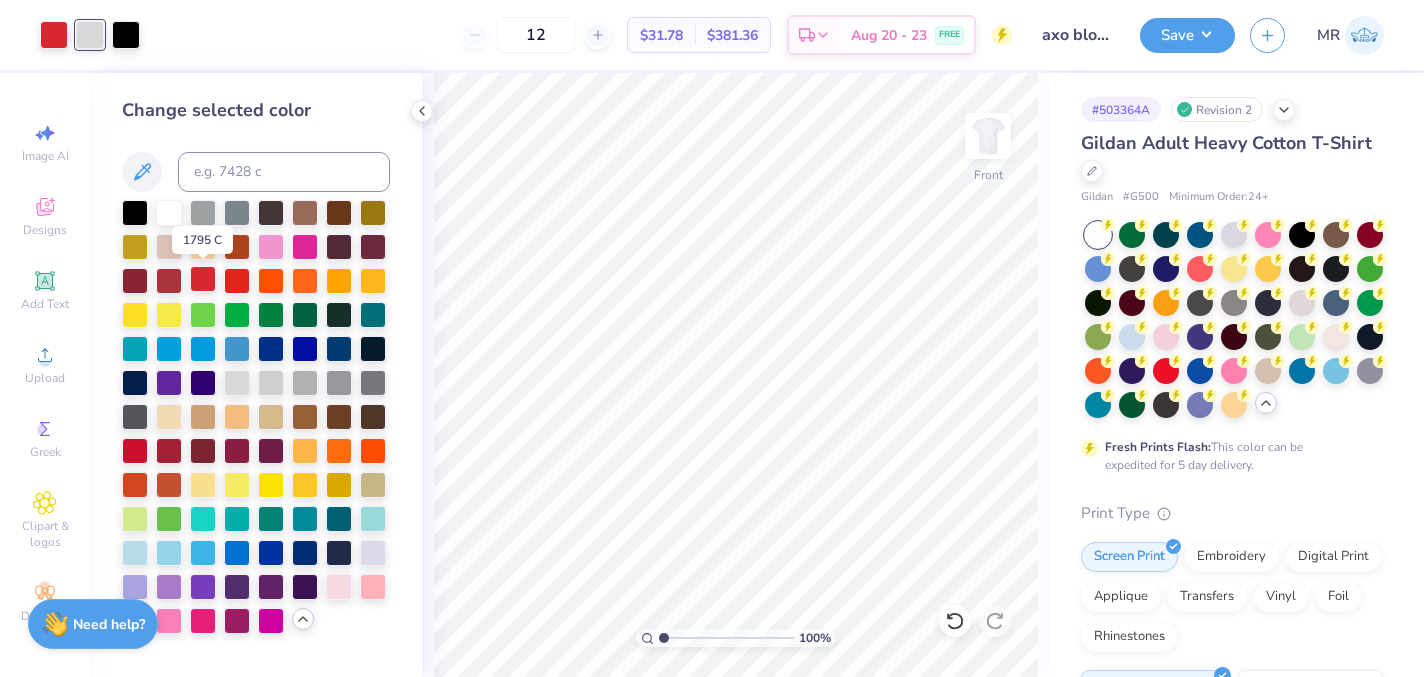 click at bounding box center (203, 279) 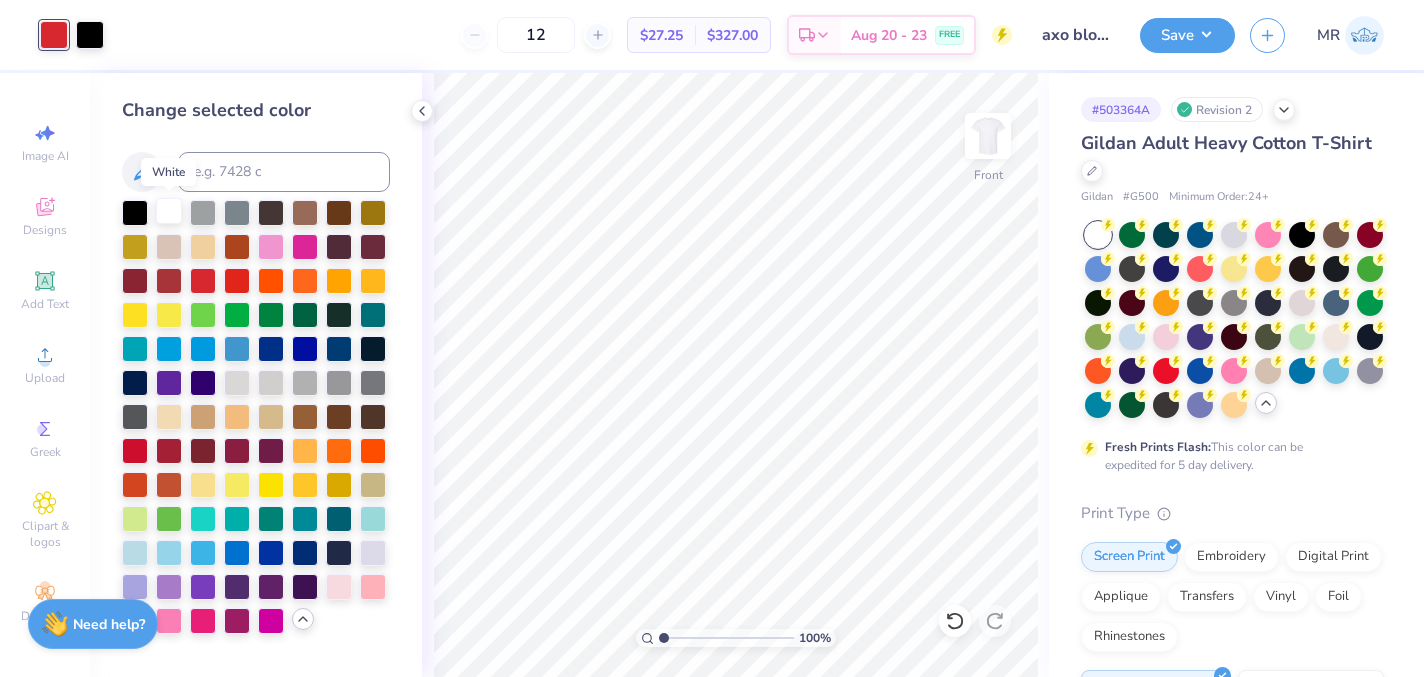 click at bounding box center [169, 211] 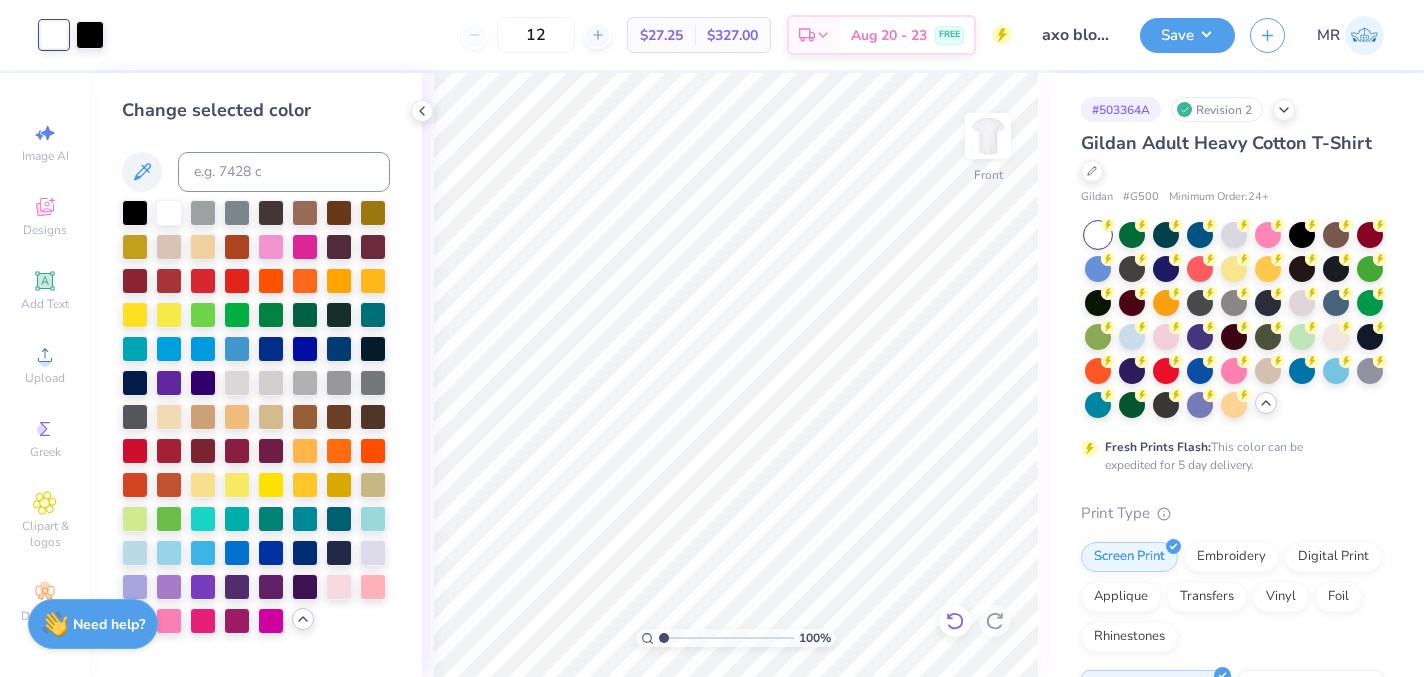 click at bounding box center [955, 621] 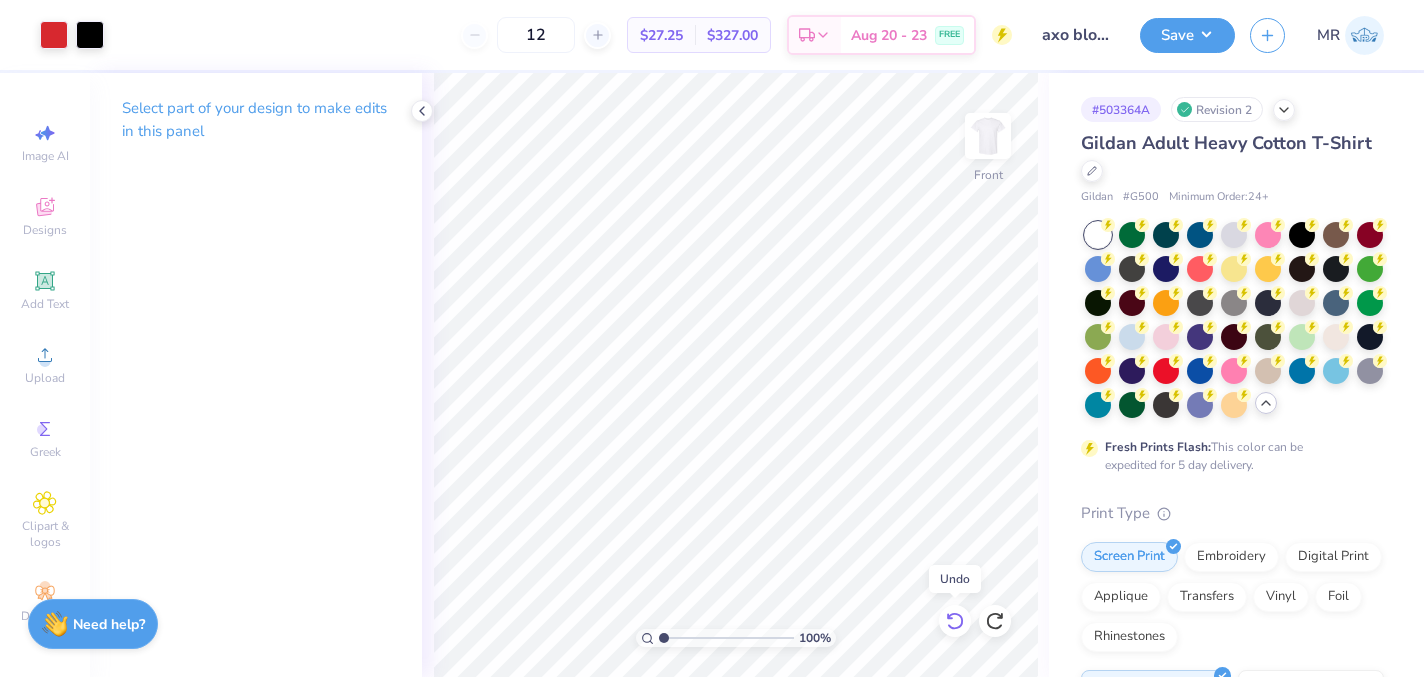 click at bounding box center [955, 621] 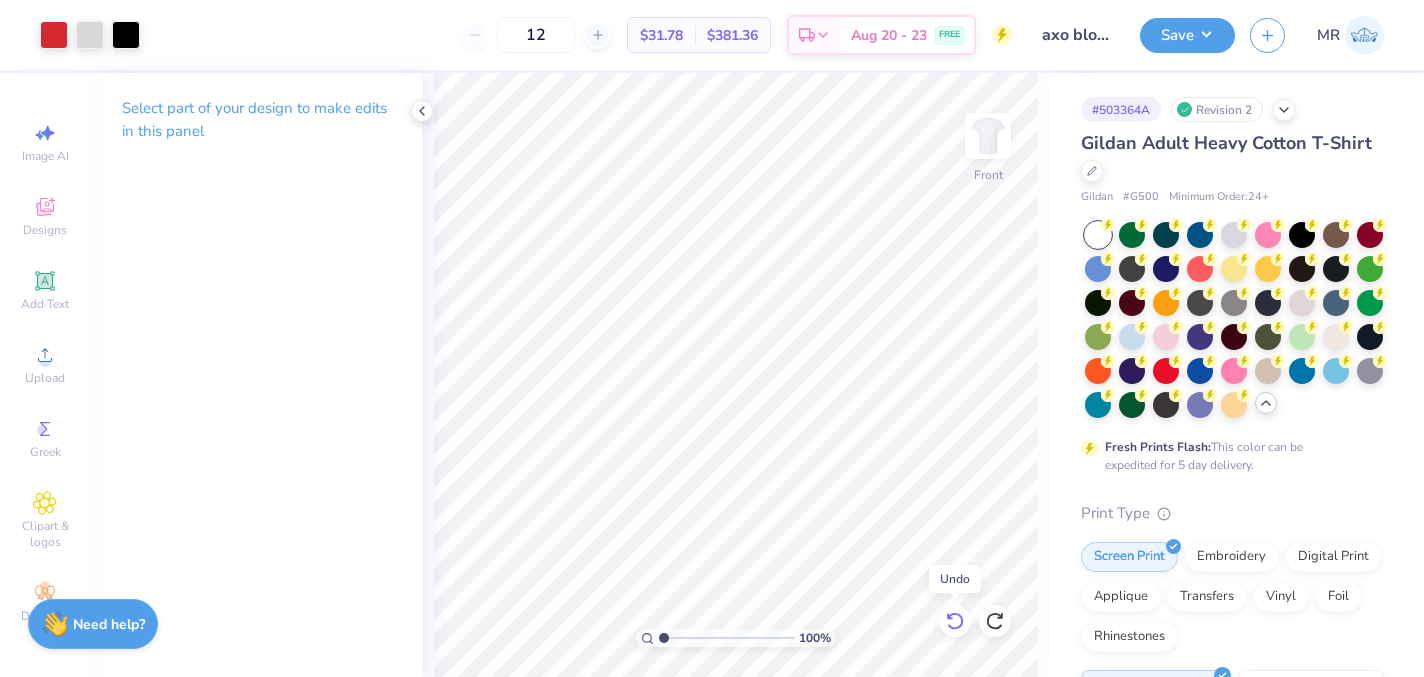click at bounding box center [955, 621] 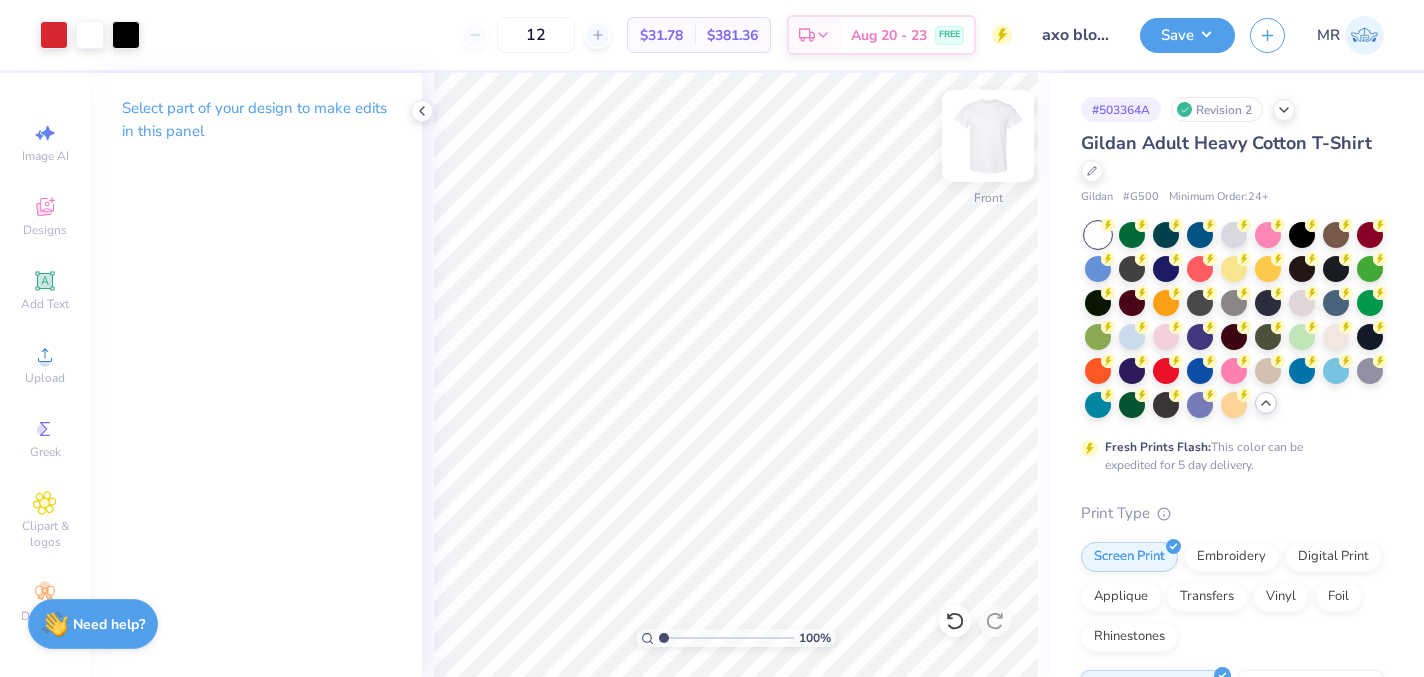 click at bounding box center [988, 136] 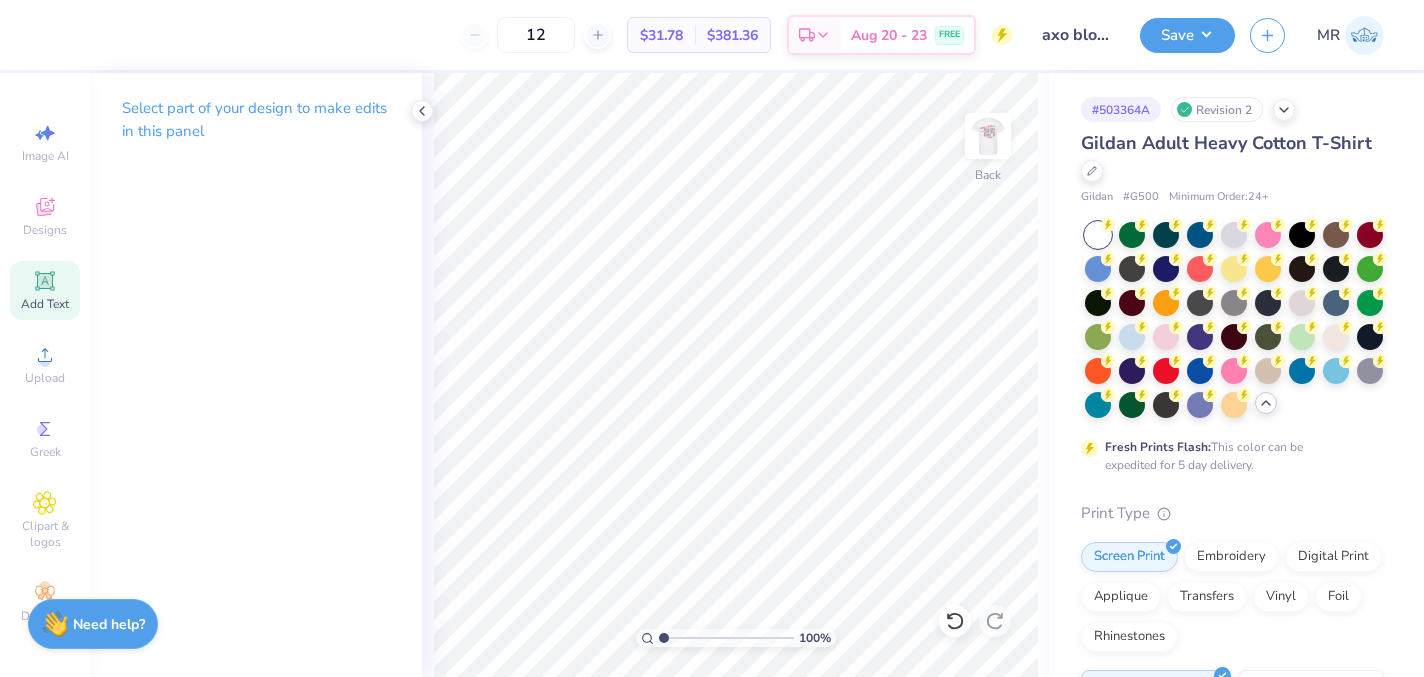 click 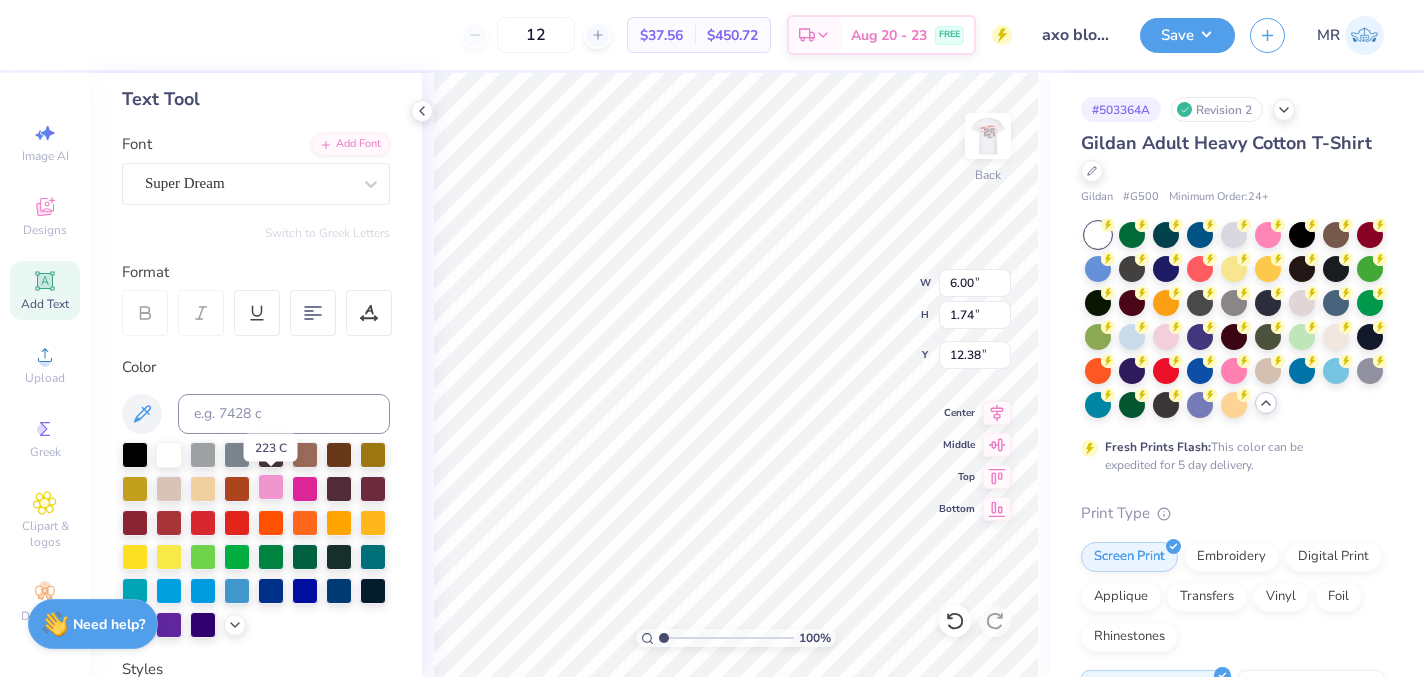 scroll, scrollTop: 99, scrollLeft: 0, axis: vertical 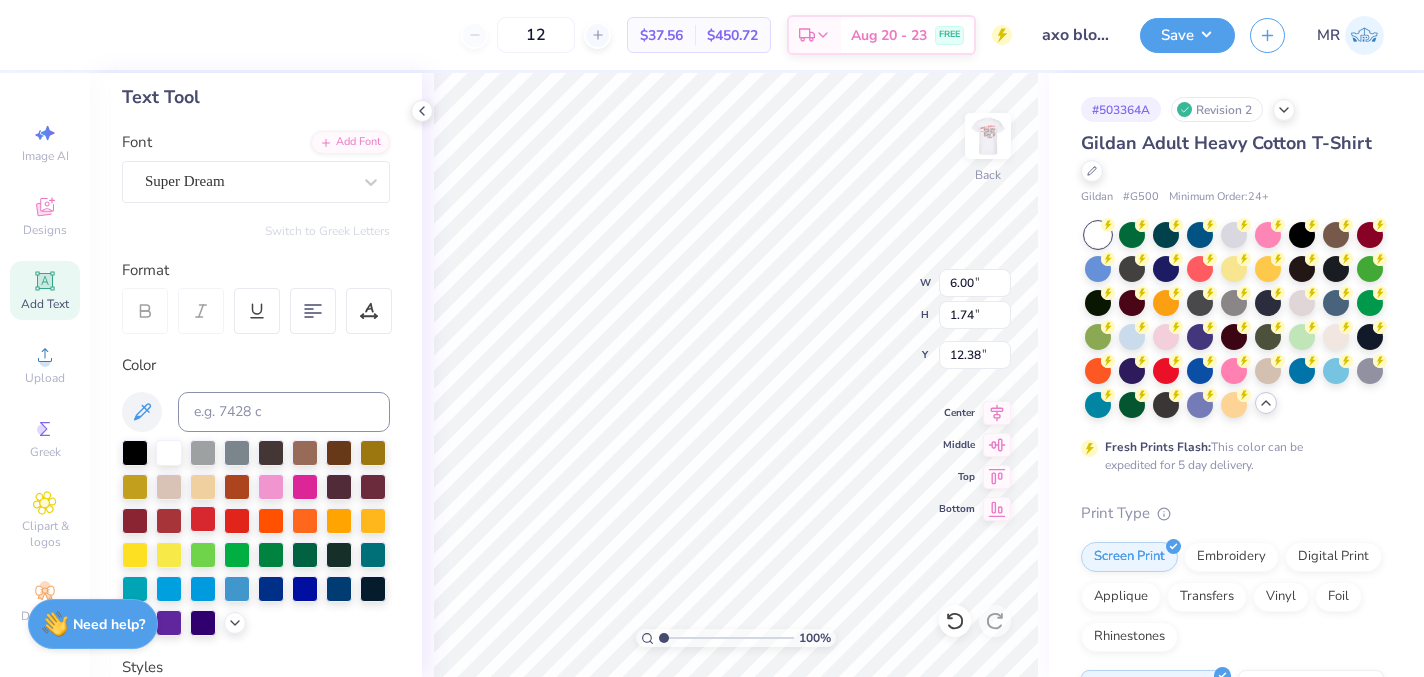 click at bounding box center (203, 519) 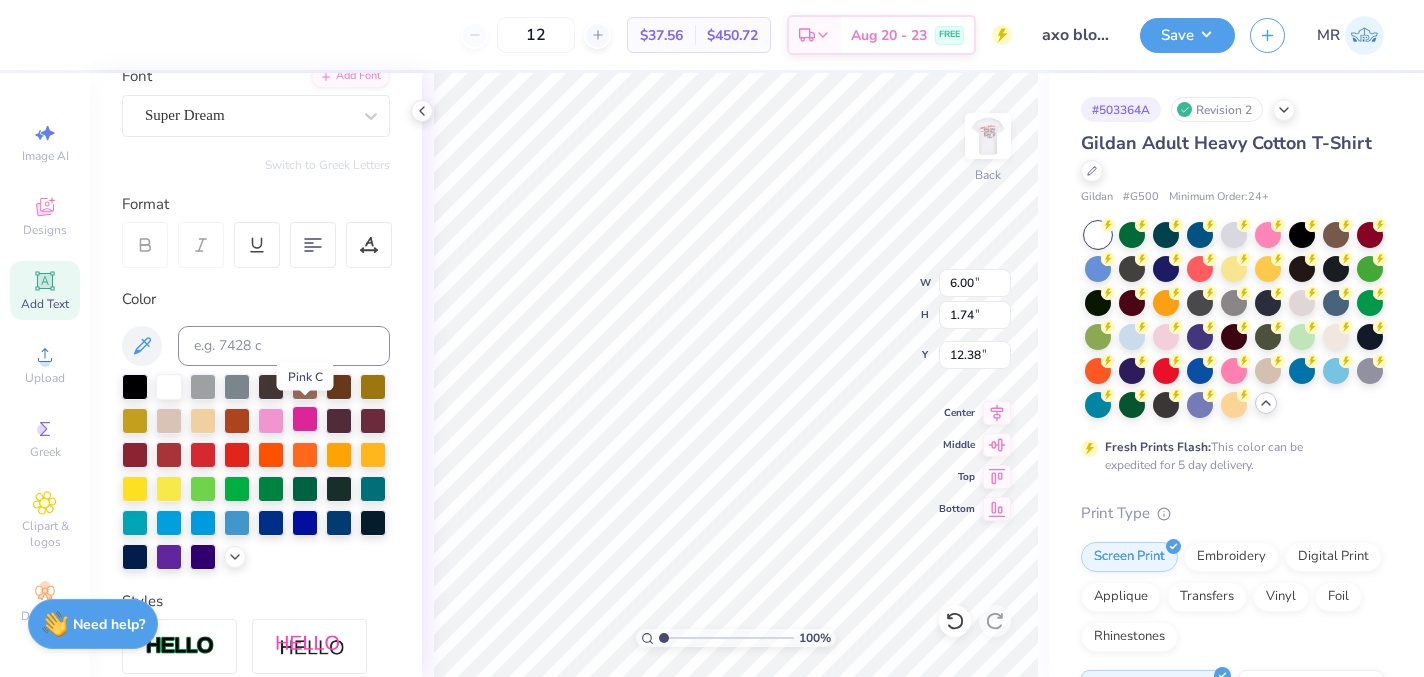 scroll, scrollTop: 168, scrollLeft: 0, axis: vertical 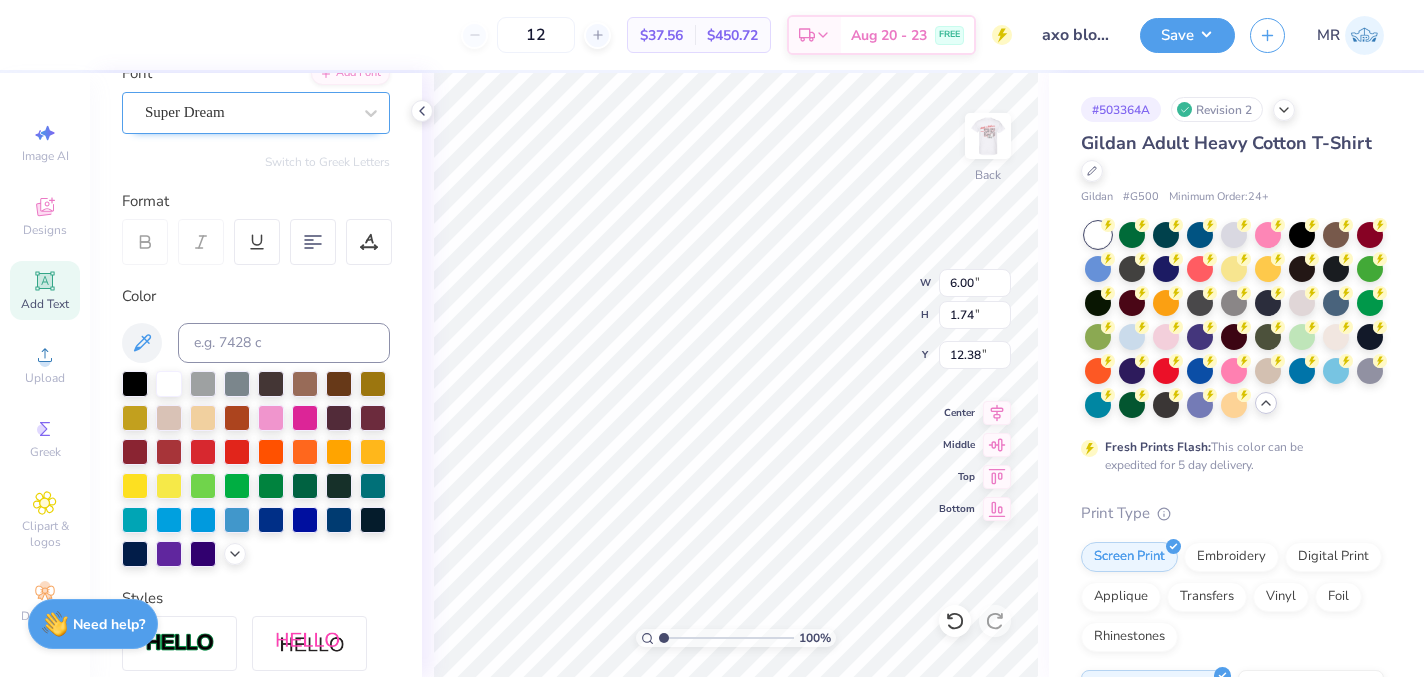 type on "AXO x PiLam" 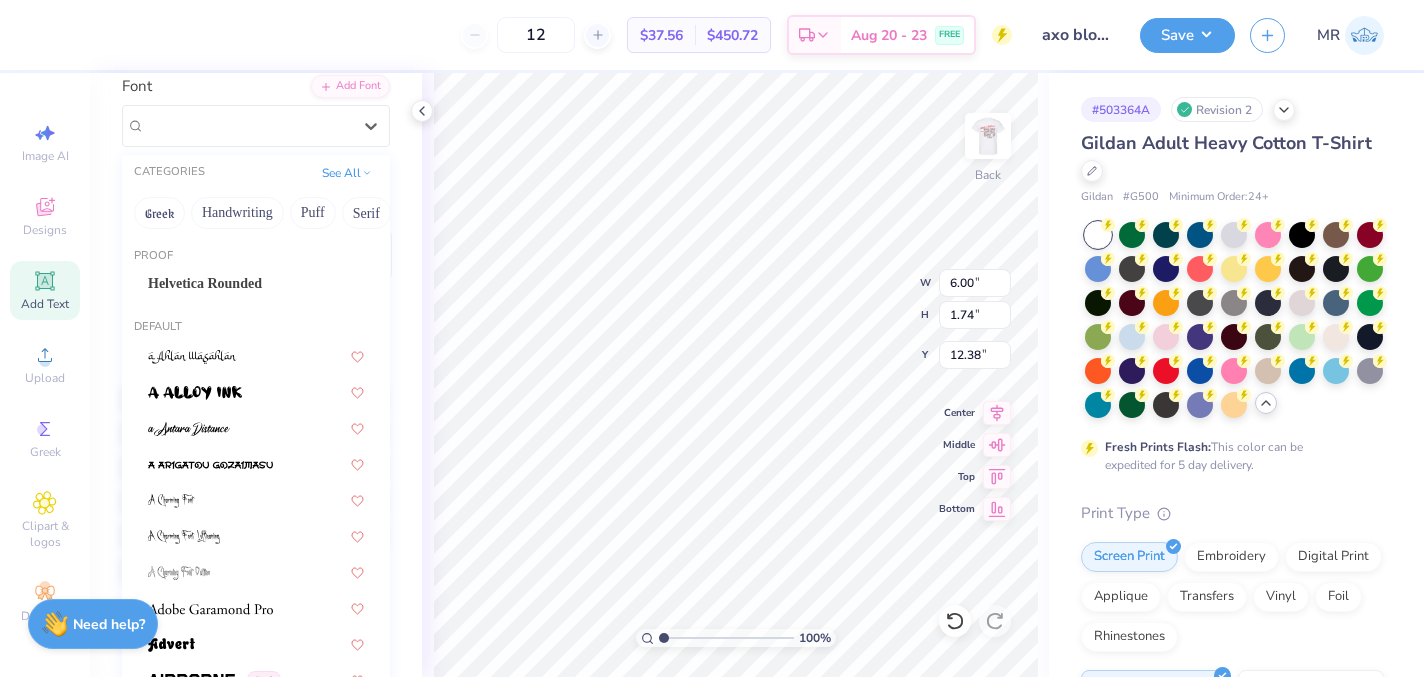 scroll, scrollTop: 148, scrollLeft: 0, axis: vertical 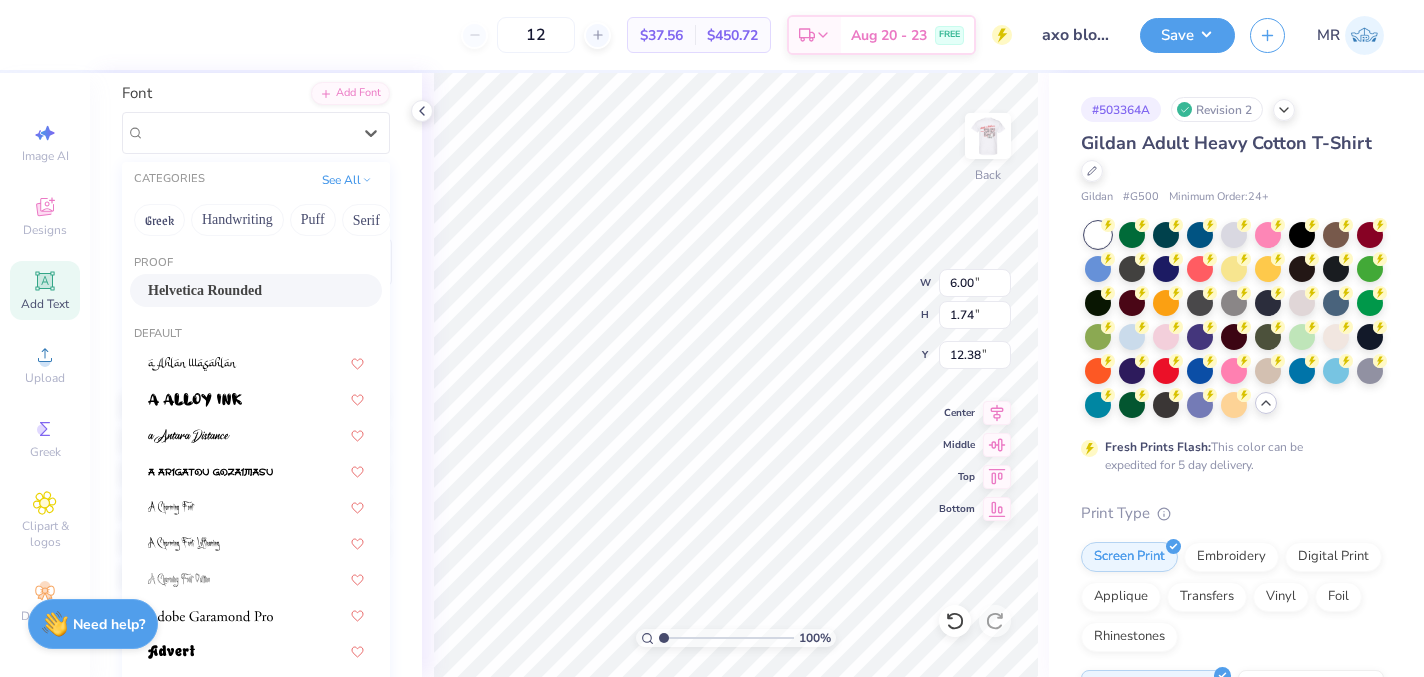 click on "Helvetica Rounded" at bounding box center (205, 290) 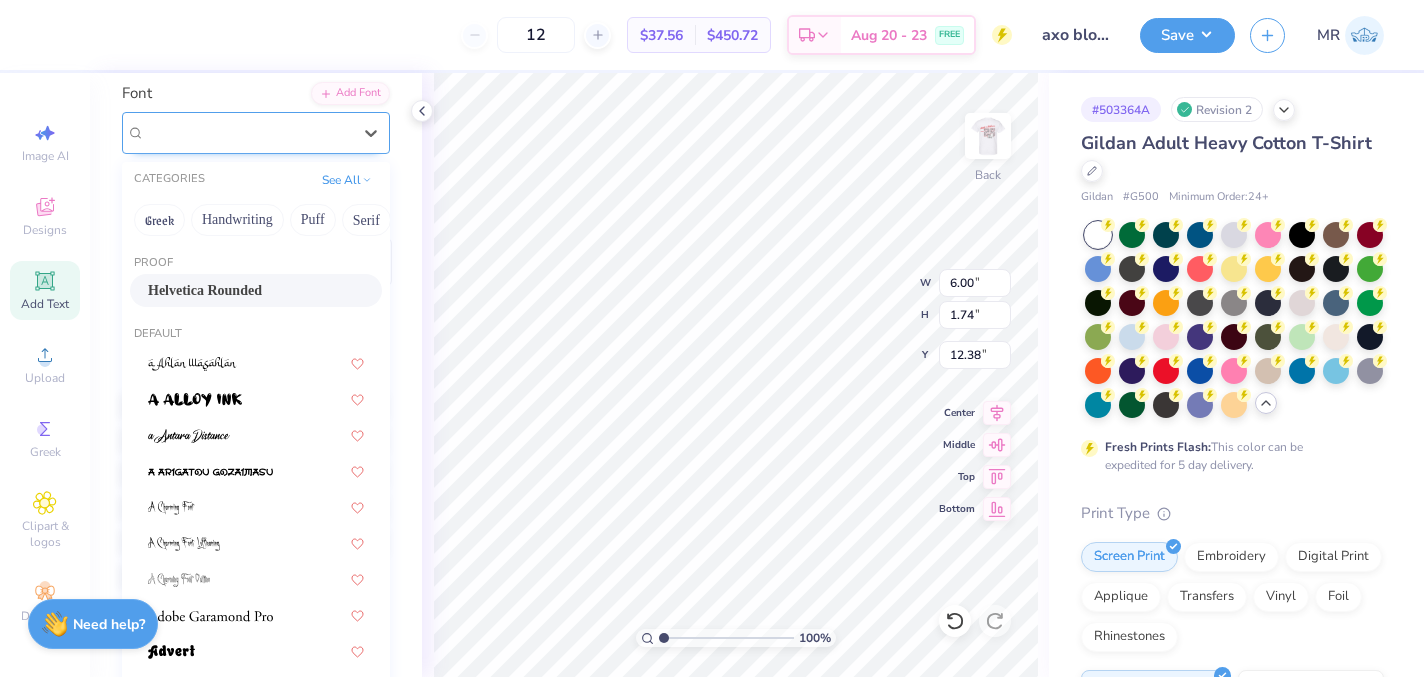 click on "Helvetica Rounded" at bounding box center [248, 132] 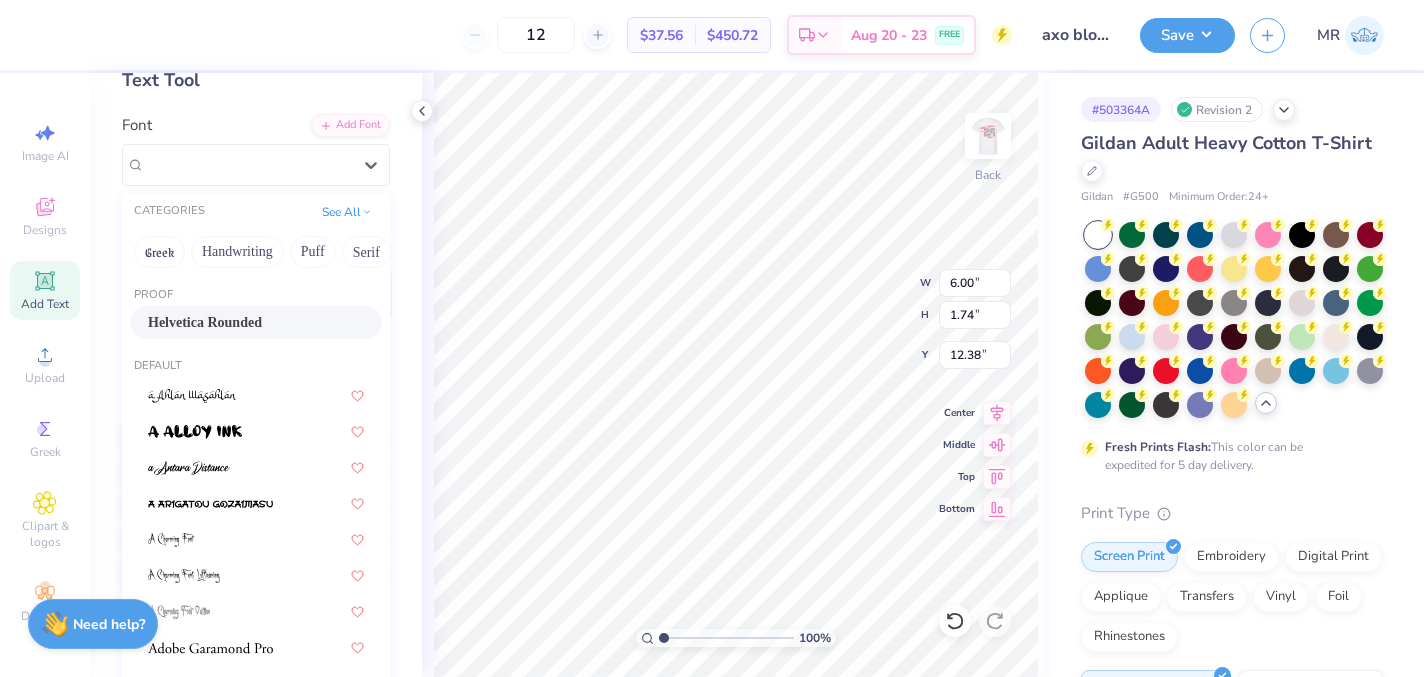 scroll, scrollTop: 105, scrollLeft: 0, axis: vertical 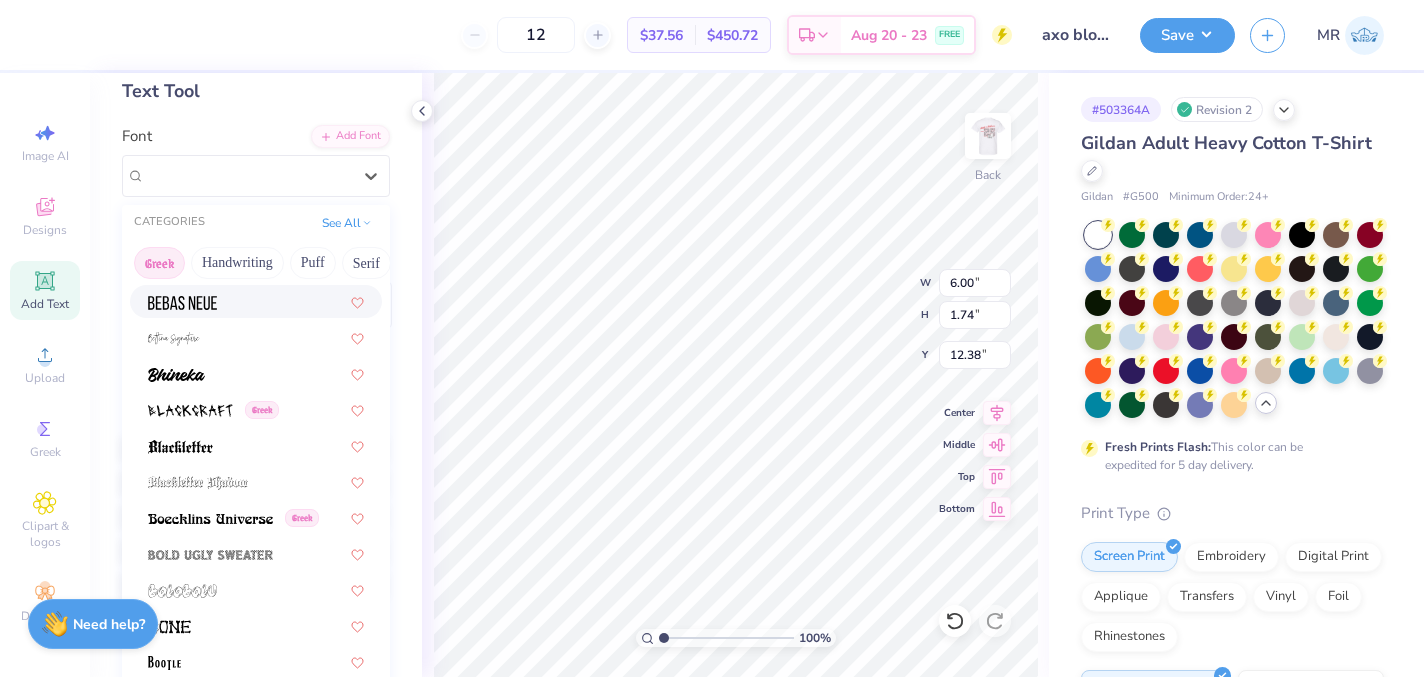 click on "Greek" at bounding box center (159, 263) 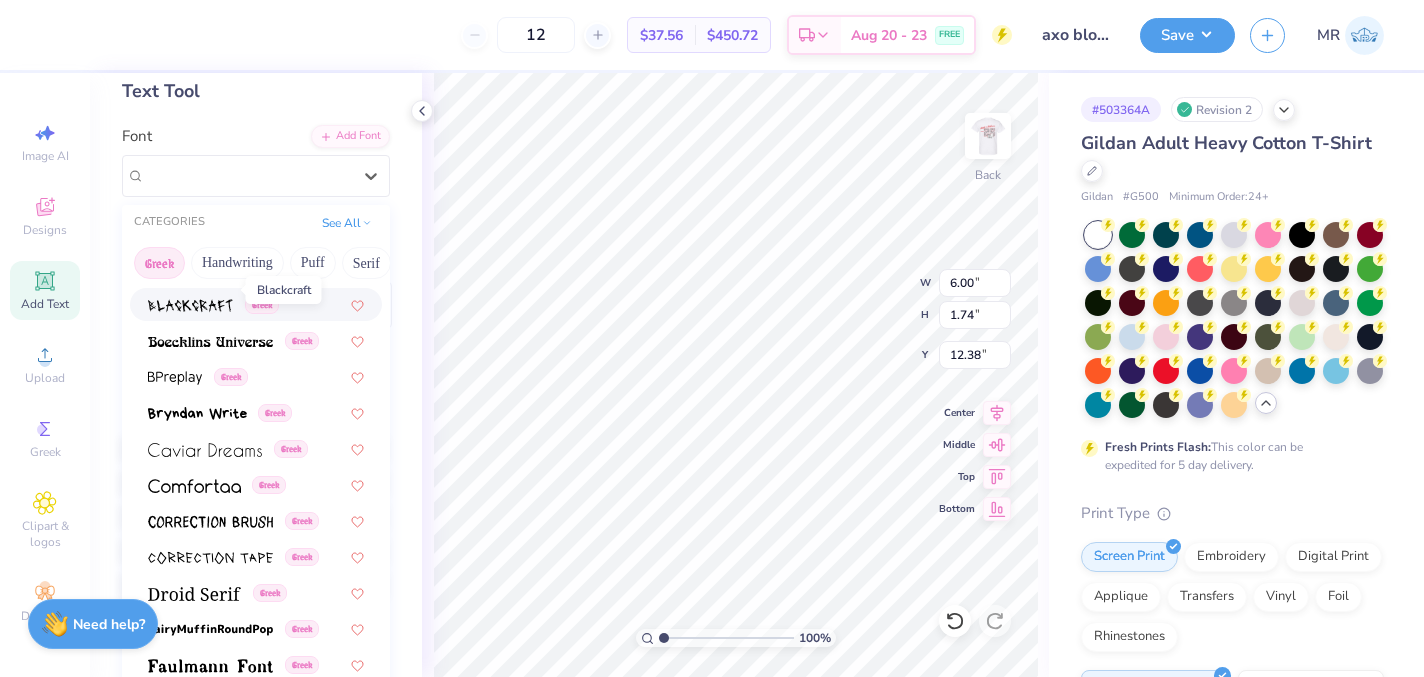 scroll, scrollTop: 332, scrollLeft: 0, axis: vertical 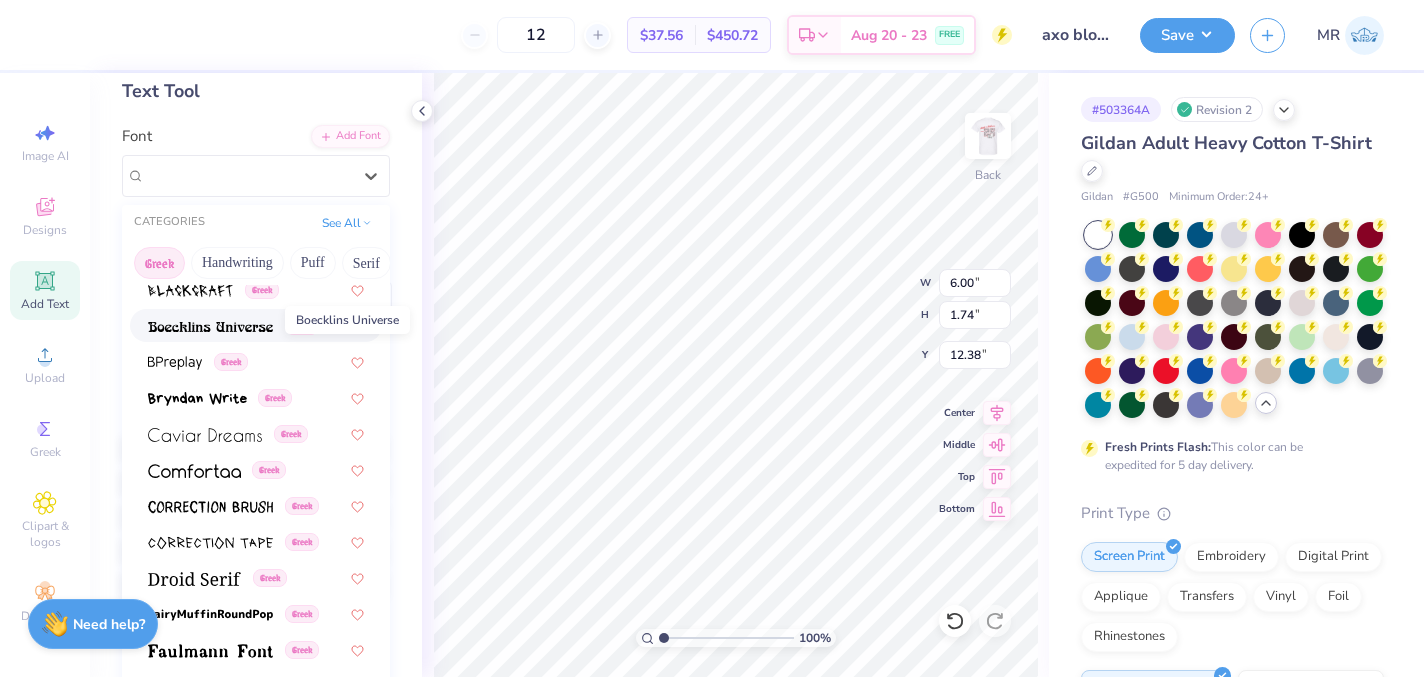 click at bounding box center [210, 327] 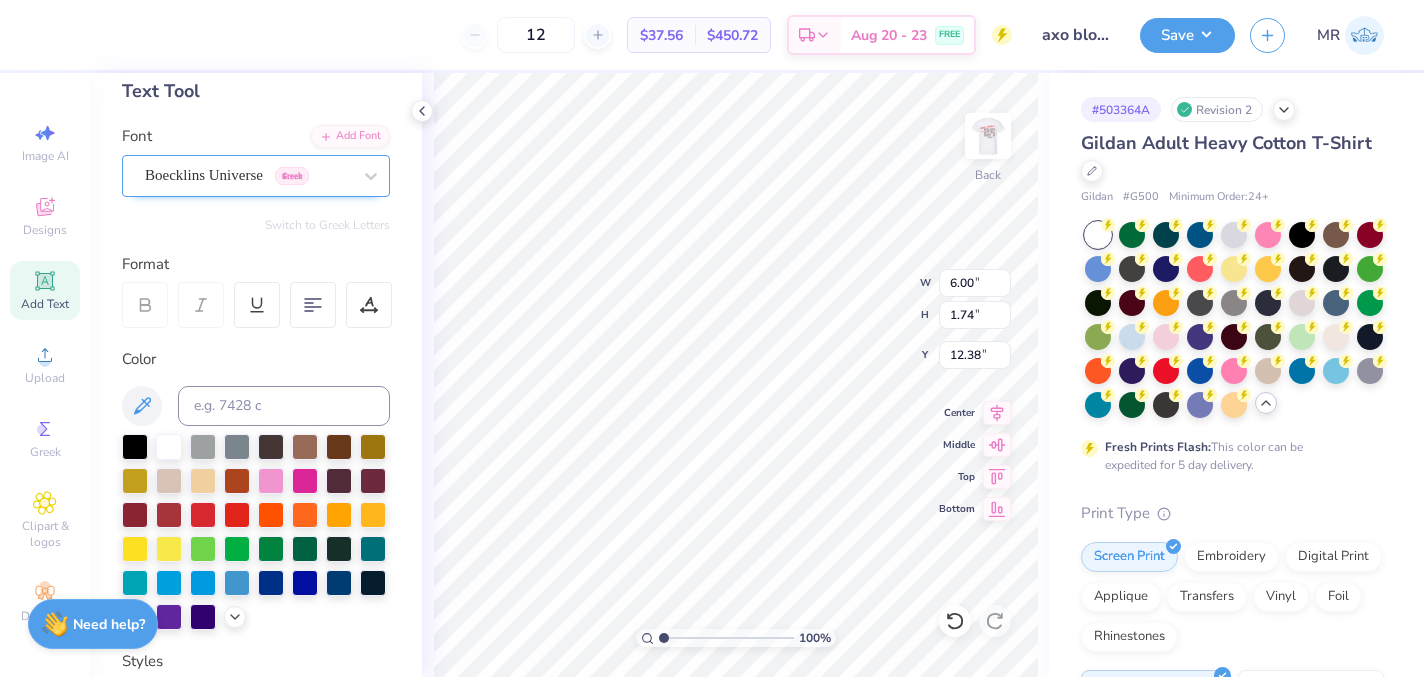 click on "Boecklins Universe Greek" at bounding box center [248, 175] 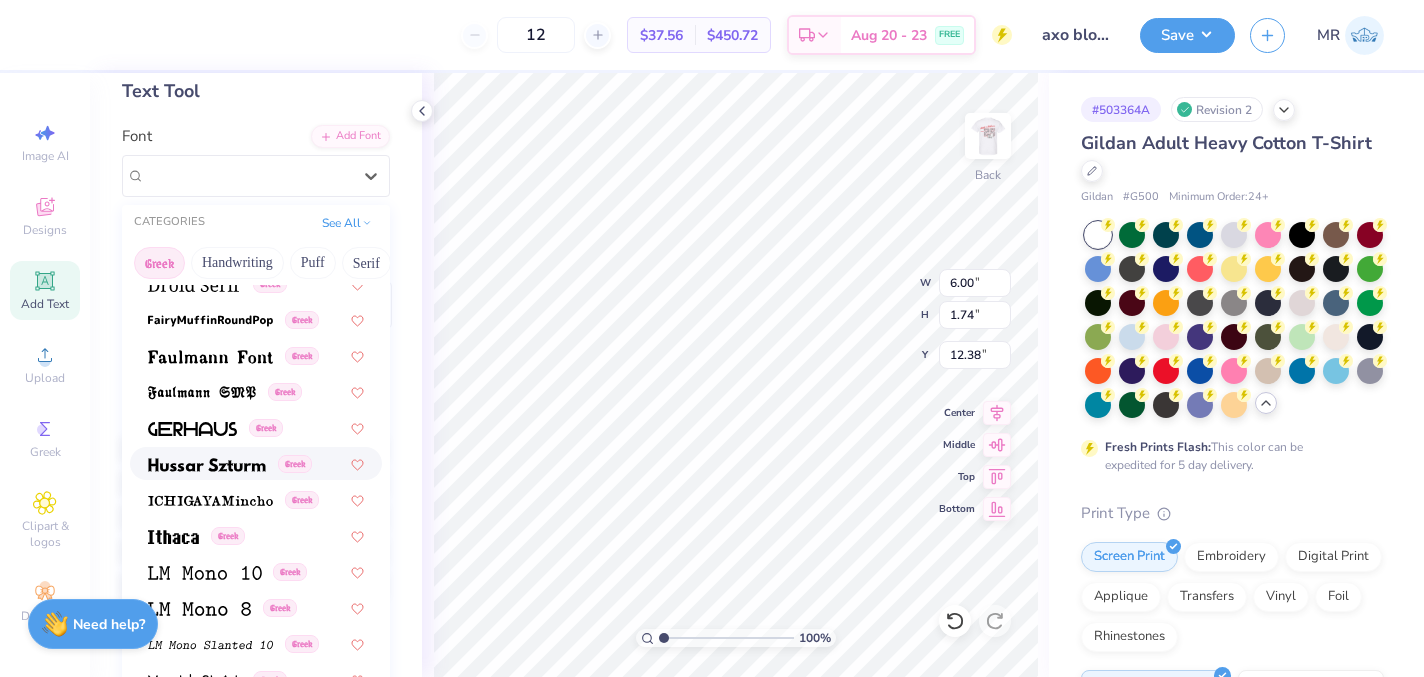 scroll, scrollTop: 633, scrollLeft: 0, axis: vertical 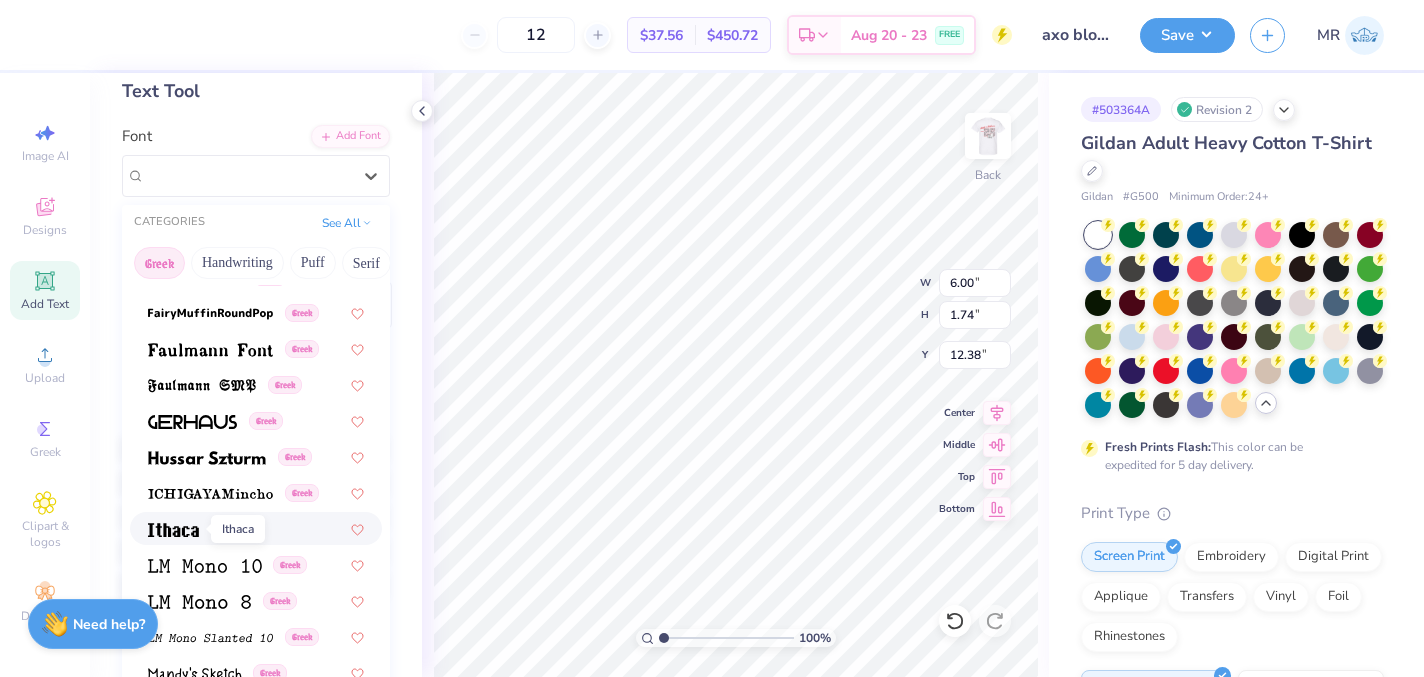 click at bounding box center [173, 530] 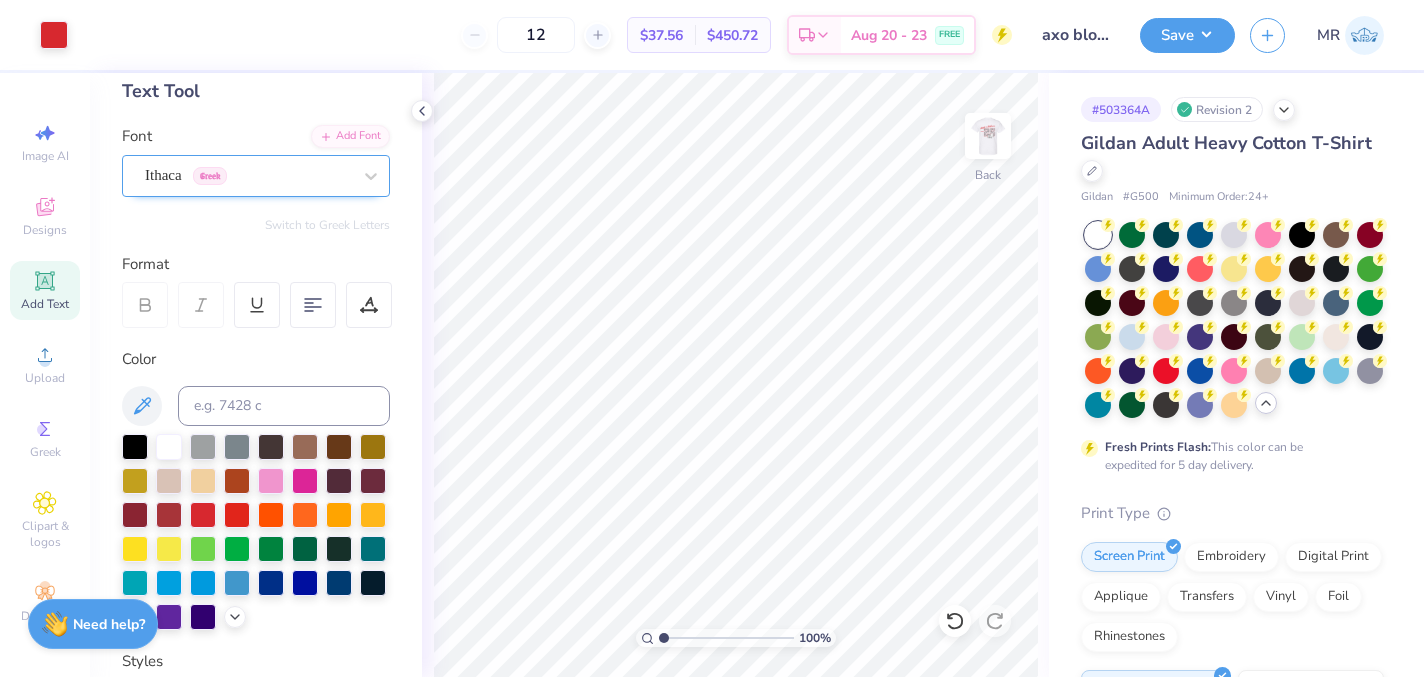 click on "Ithaca Greek" at bounding box center (248, 175) 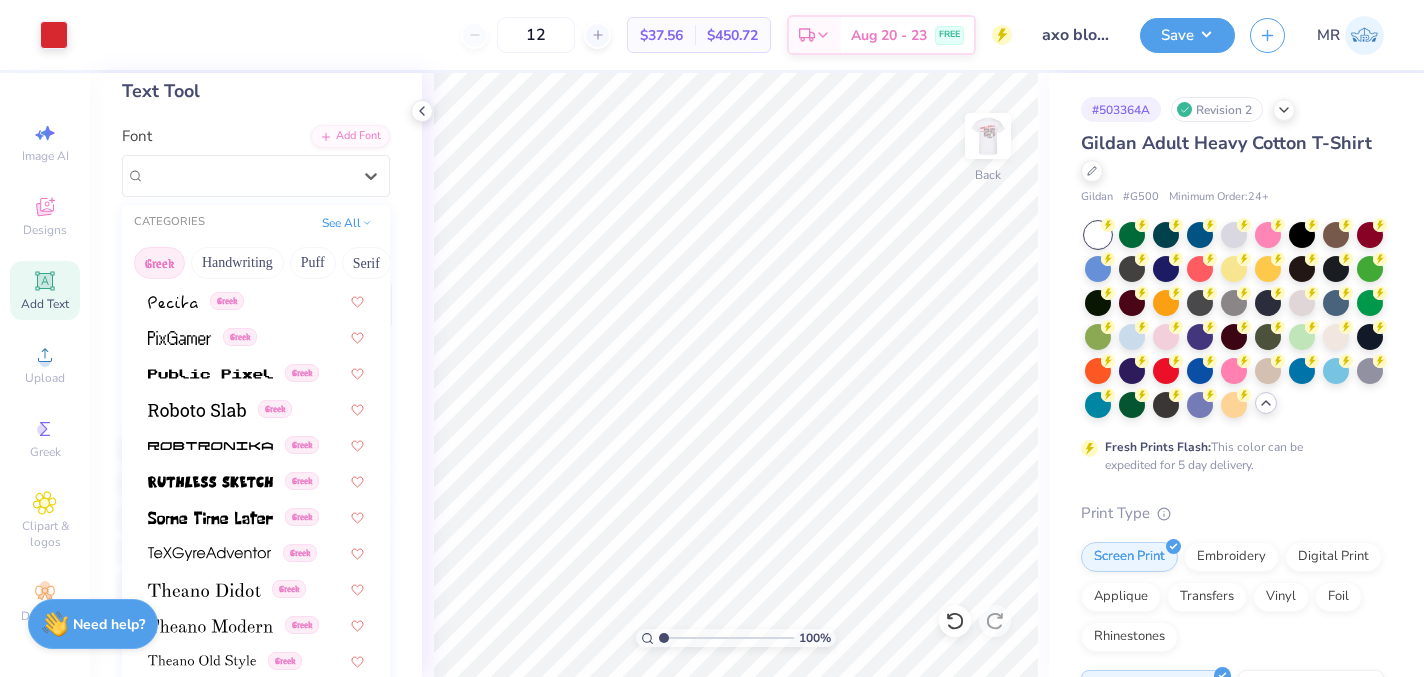 scroll, scrollTop: 1210, scrollLeft: 0, axis: vertical 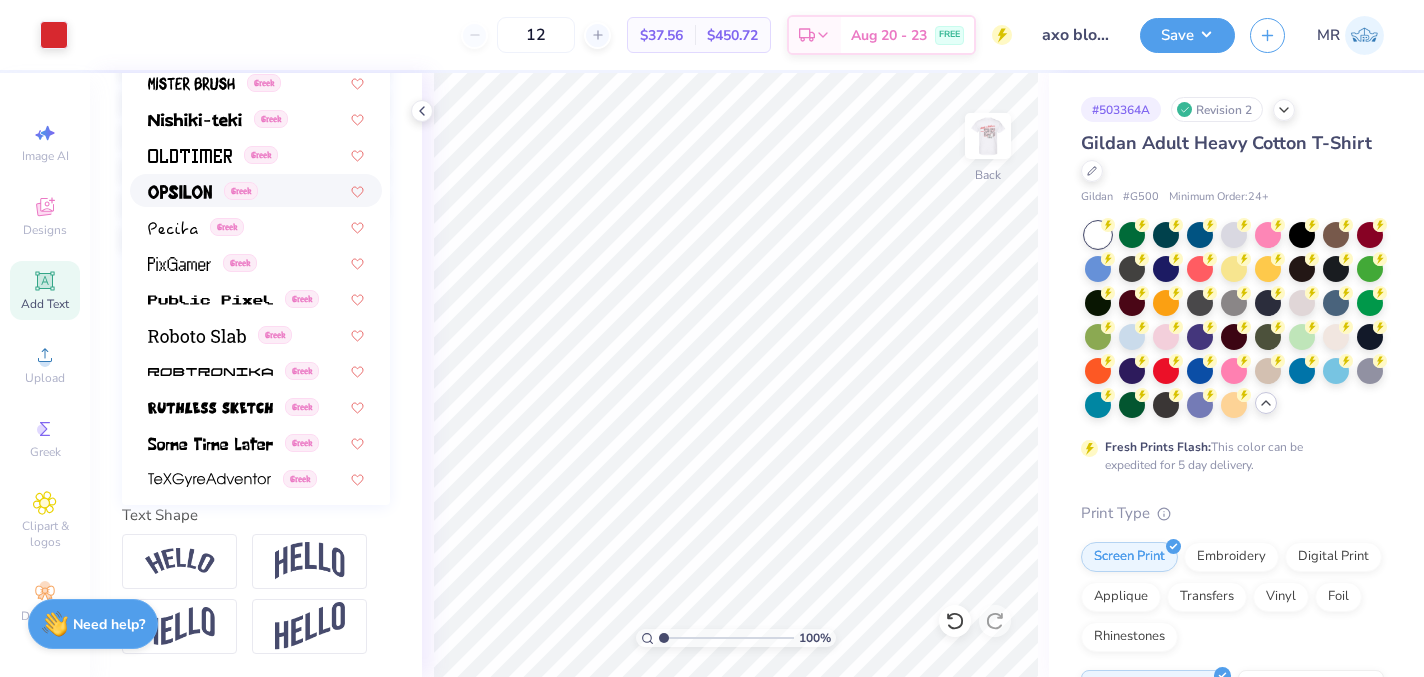 click at bounding box center [180, 192] 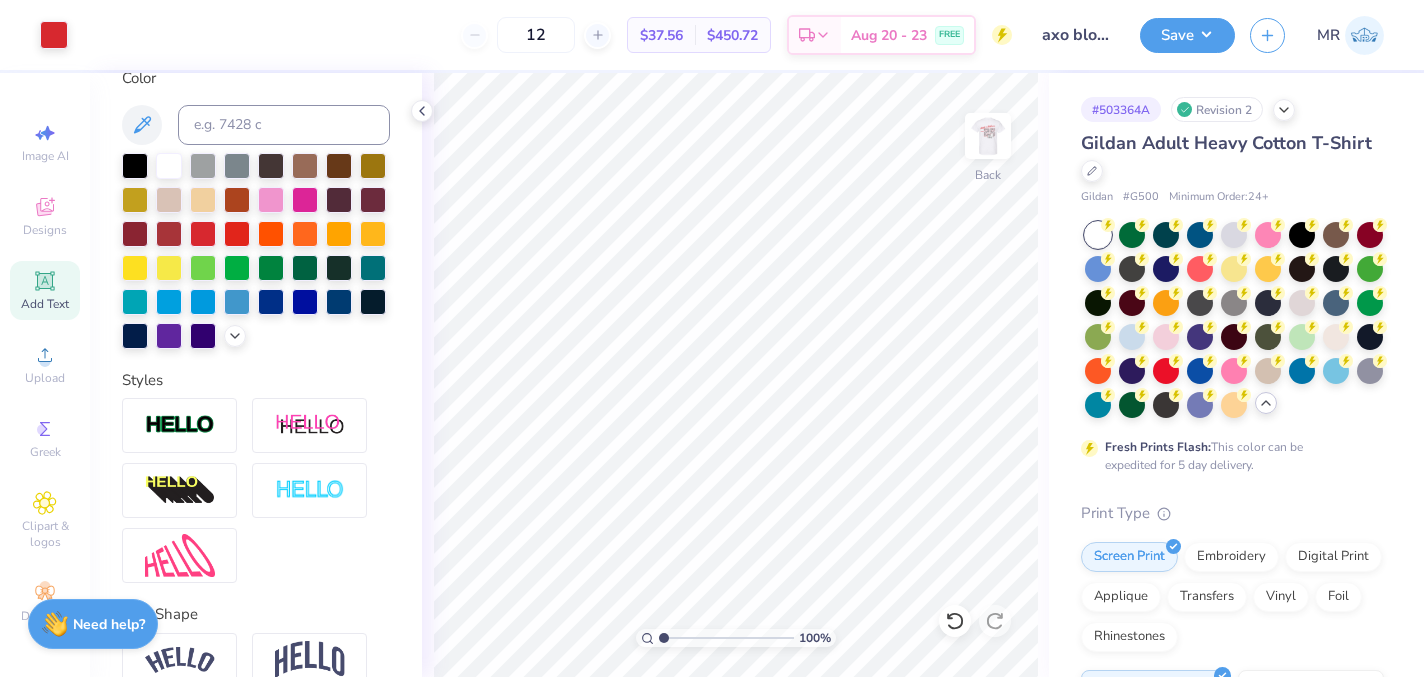 scroll, scrollTop: 389, scrollLeft: 0, axis: vertical 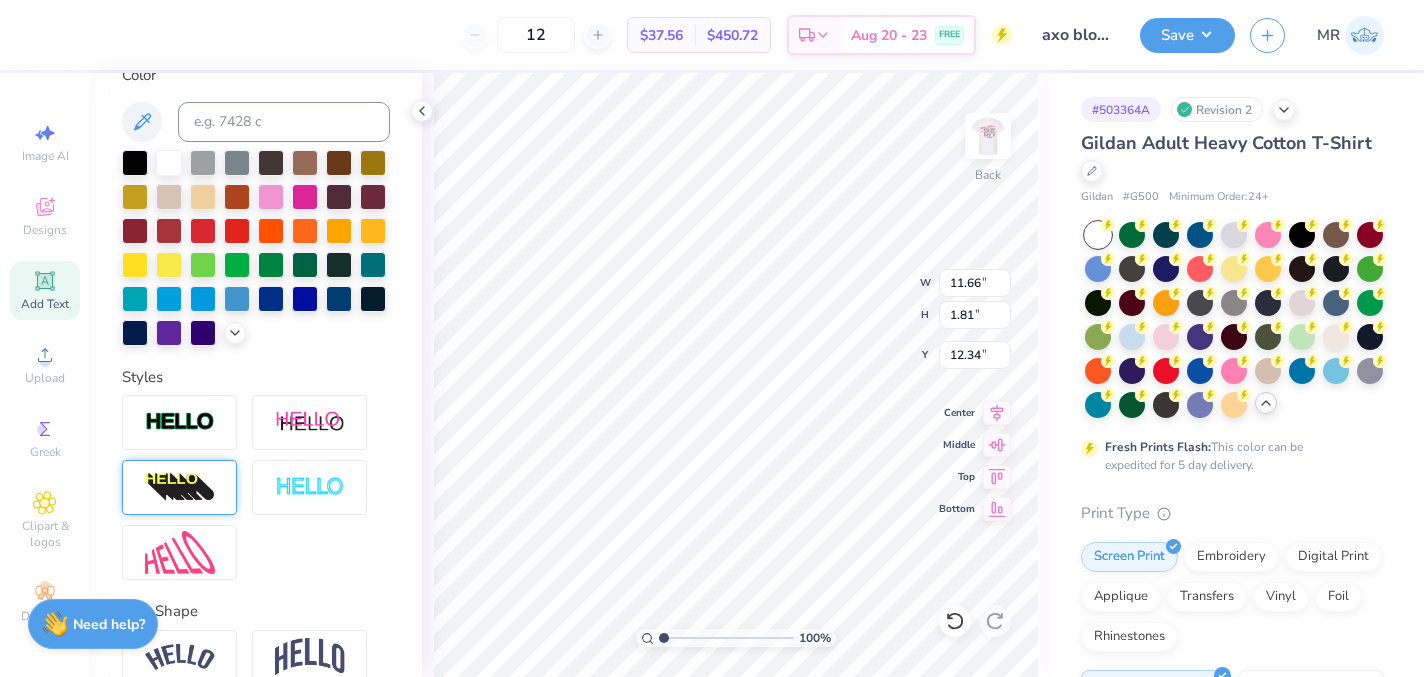 click at bounding box center (180, 488) 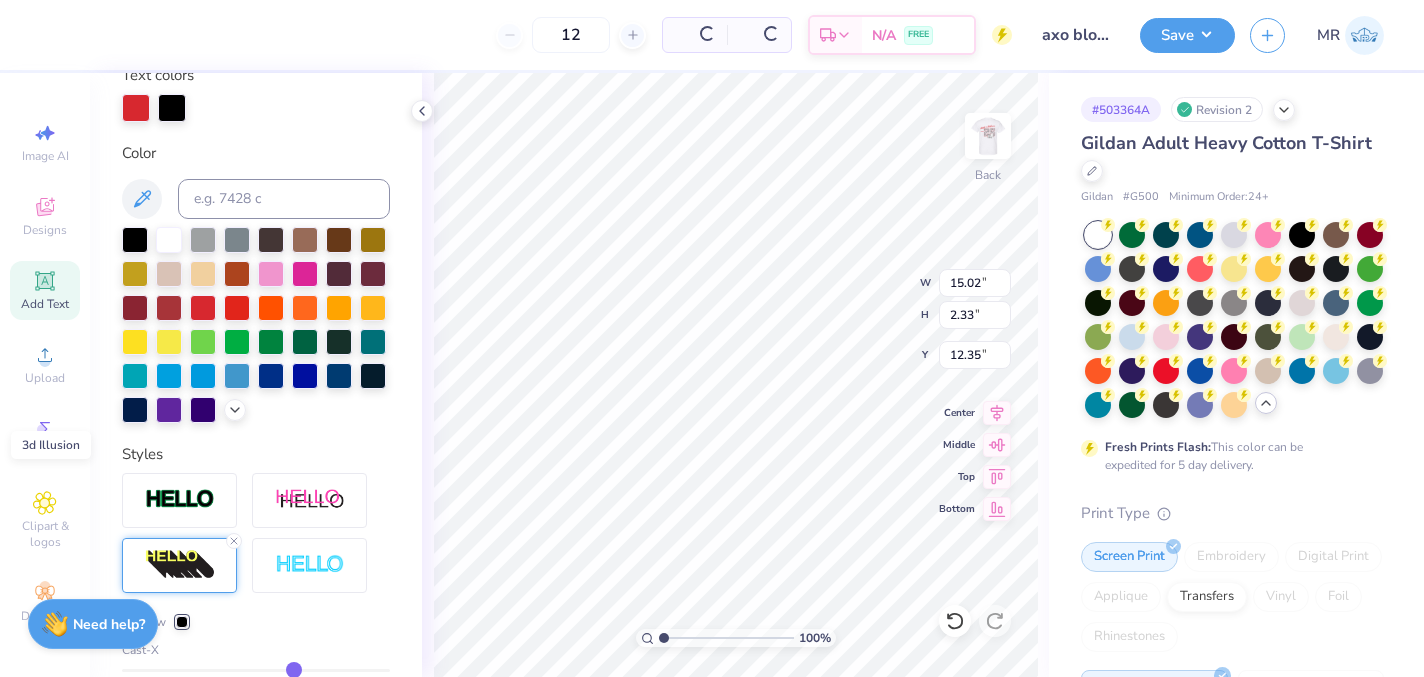type on "15.02" 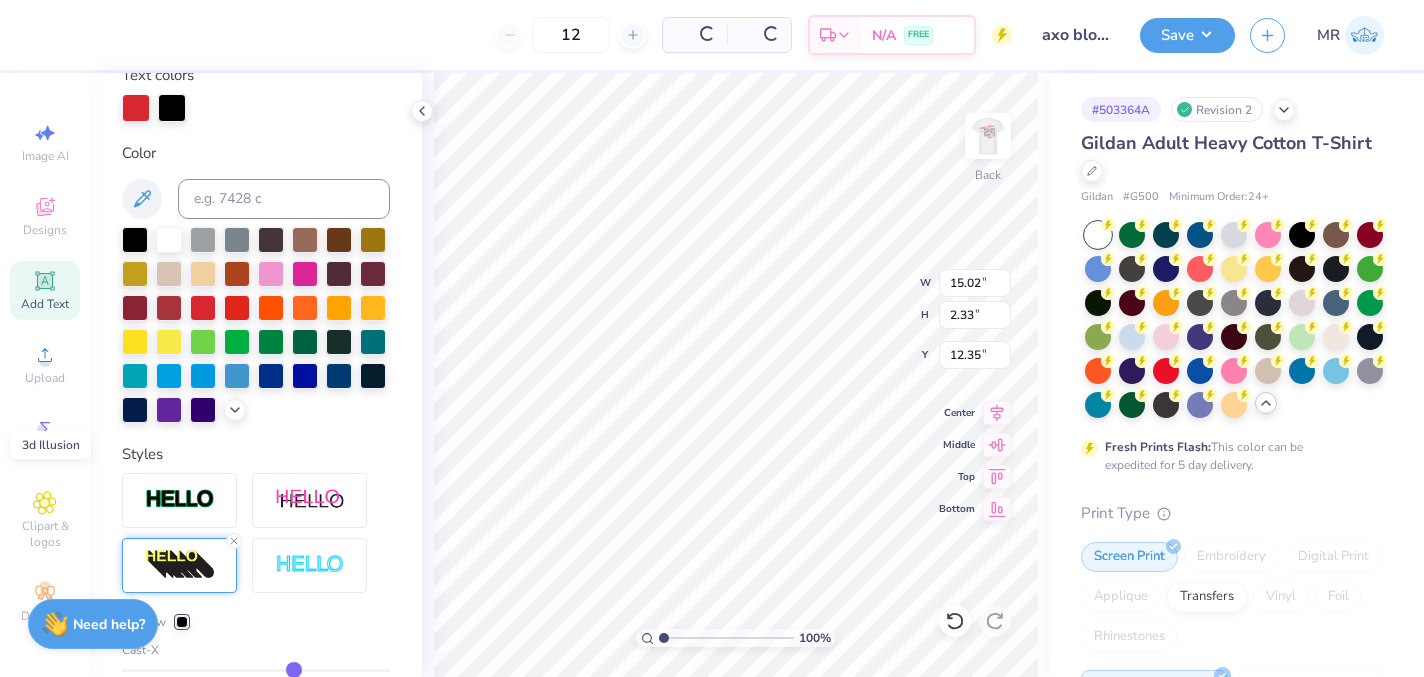 type on "2.33" 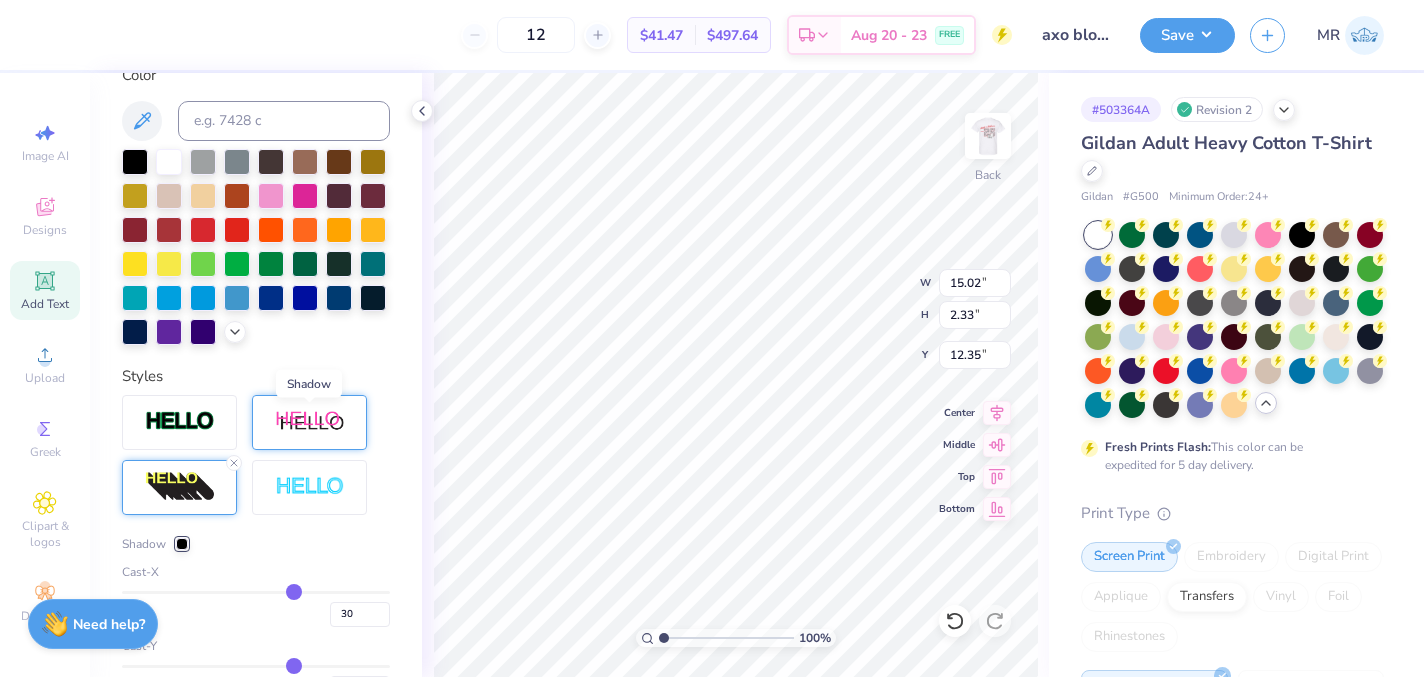 click at bounding box center [310, 422] 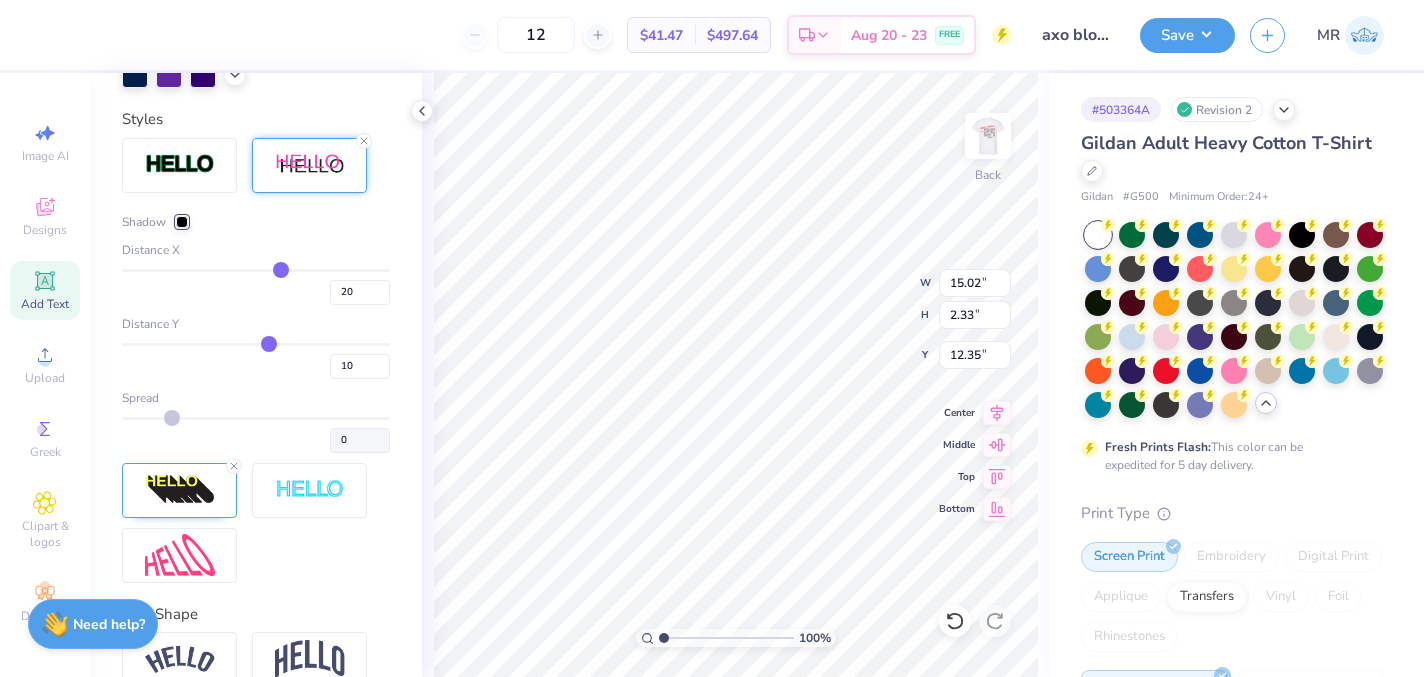 scroll, scrollTop: 737, scrollLeft: 0, axis: vertical 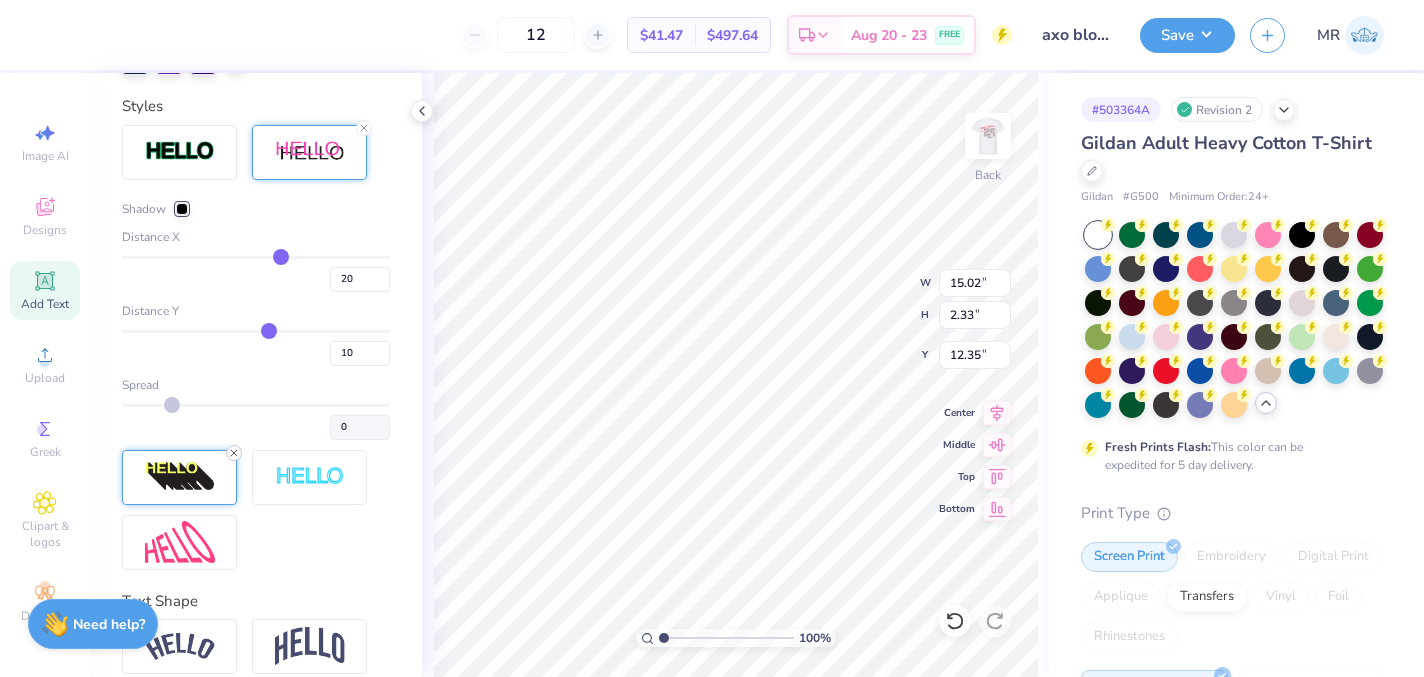 click 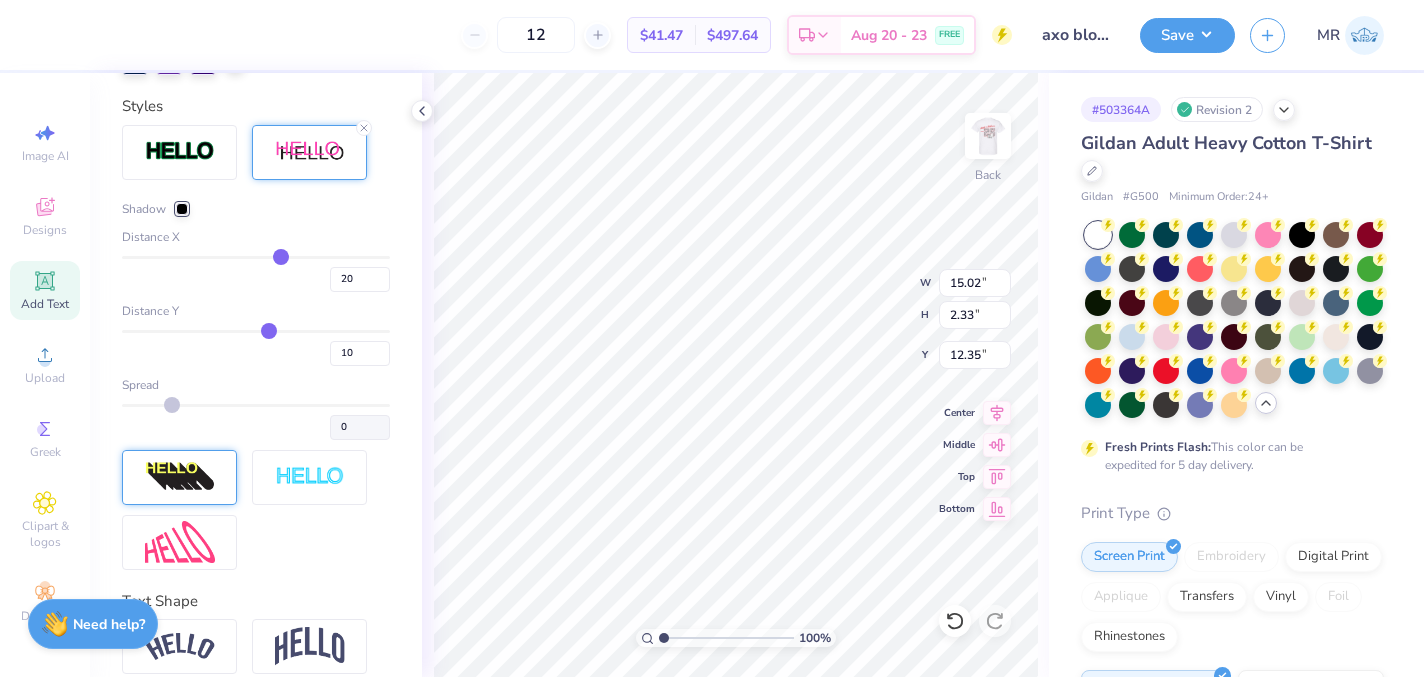 type on "13.86" 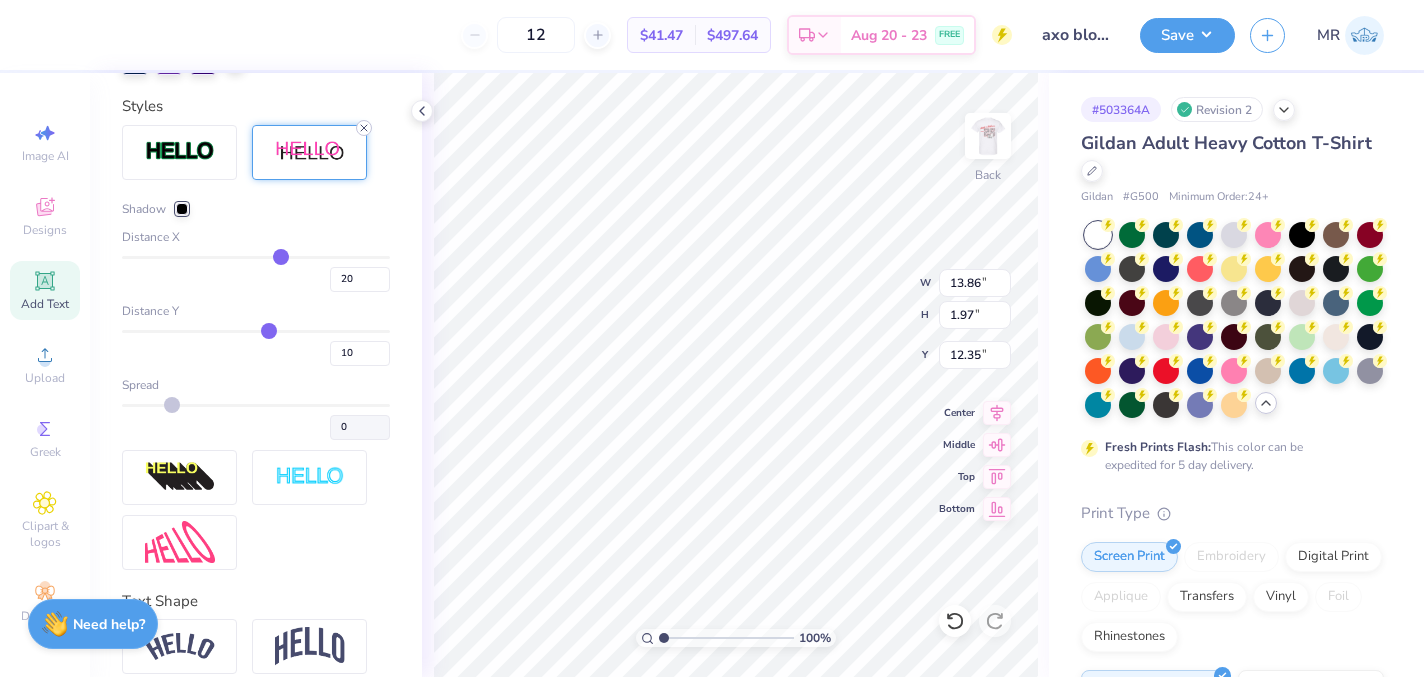 click 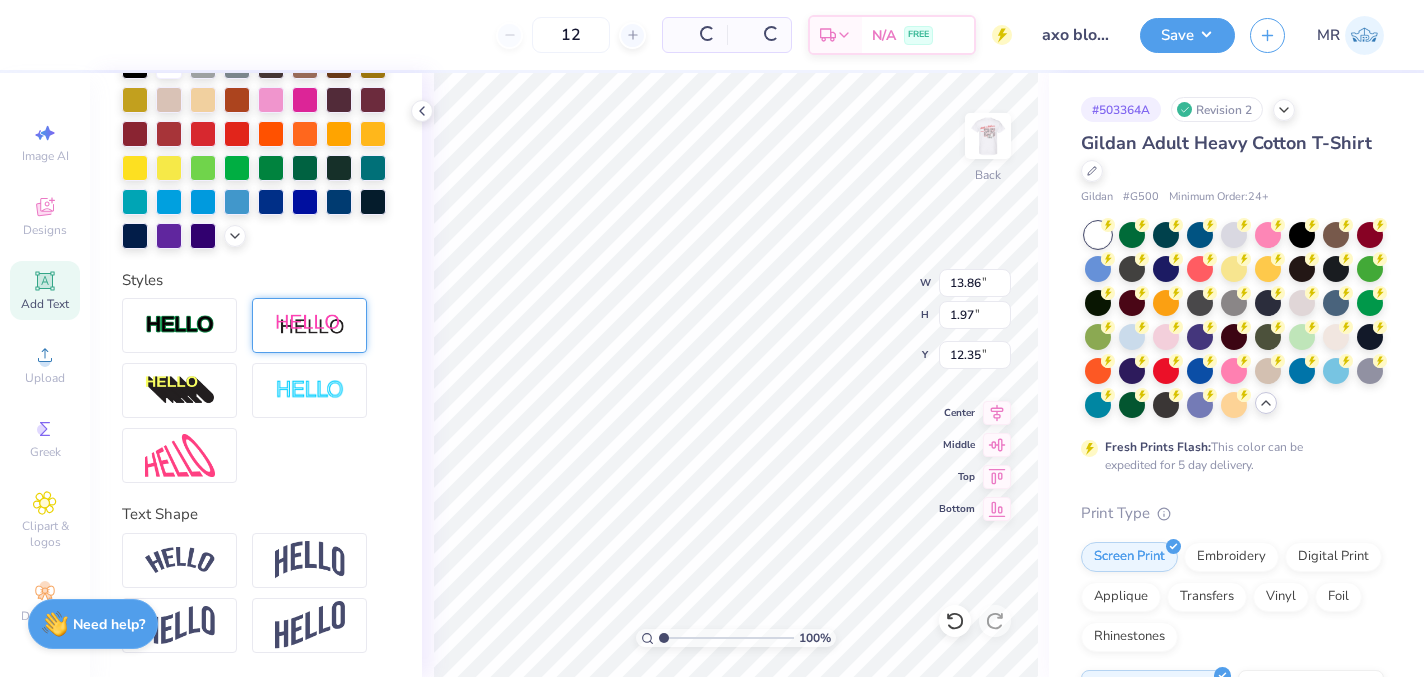type on "11.55" 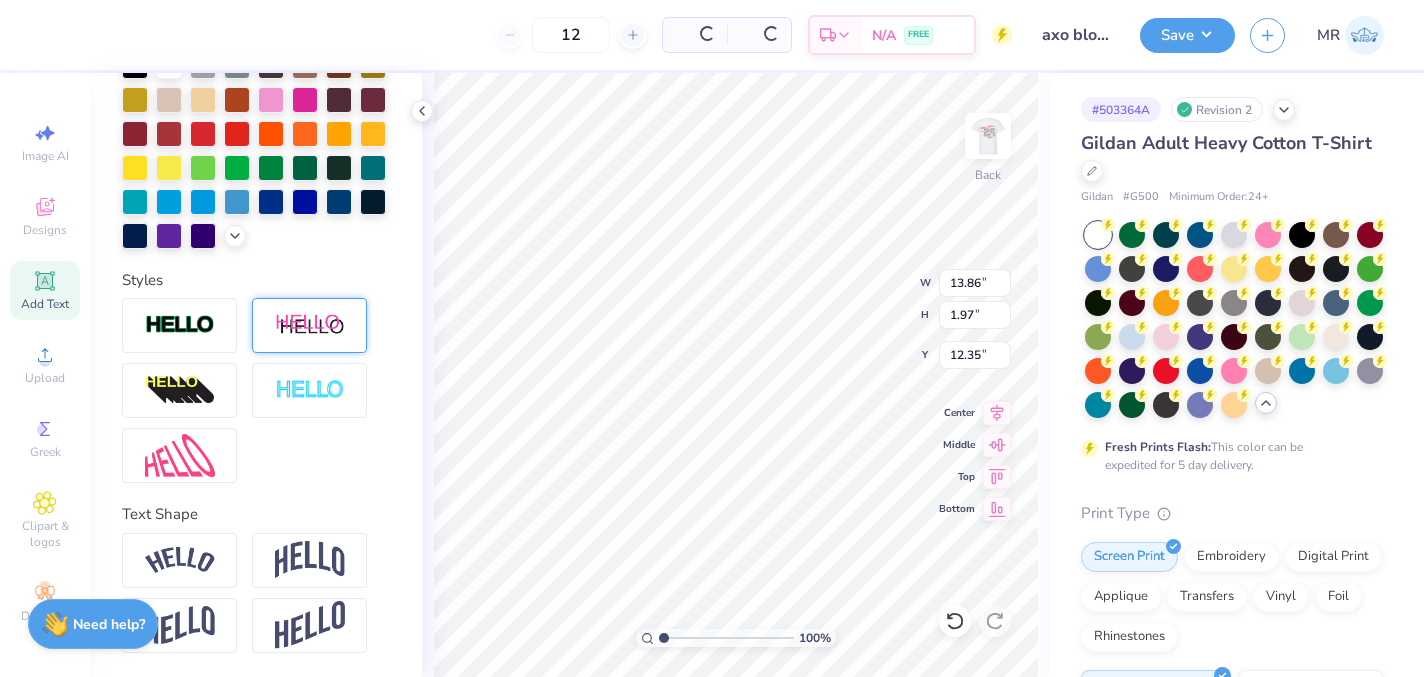 type on "1.80" 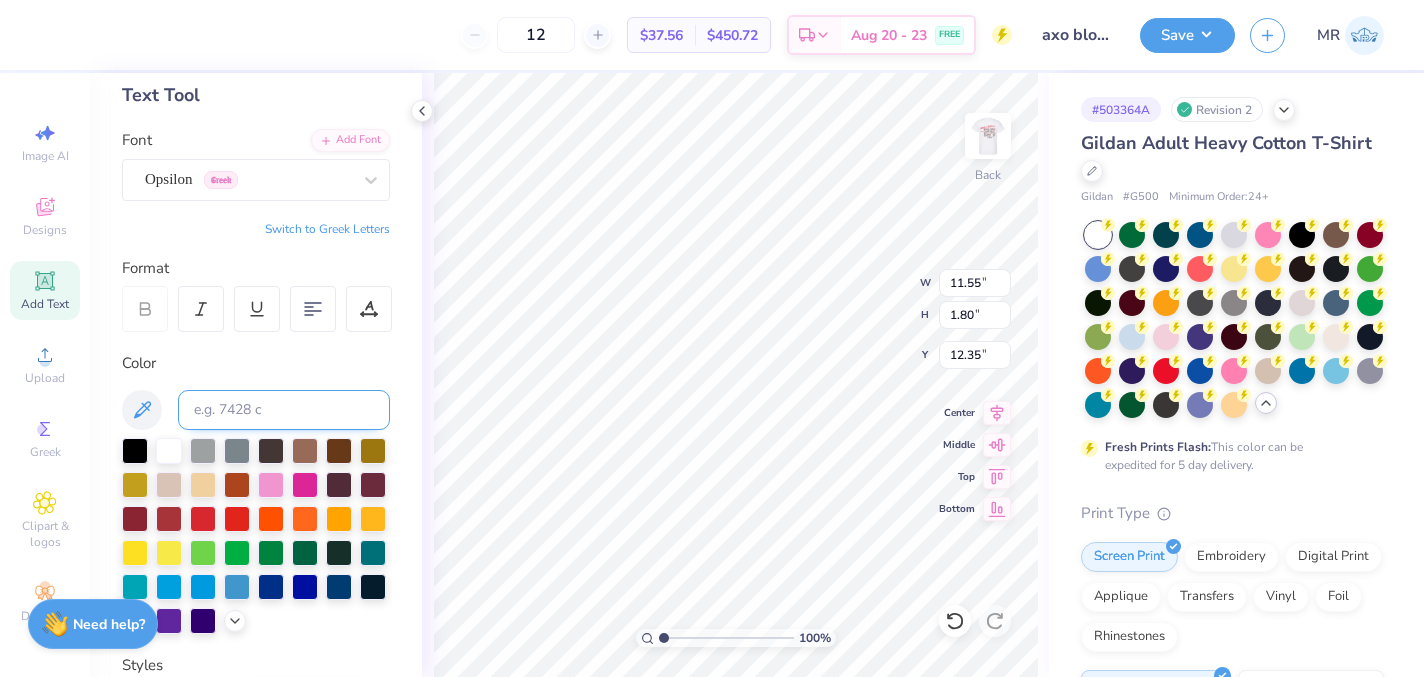 scroll, scrollTop: 83, scrollLeft: 0, axis: vertical 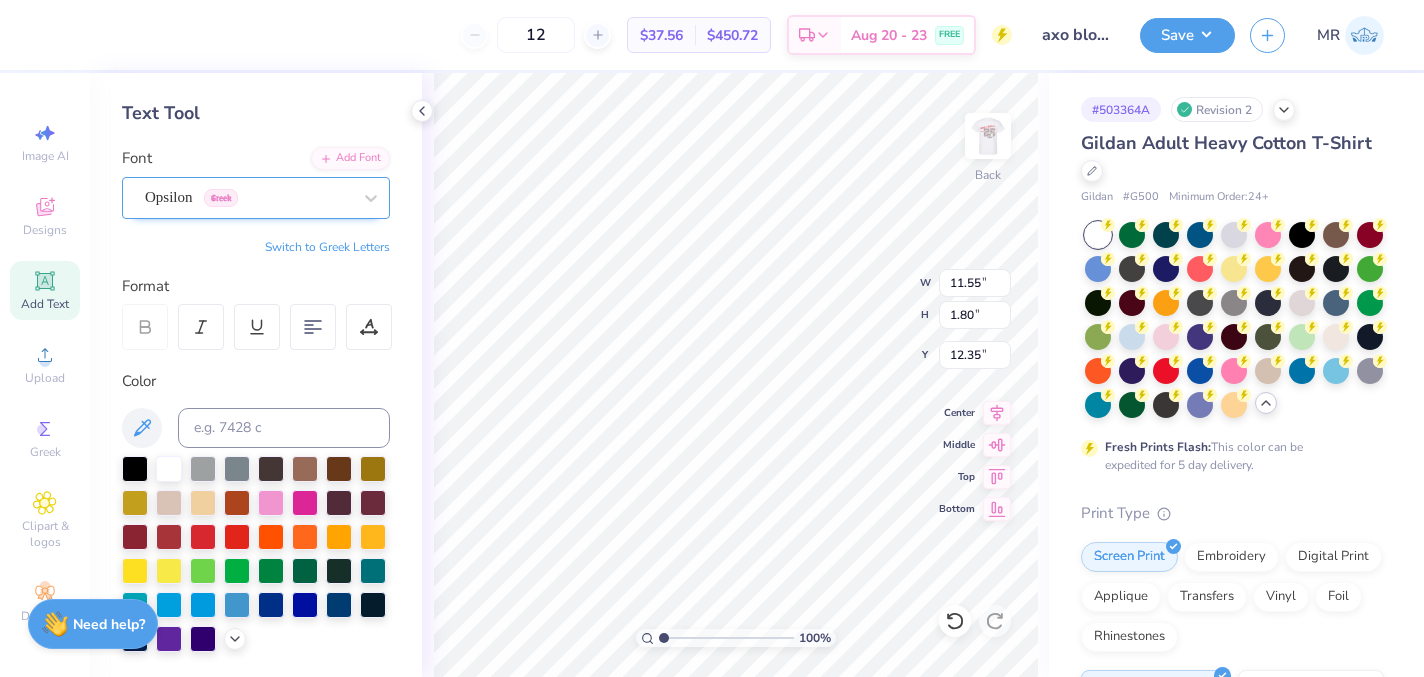click on "Opsilon Greek" at bounding box center (248, 197) 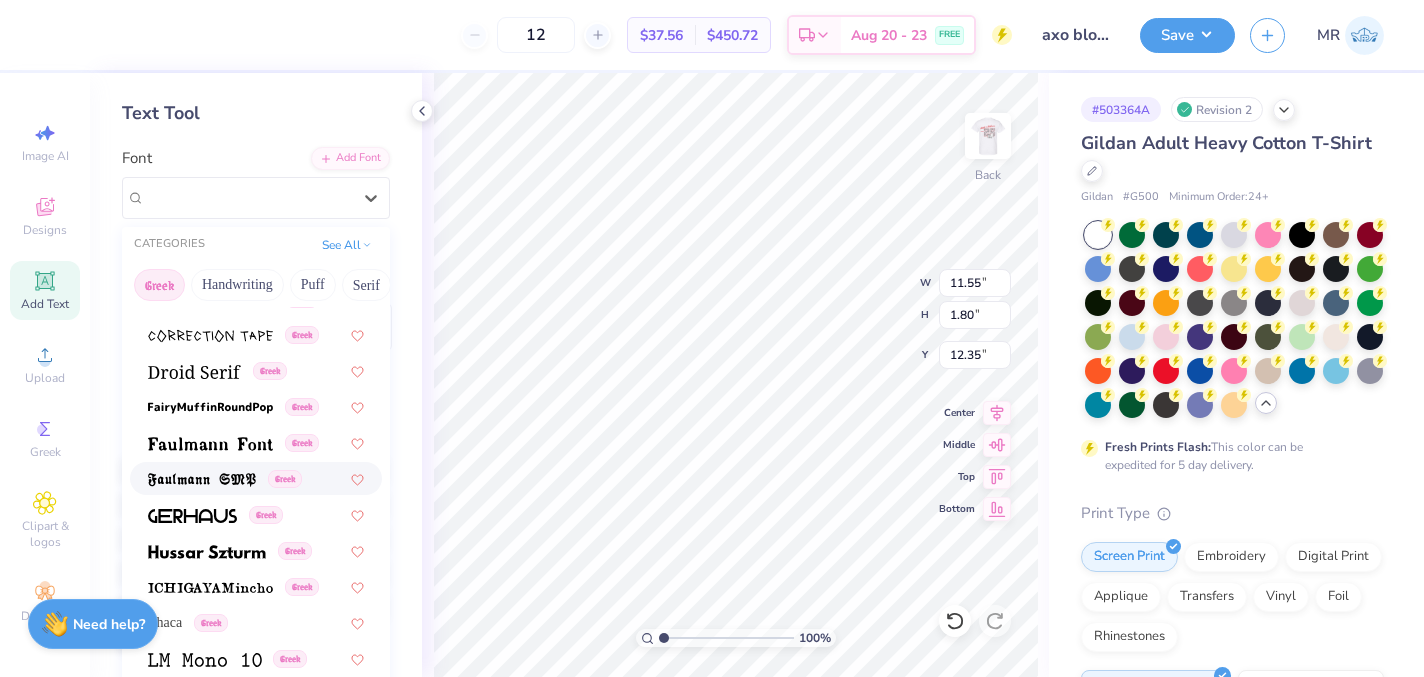 scroll, scrollTop: 571, scrollLeft: 0, axis: vertical 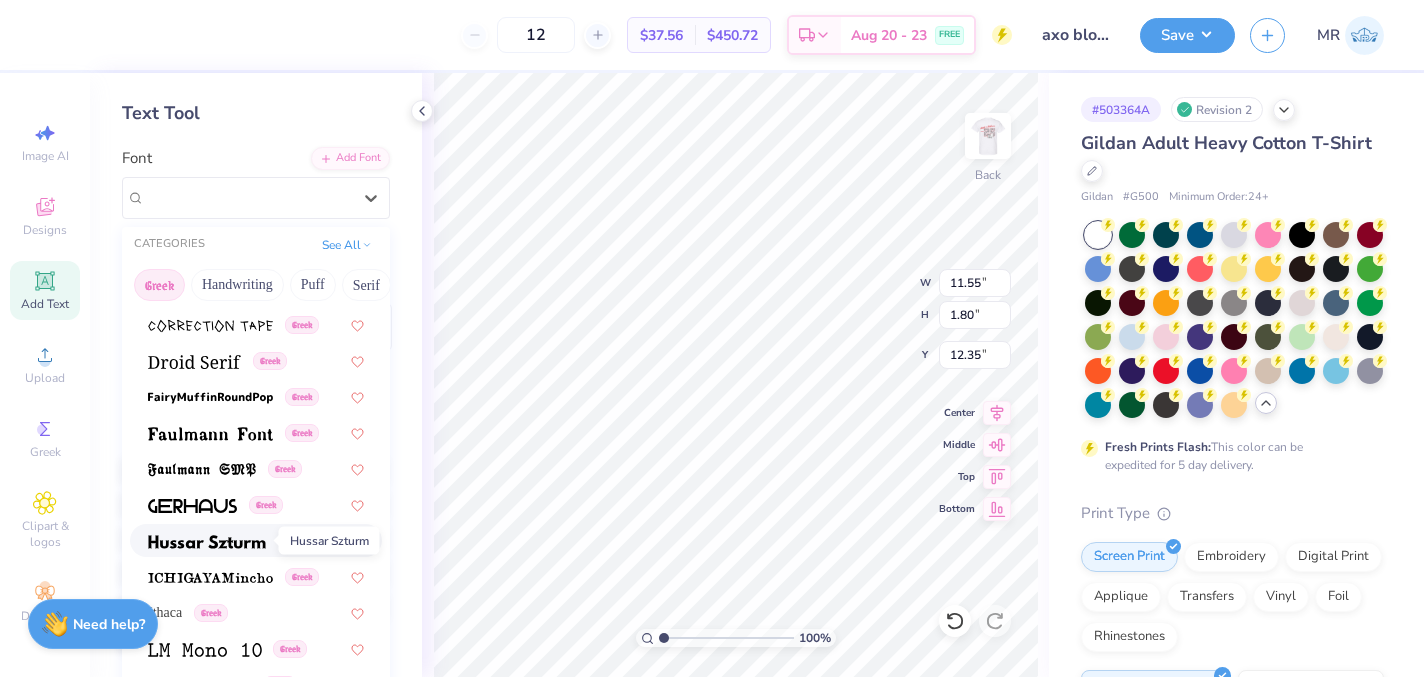 click at bounding box center (207, 542) 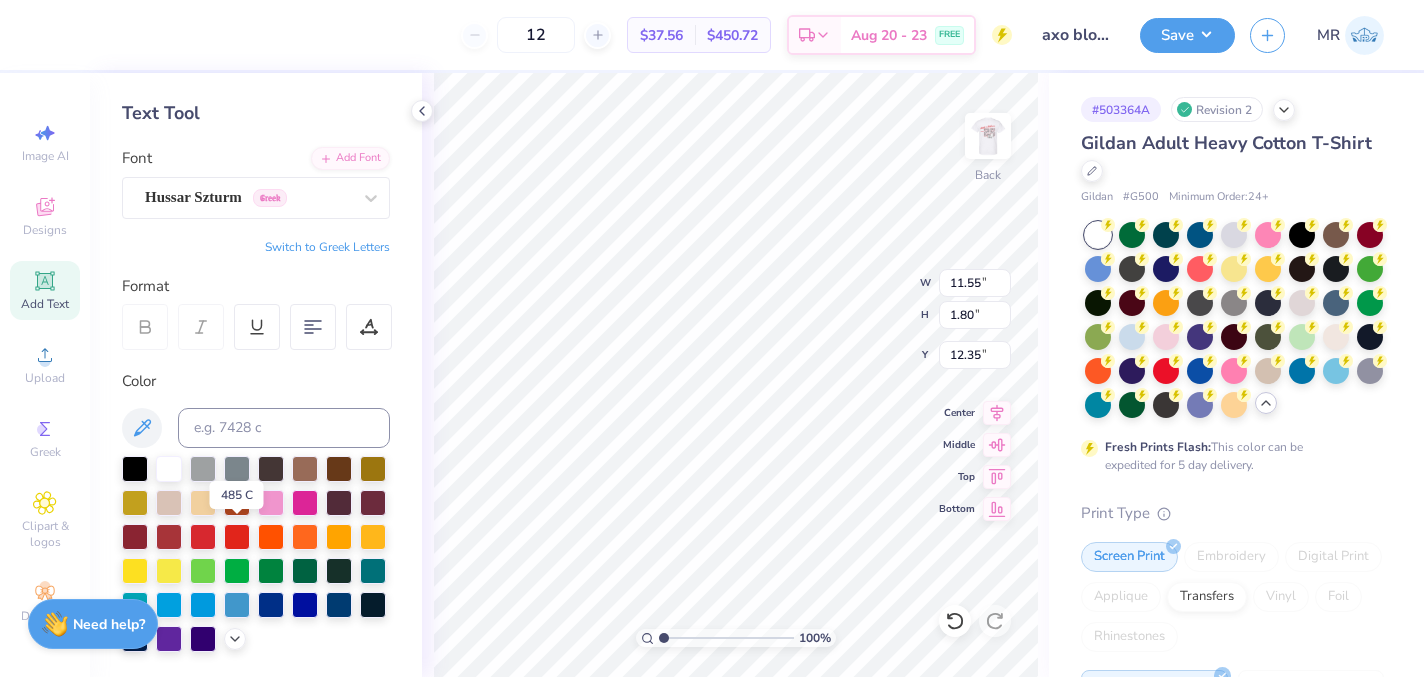 type on "15.02" 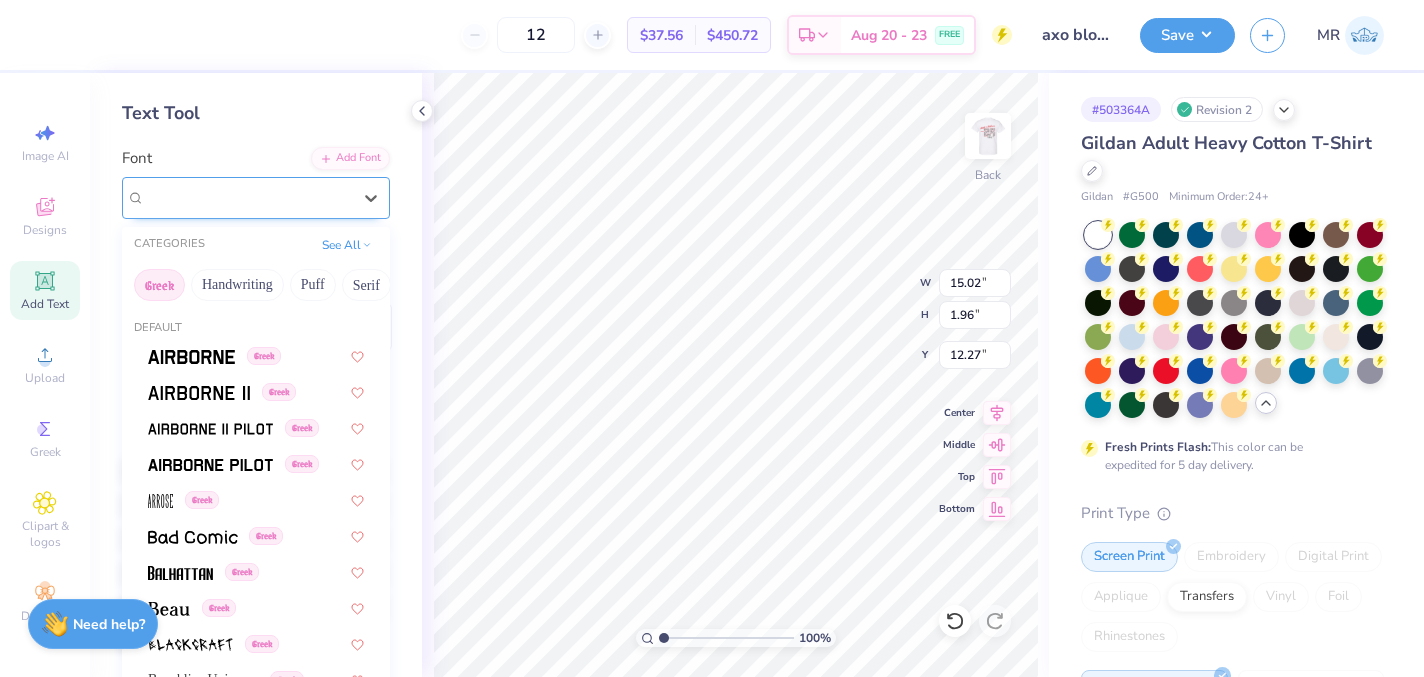 click on "Hussar Szturm Greek" at bounding box center (248, 197) 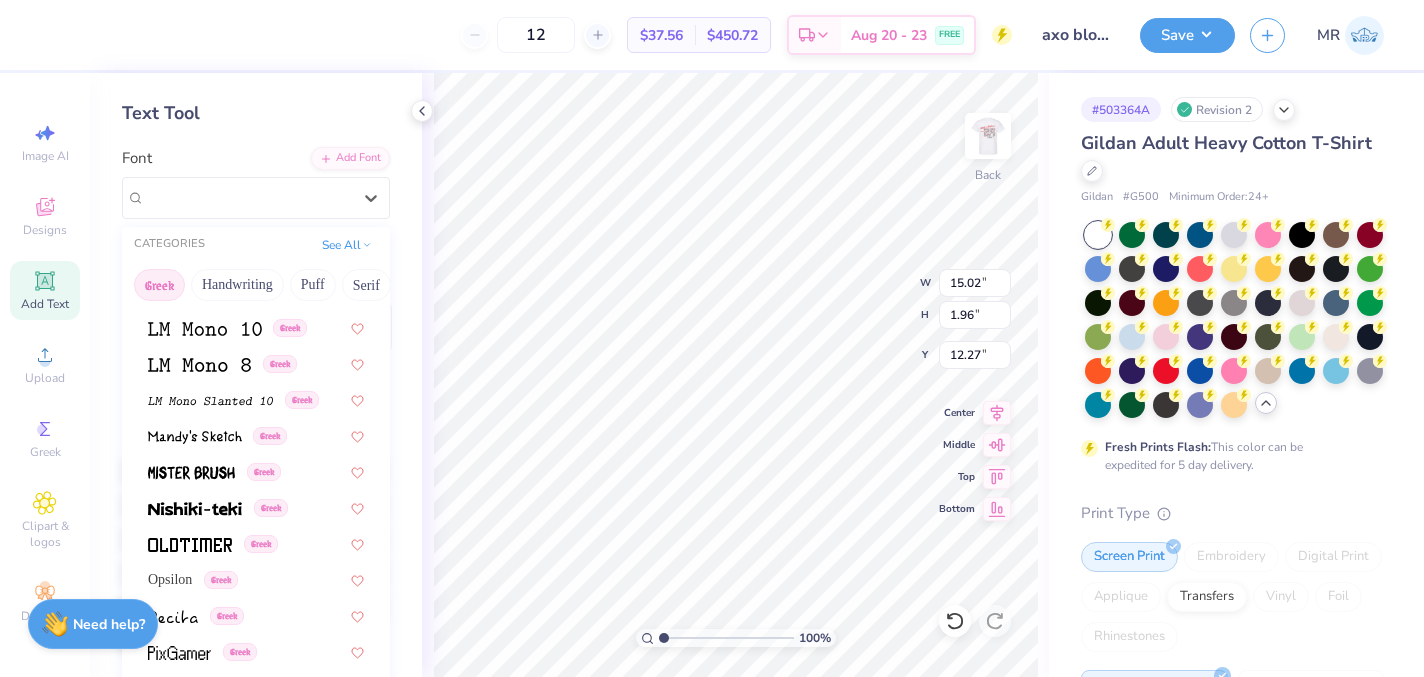 scroll, scrollTop: 1210, scrollLeft: 0, axis: vertical 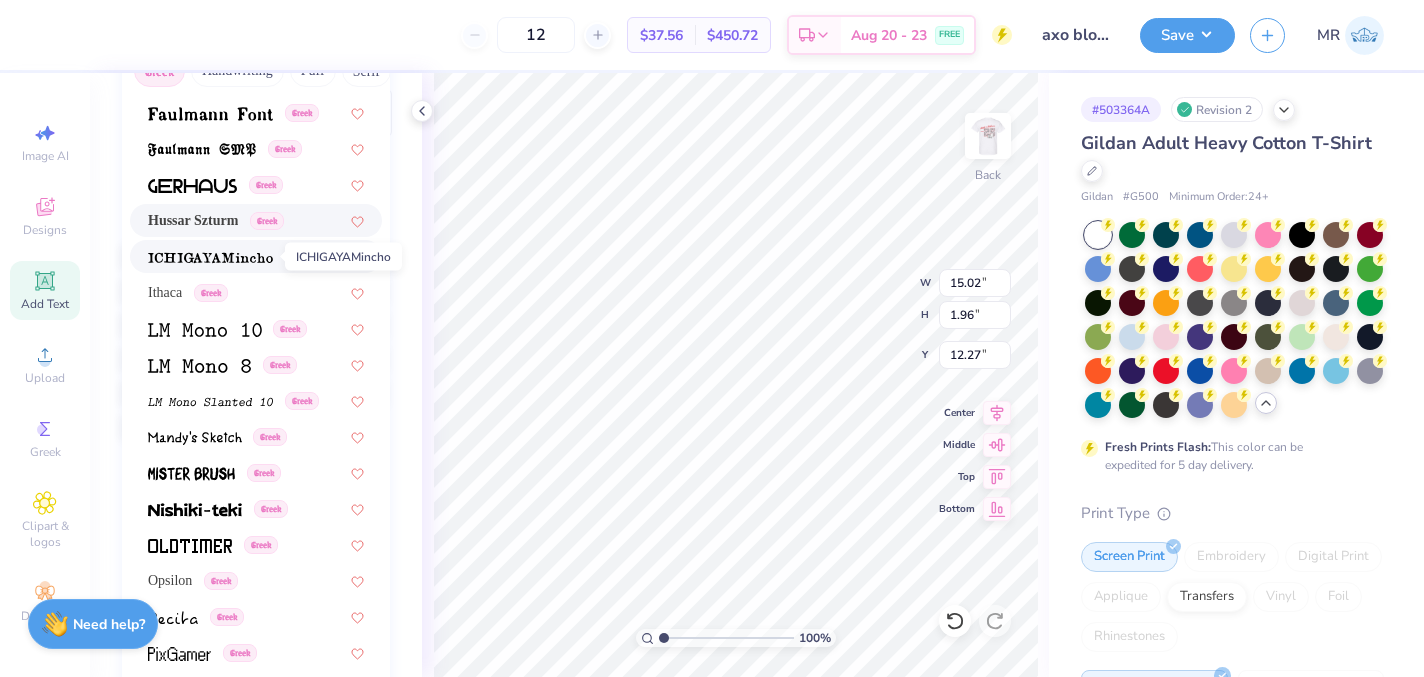 click at bounding box center (210, 258) 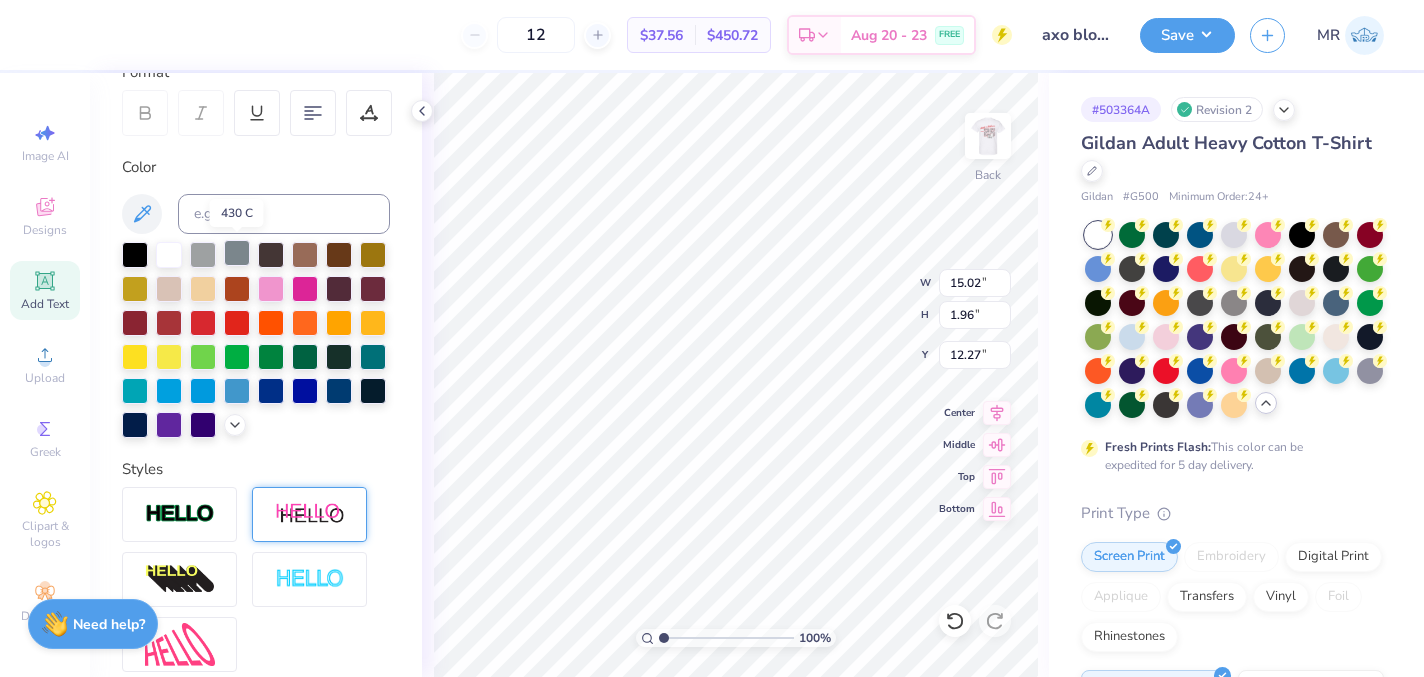 type on "13.39" 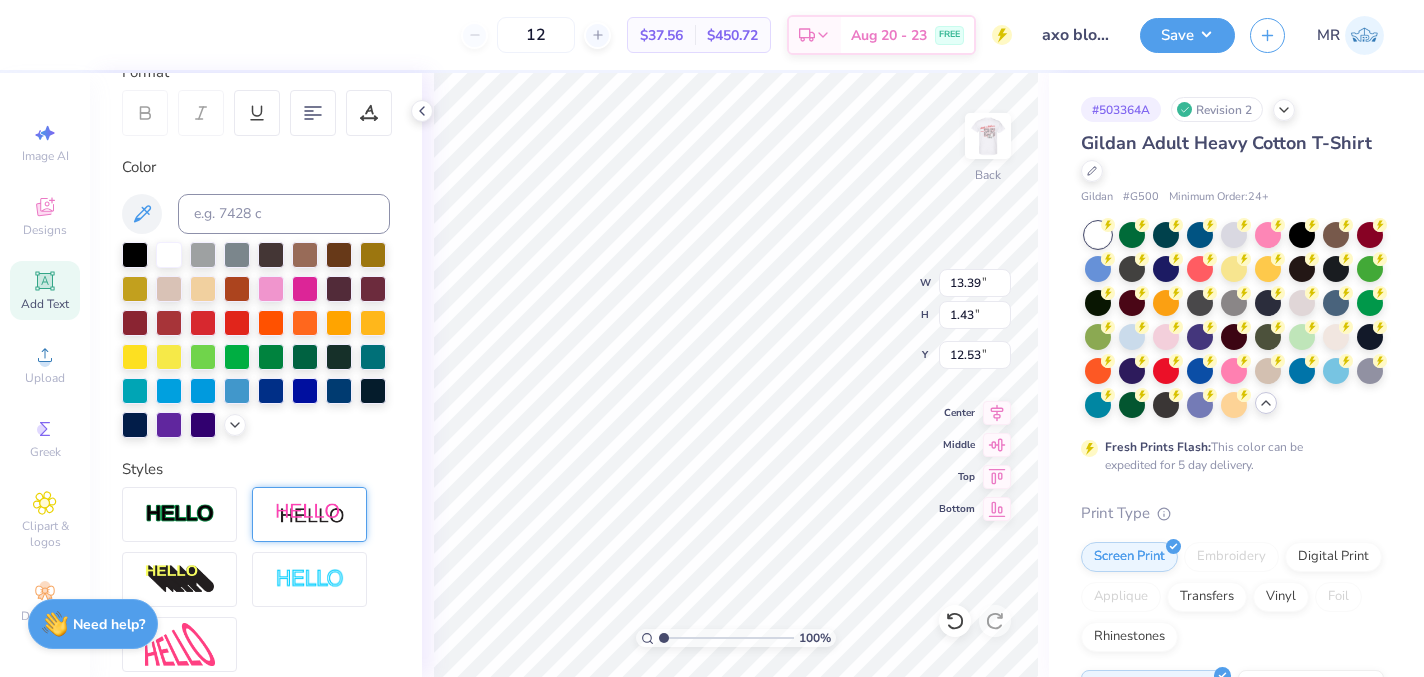 scroll, scrollTop: 1, scrollLeft: 1, axis: both 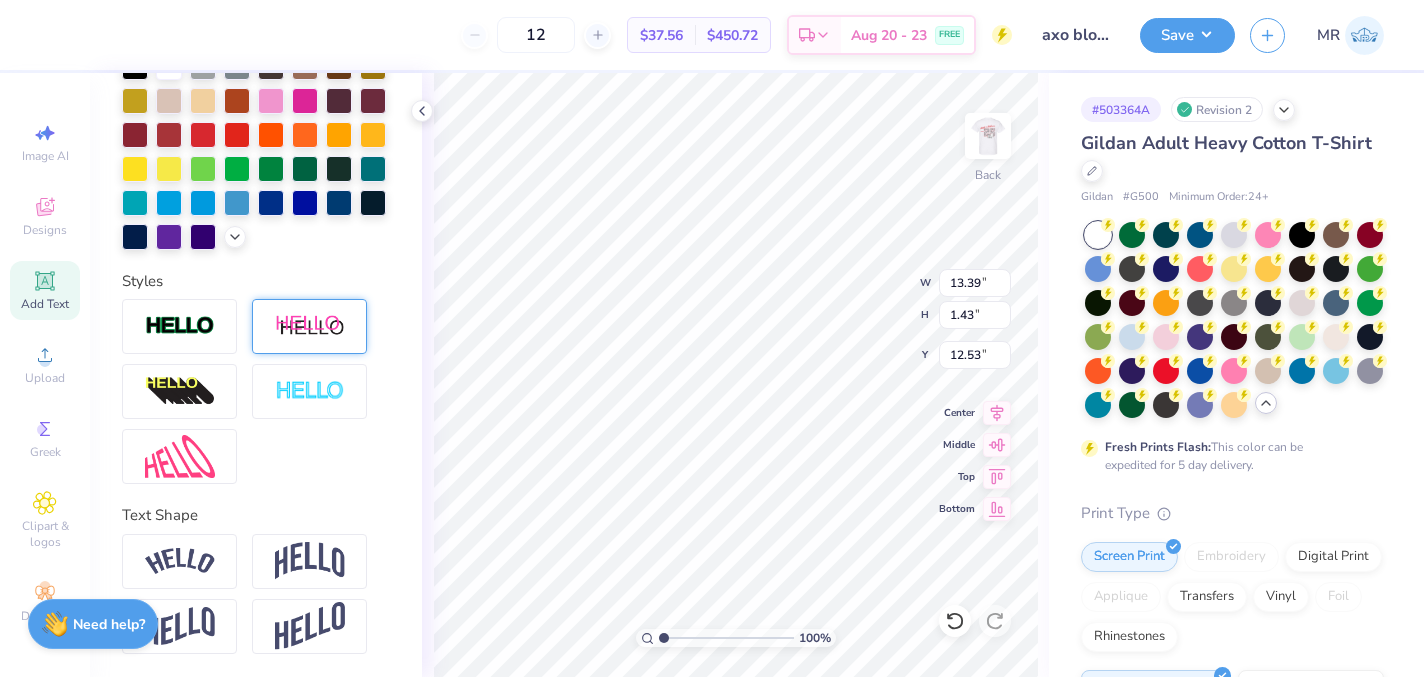 click on "Personalized Names Personalized Numbers Text Tool Add Font Font ICHIGAYAMincho Greek Switch to Greek Letters Format Color Styles Text Shape" at bounding box center [256, 375] 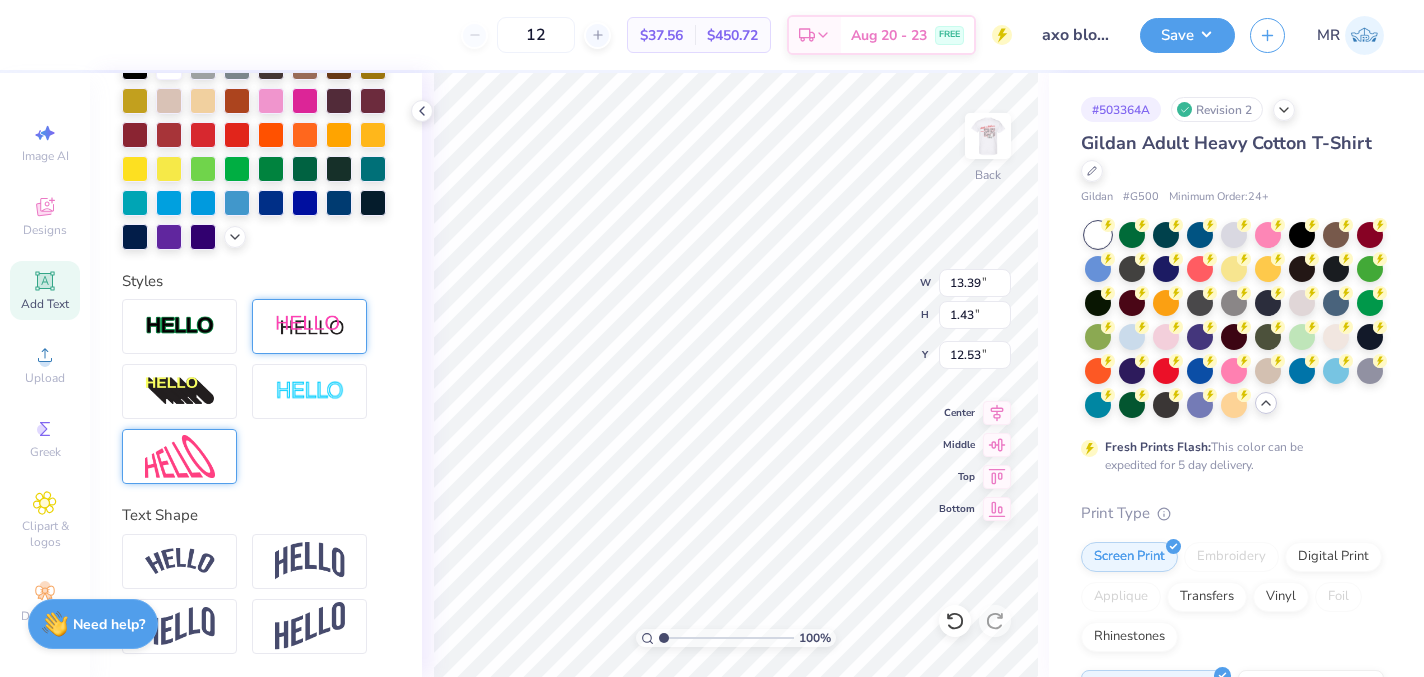 click at bounding box center (180, 456) 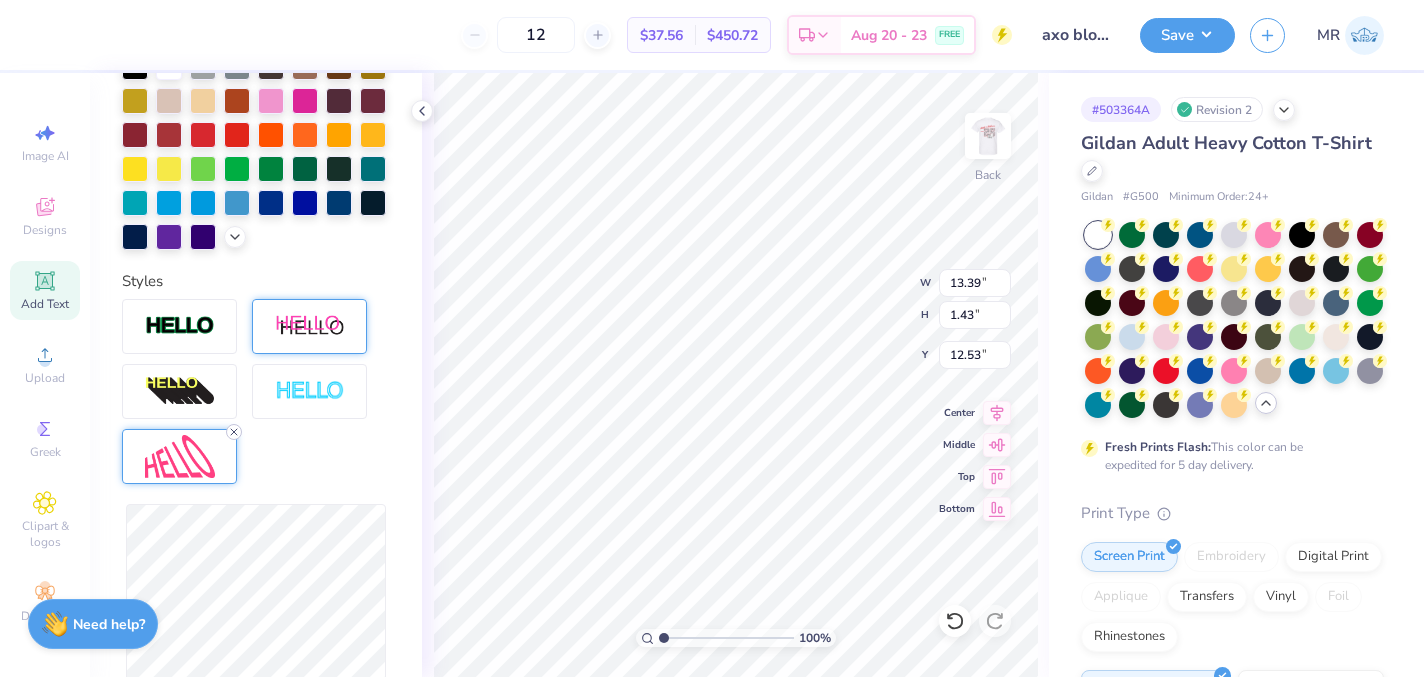 click 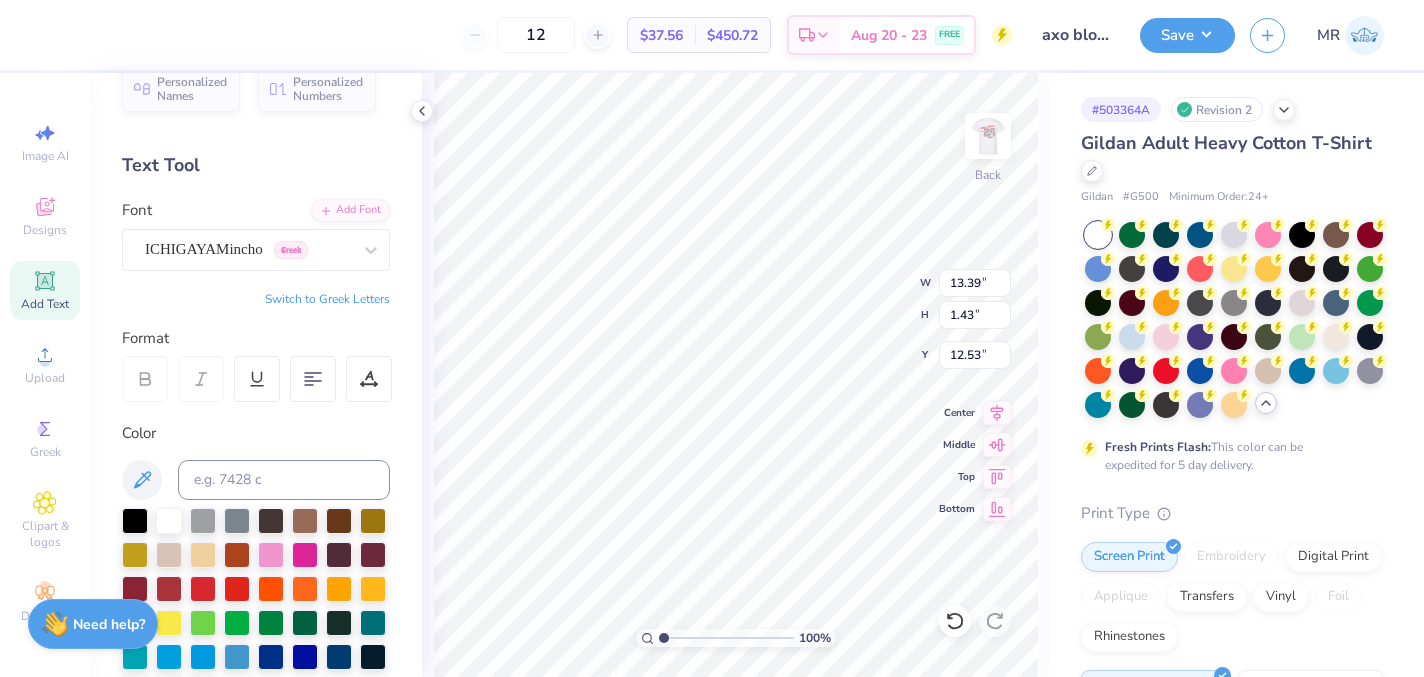 scroll, scrollTop: 0, scrollLeft: 0, axis: both 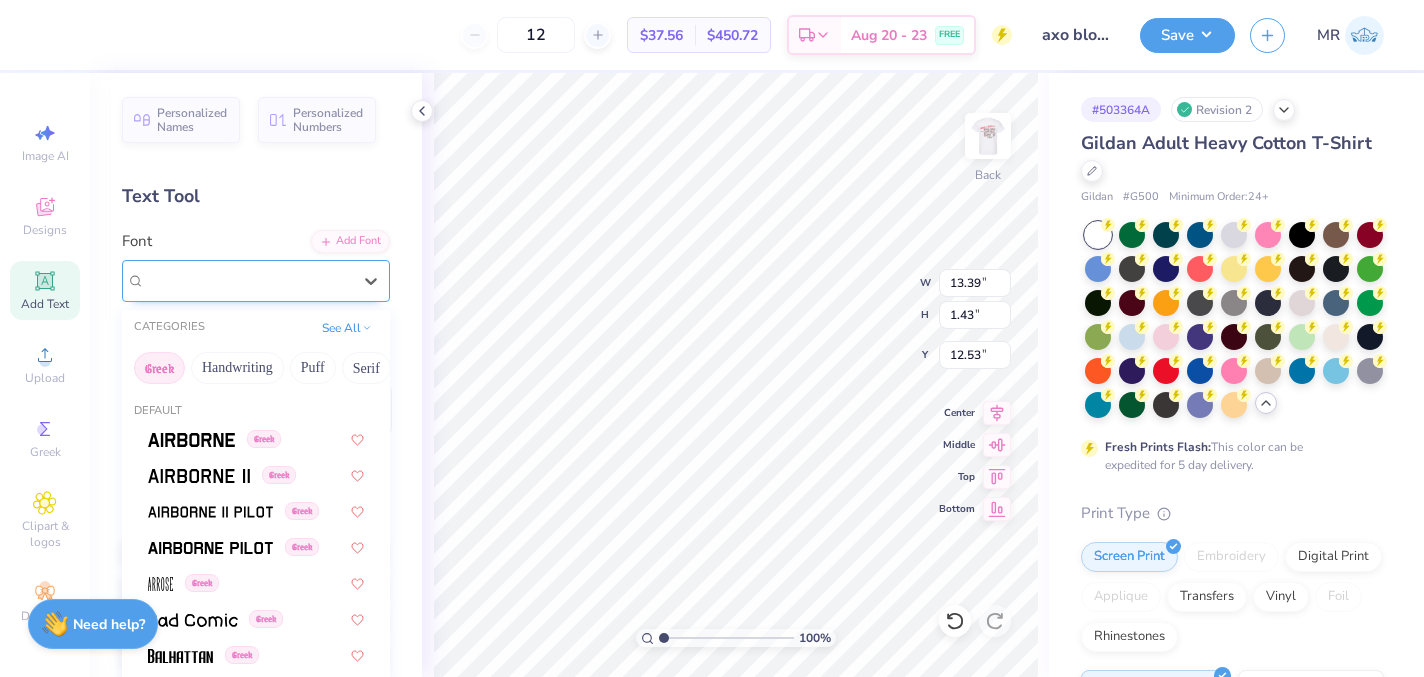 click on "ICHIGAYAMincho Greek" at bounding box center (248, 280) 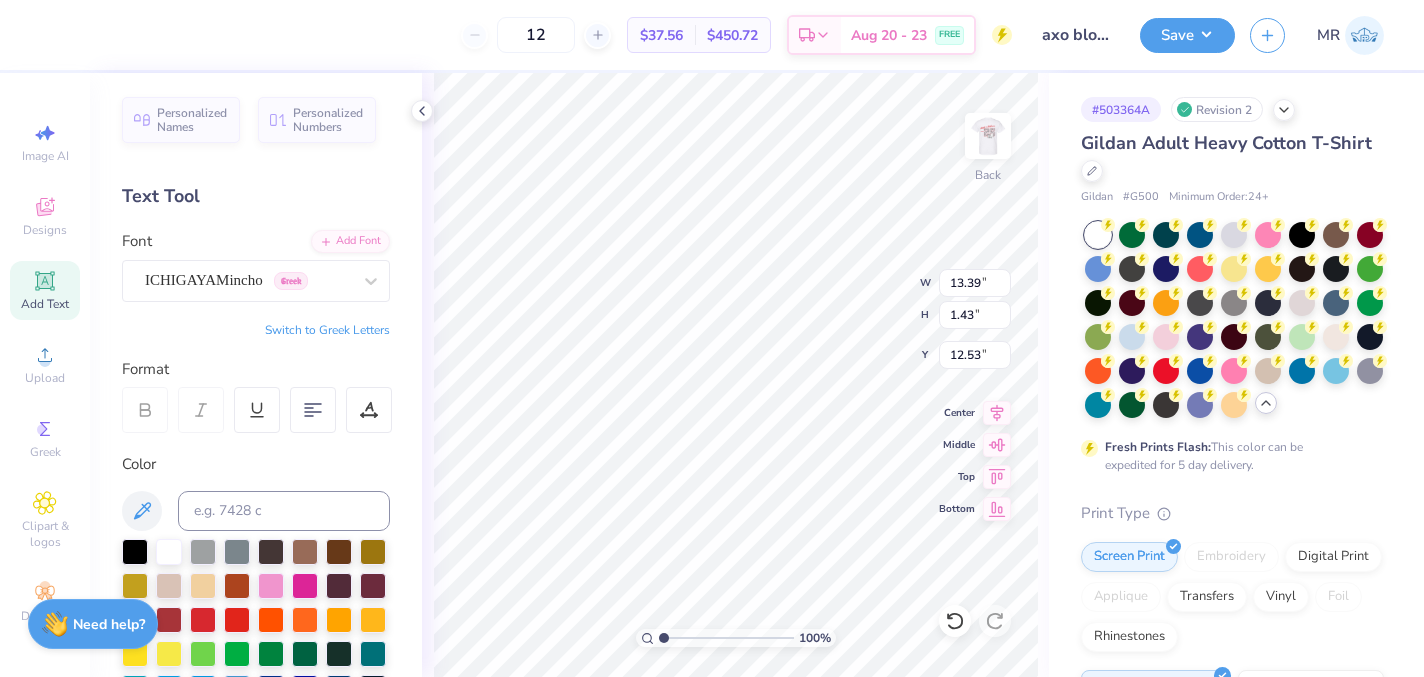 type on "AXO x
PiLam" 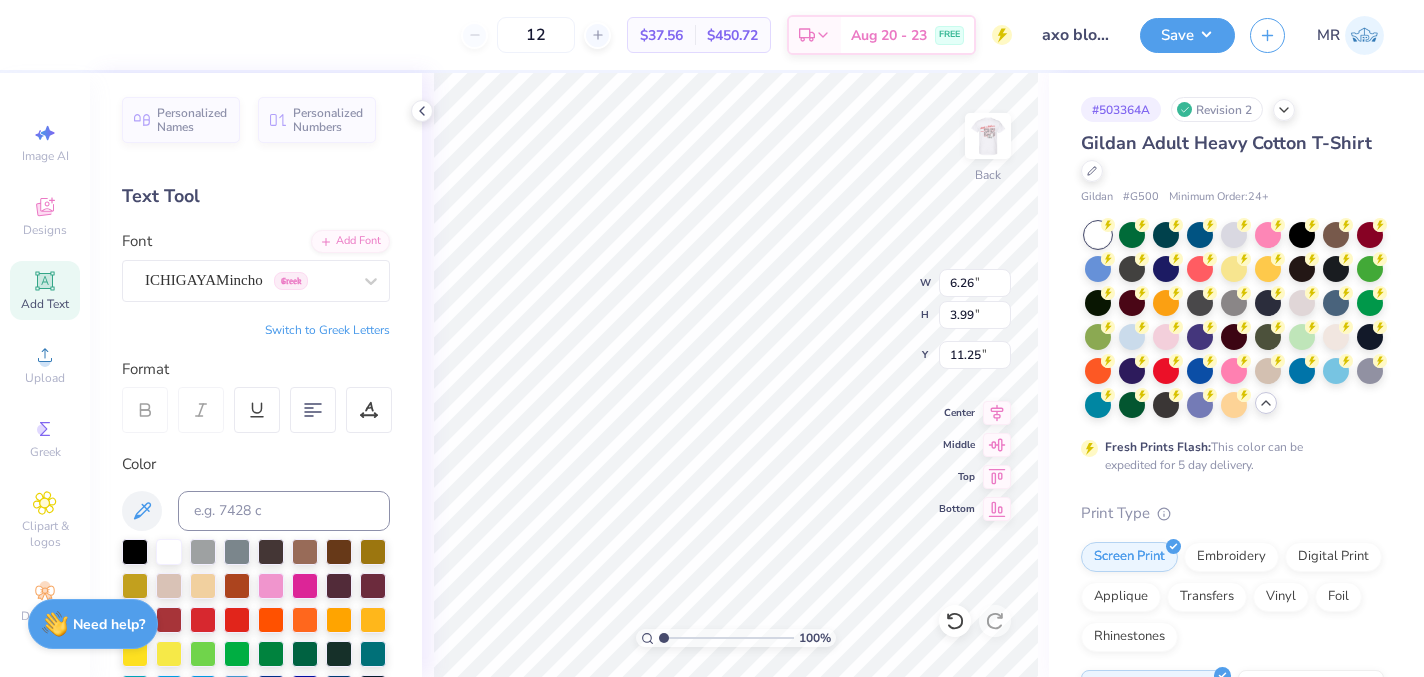 scroll, scrollTop: 0, scrollLeft: 1, axis: horizontal 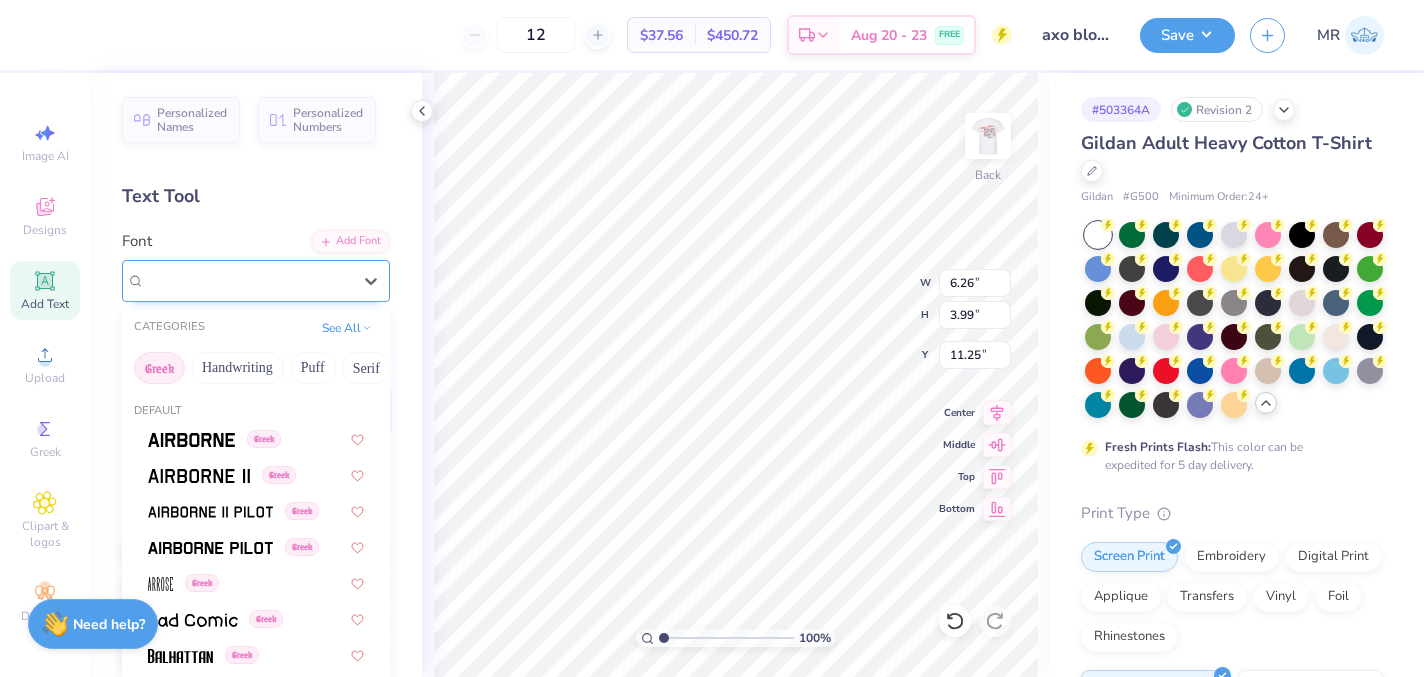 click on "ICHIGAYAMincho Greek" at bounding box center [248, 280] 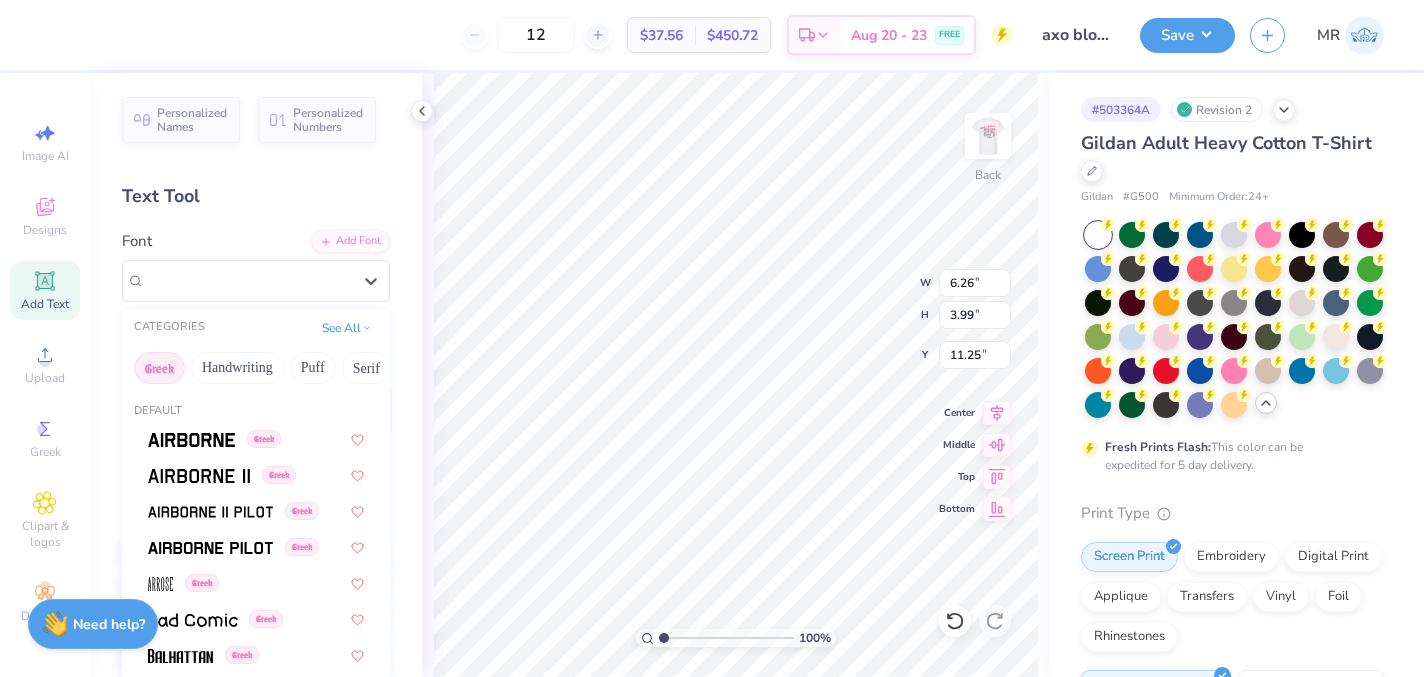 click on "Greek" at bounding box center (159, 368) 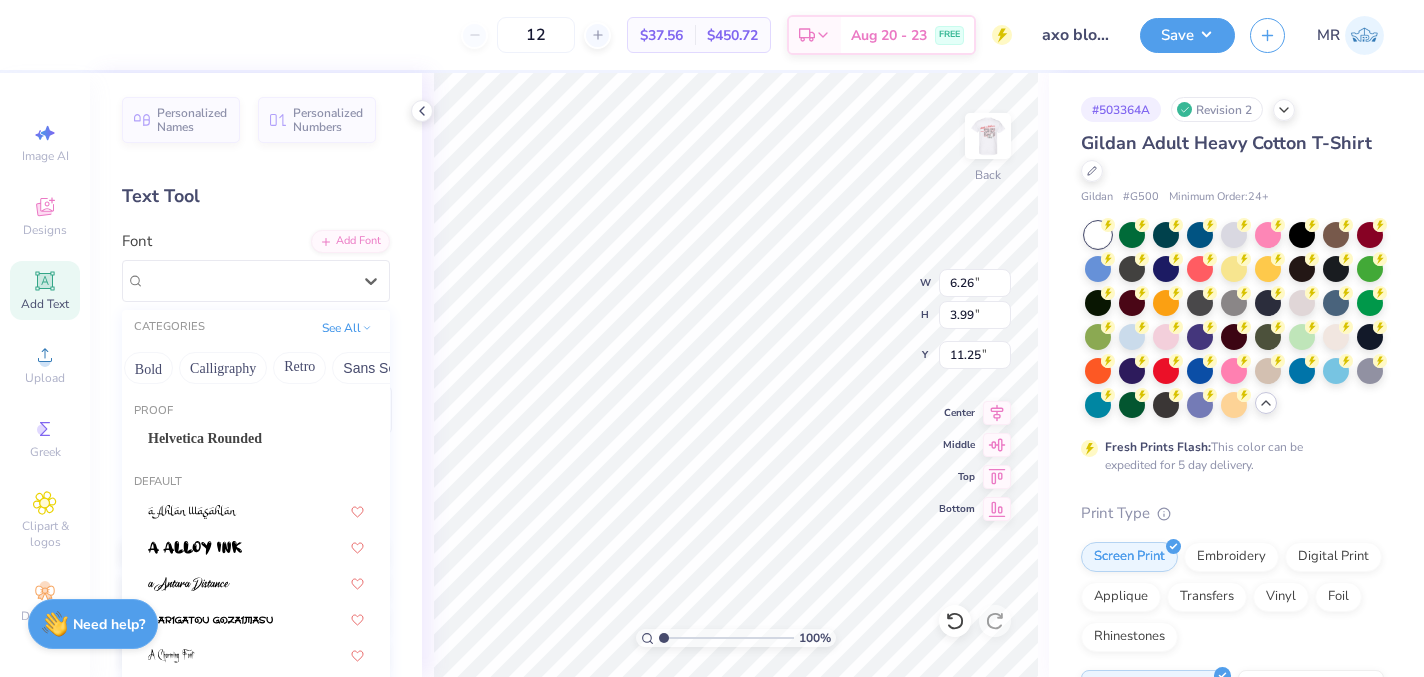 scroll, scrollTop: 0, scrollLeft: 276, axis: horizontal 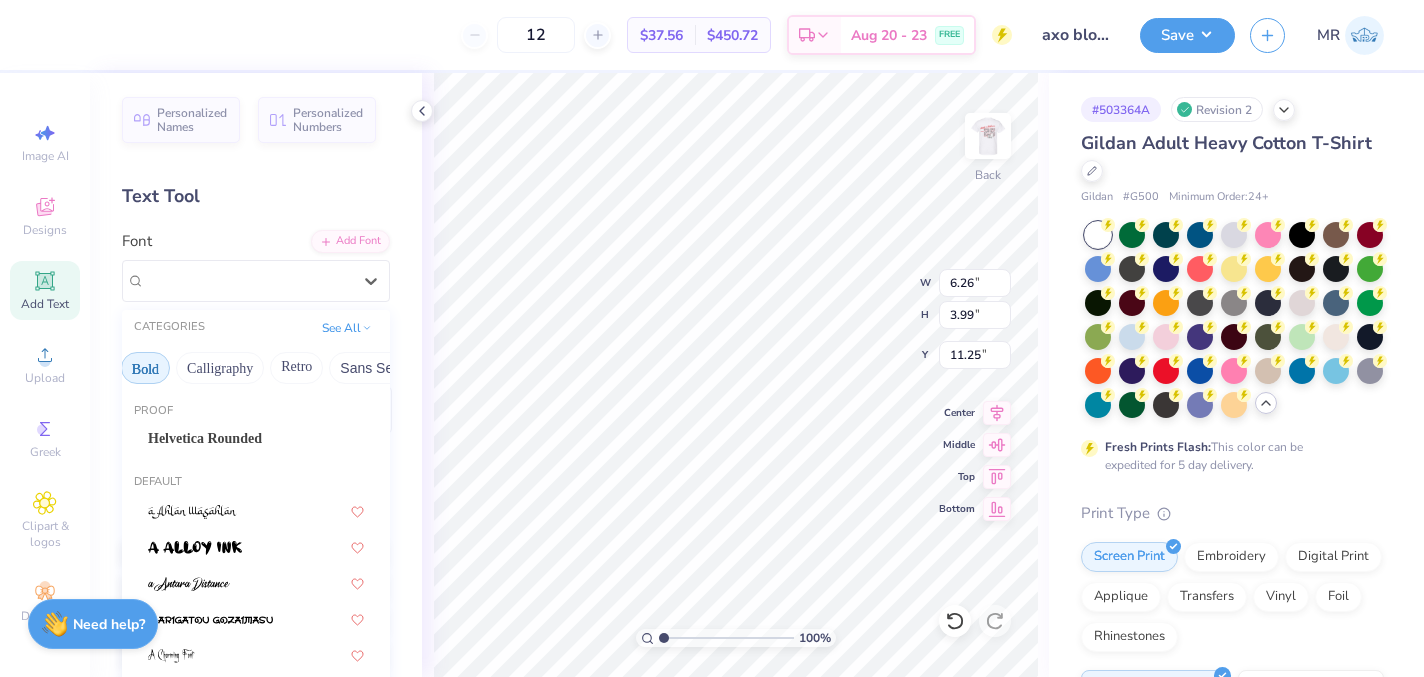 click on "Bold" at bounding box center [145, 368] 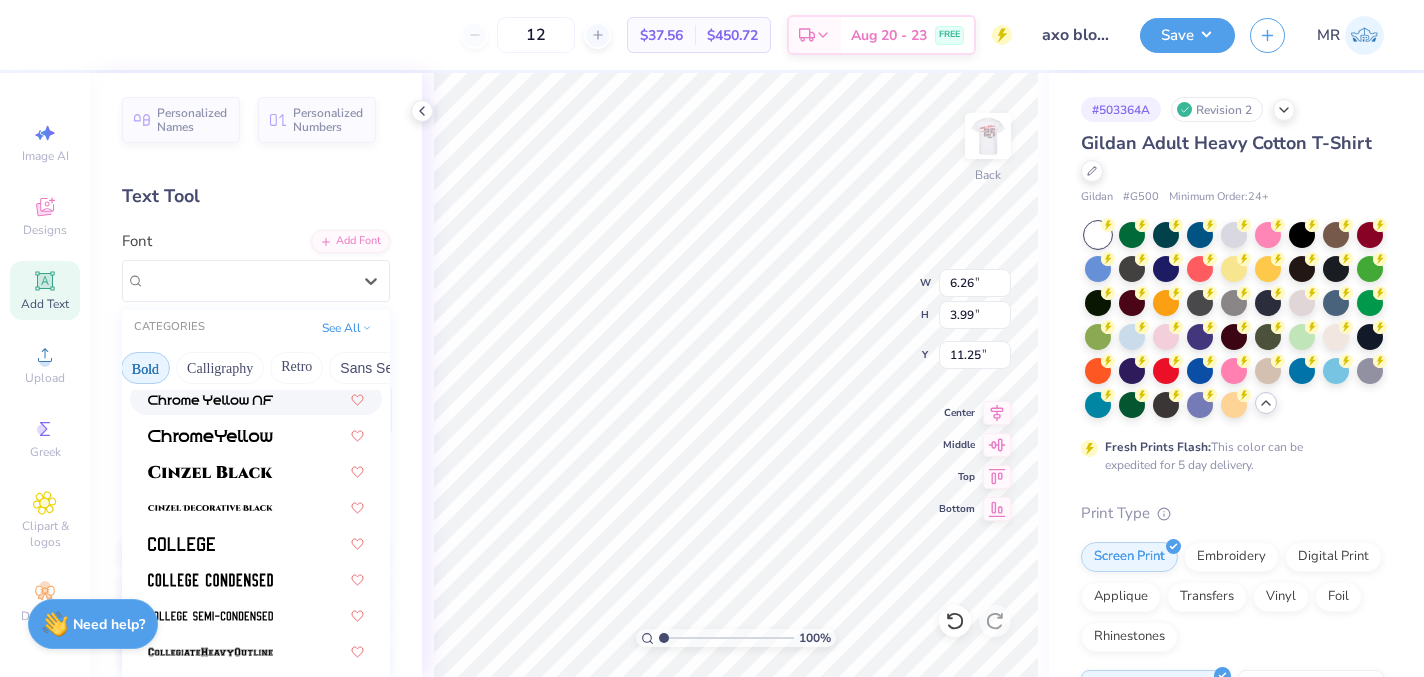 scroll, scrollTop: 78, scrollLeft: 0, axis: vertical 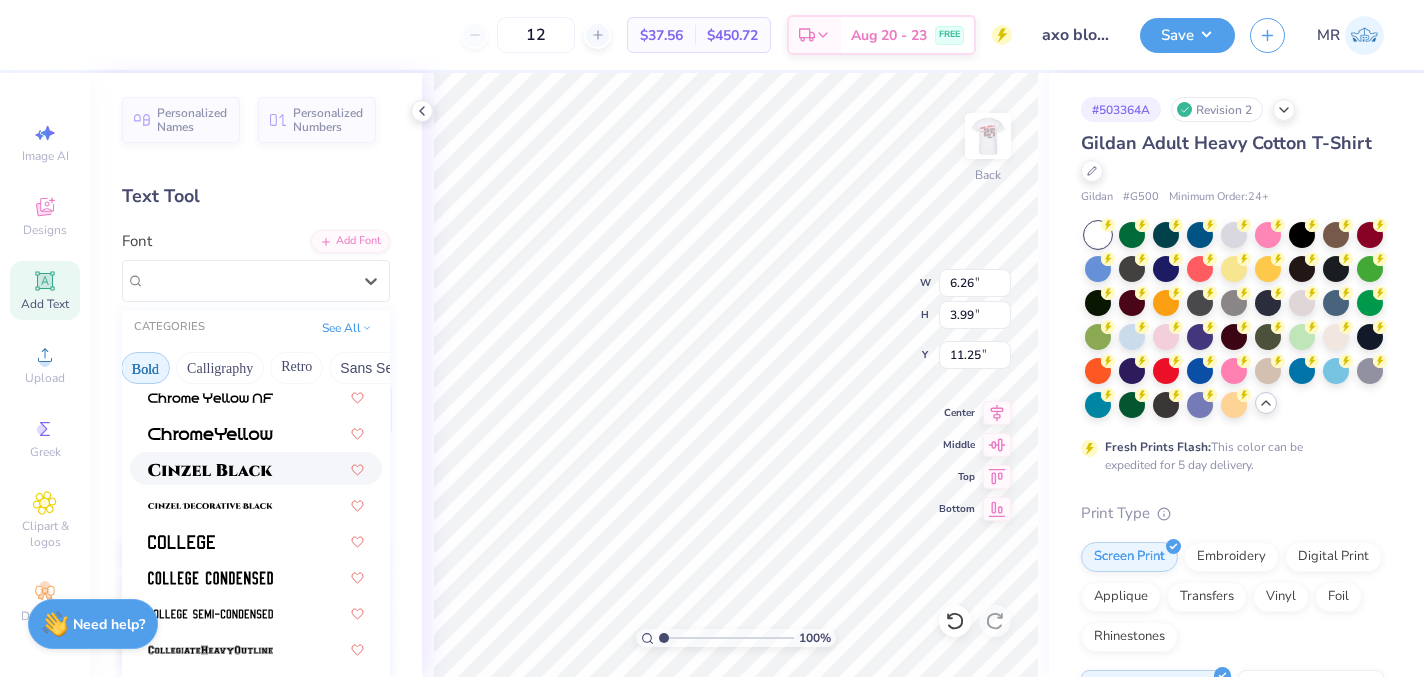 click at bounding box center [256, 468] 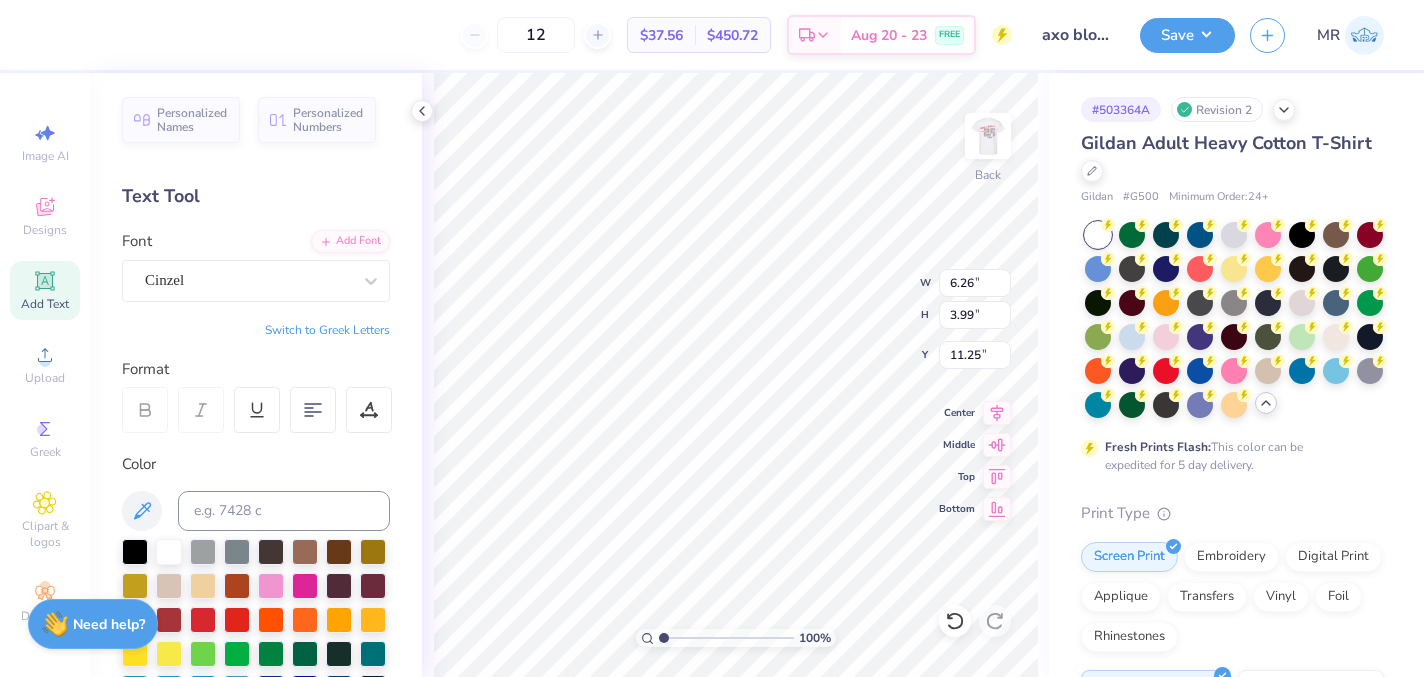 type on "7.19" 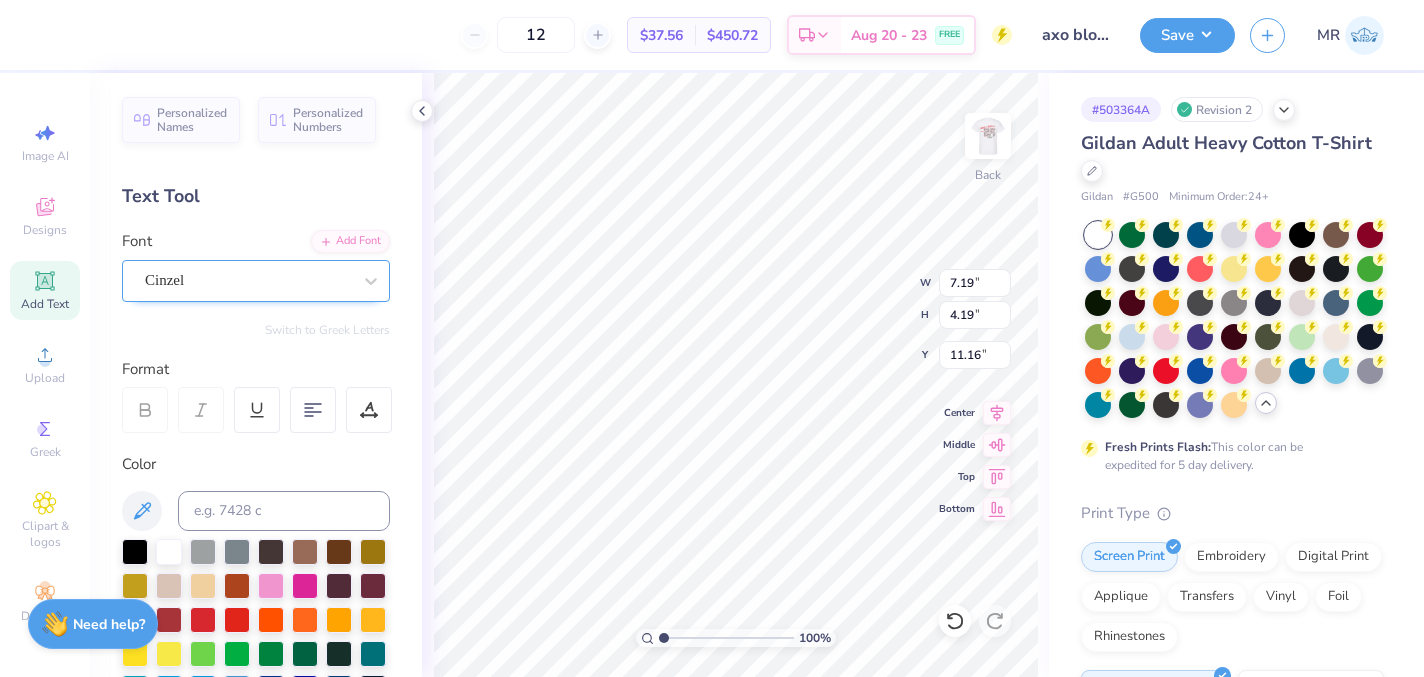 click at bounding box center [248, 280] 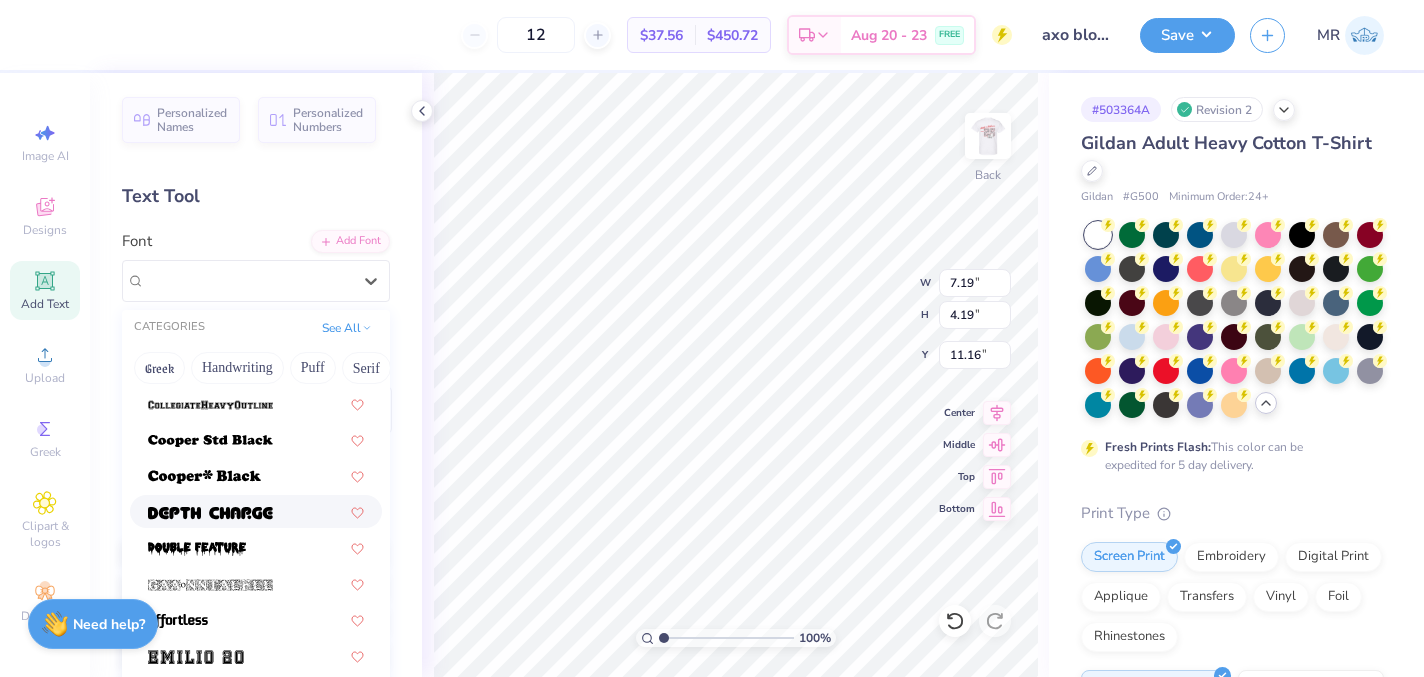 scroll, scrollTop: 332, scrollLeft: 0, axis: vertical 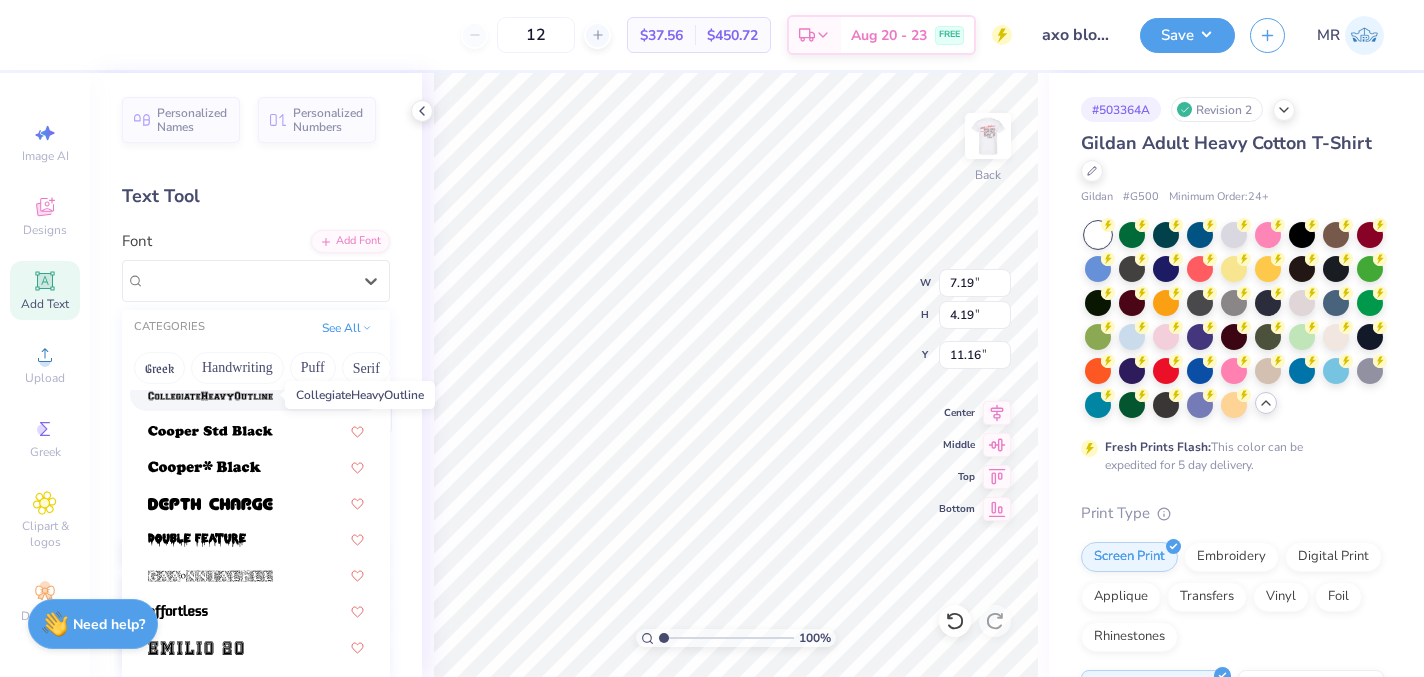 click at bounding box center (210, 396) 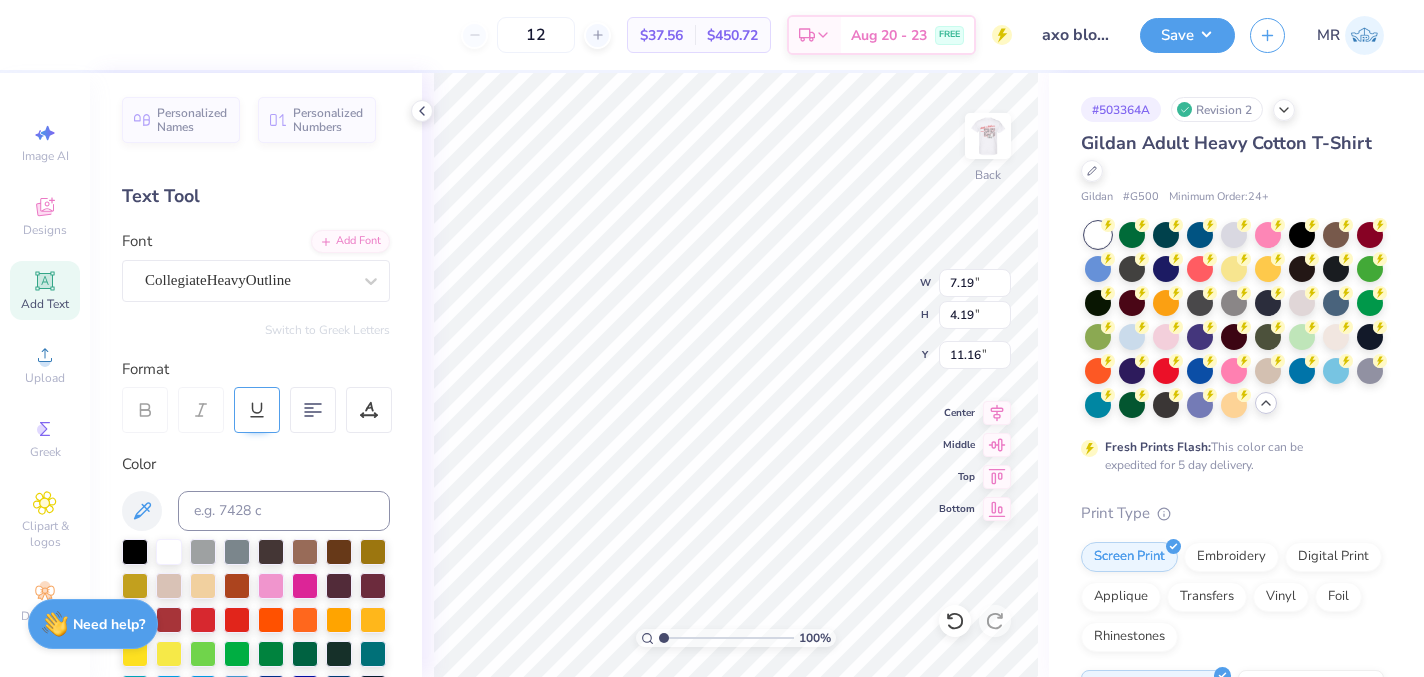type on "6.94" 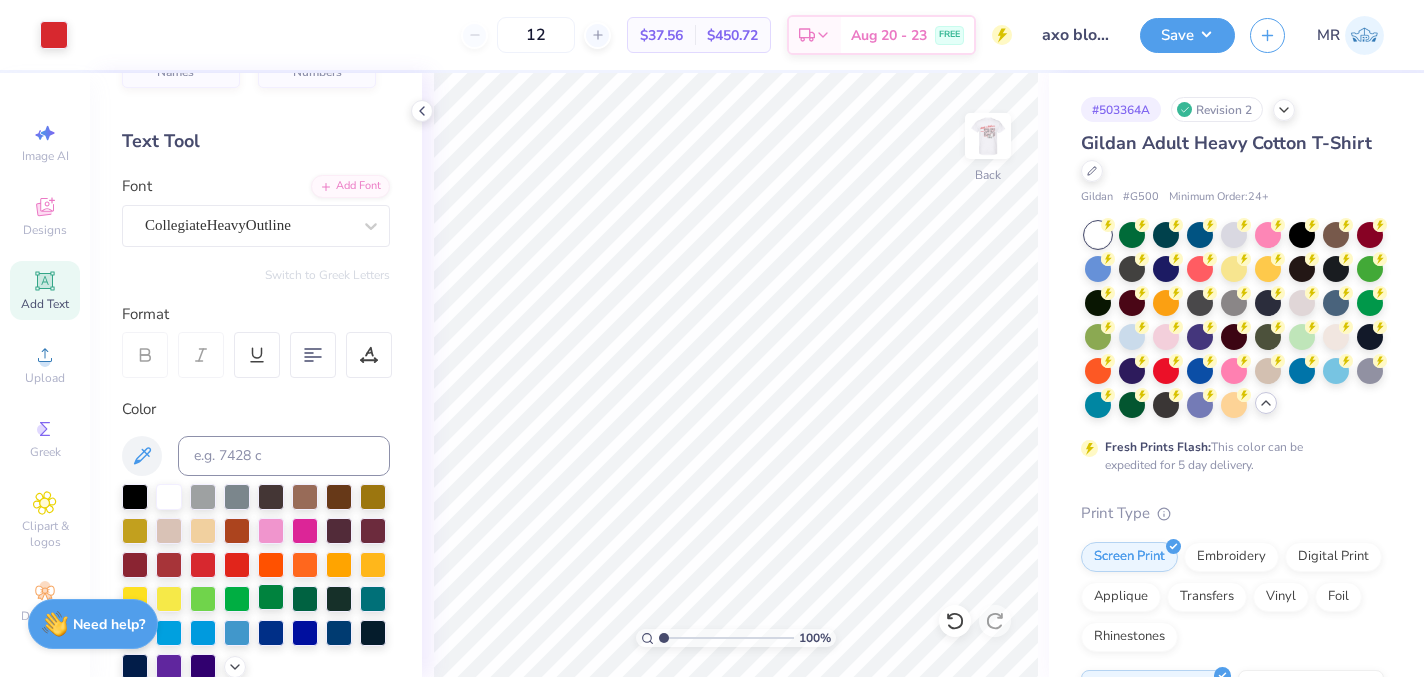 scroll, scrollTop: 56, scrollLeft: 0, axis: vertical 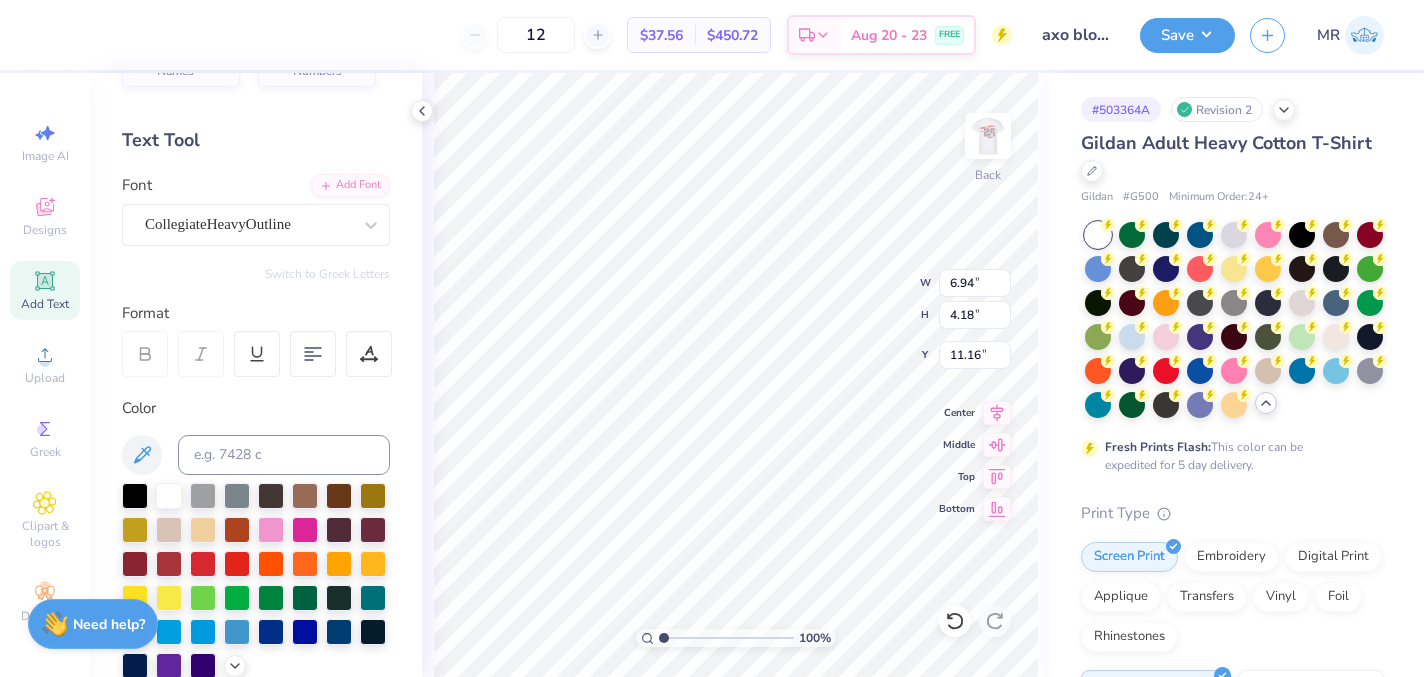 type on "AXO x" 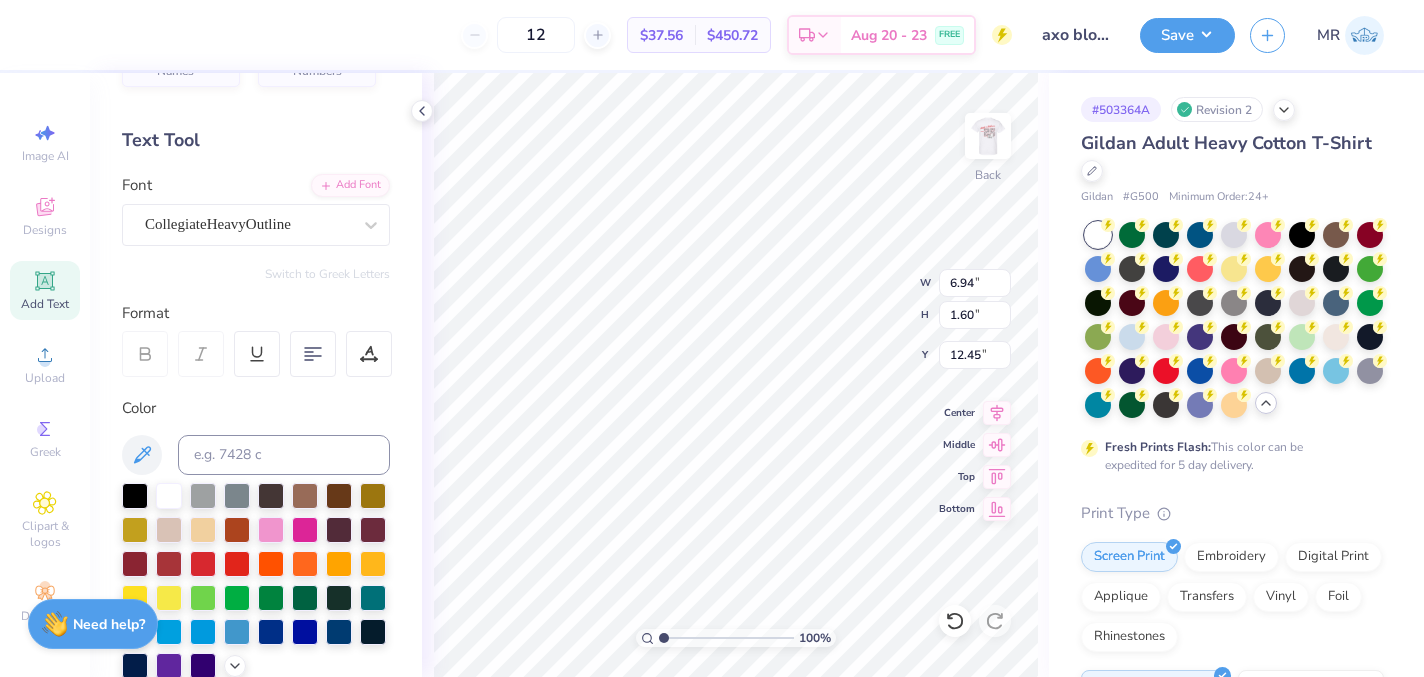 scroll, scrollTop: 0, scrollLeft: 0, axis: both 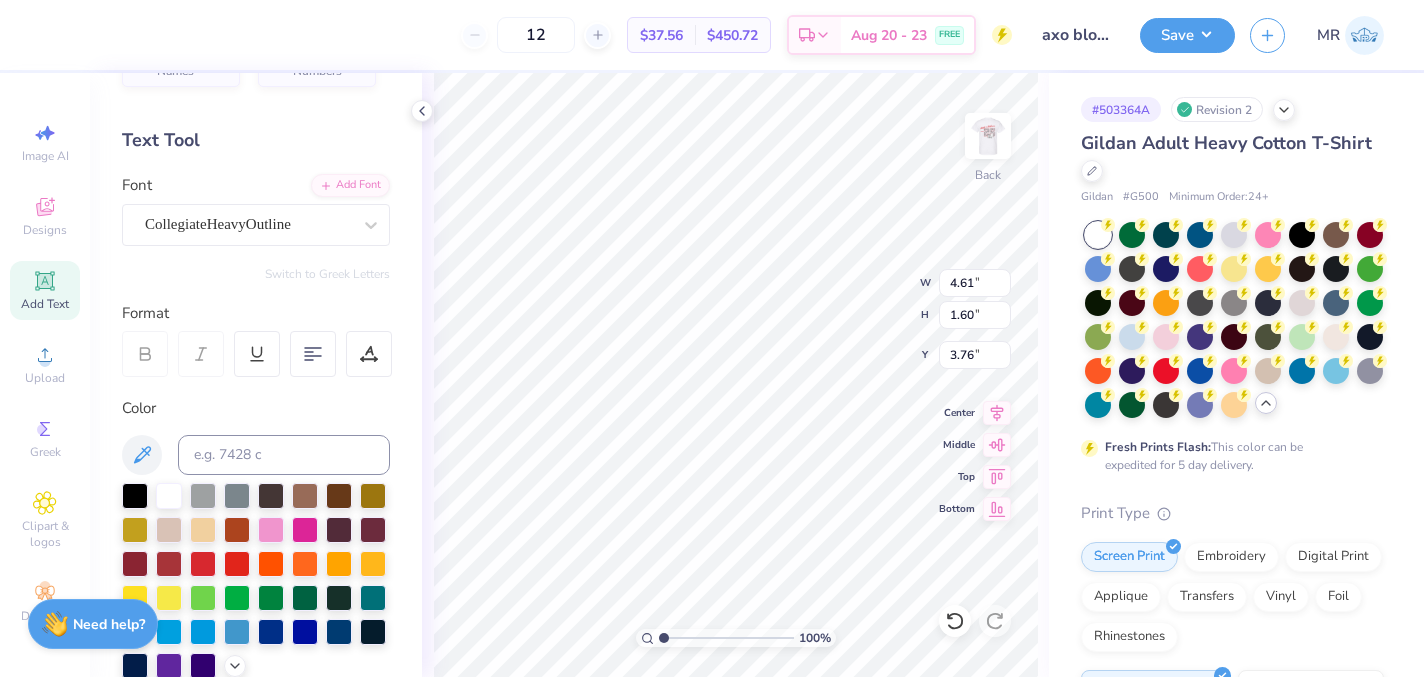 type on "3.76" 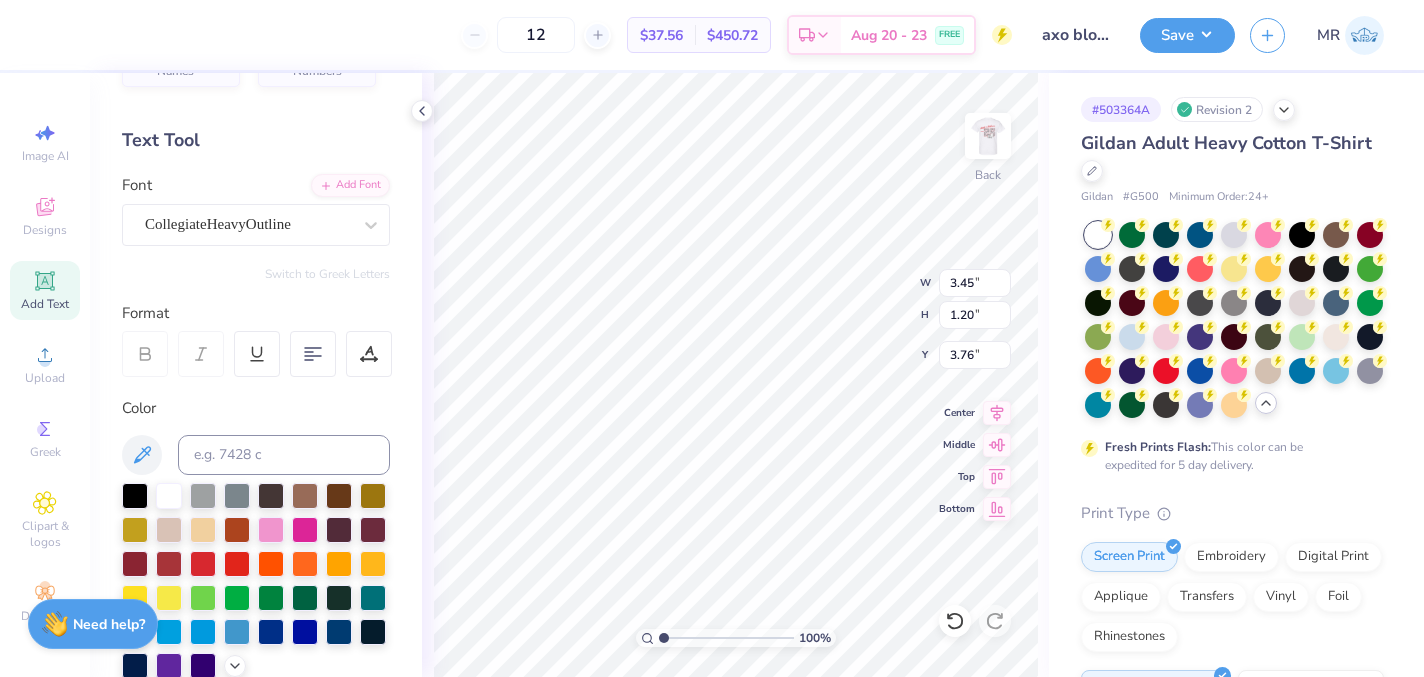type on "3.45" 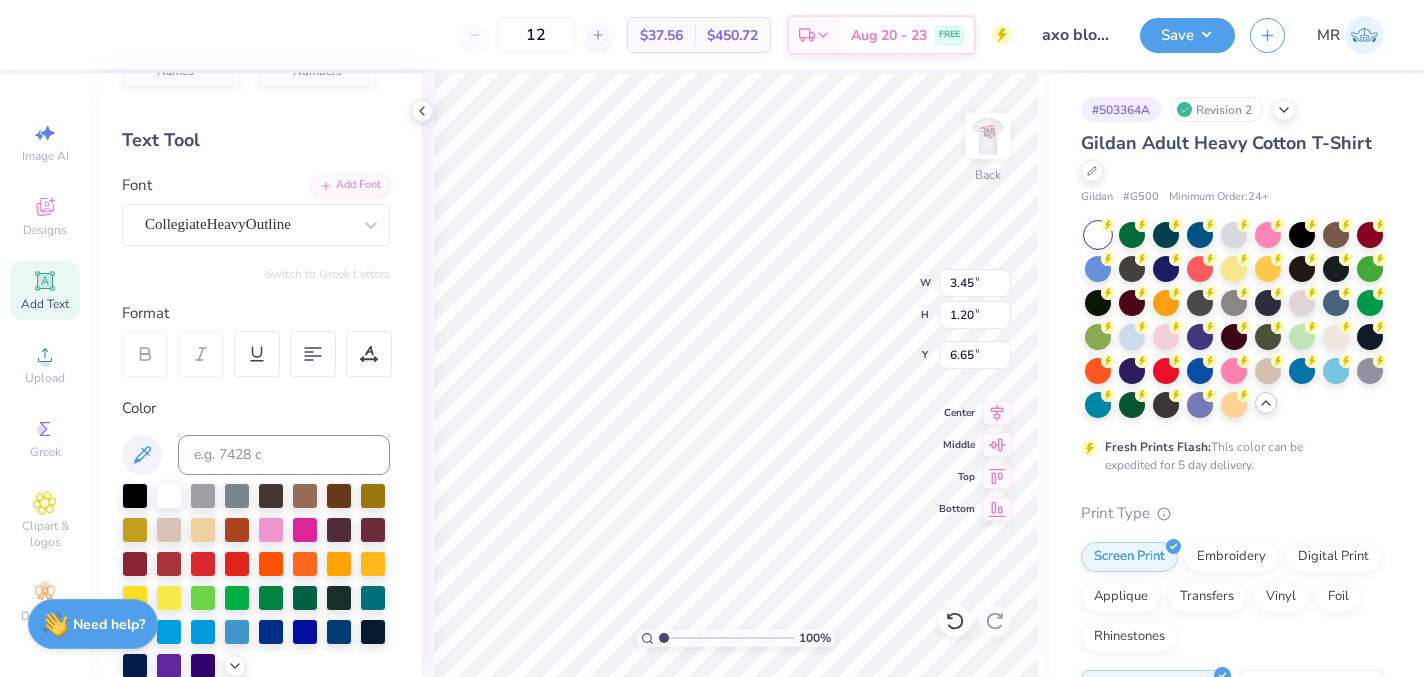 type on "6.65" 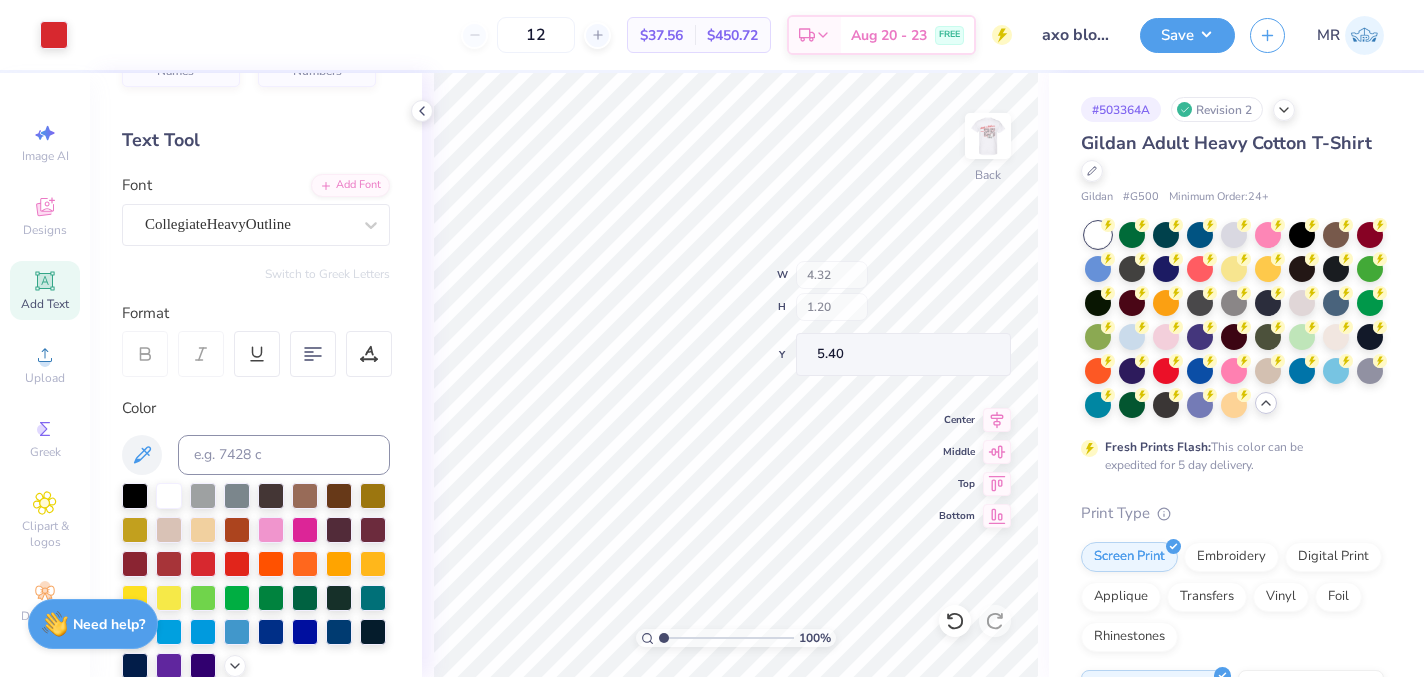 type on "5.40" 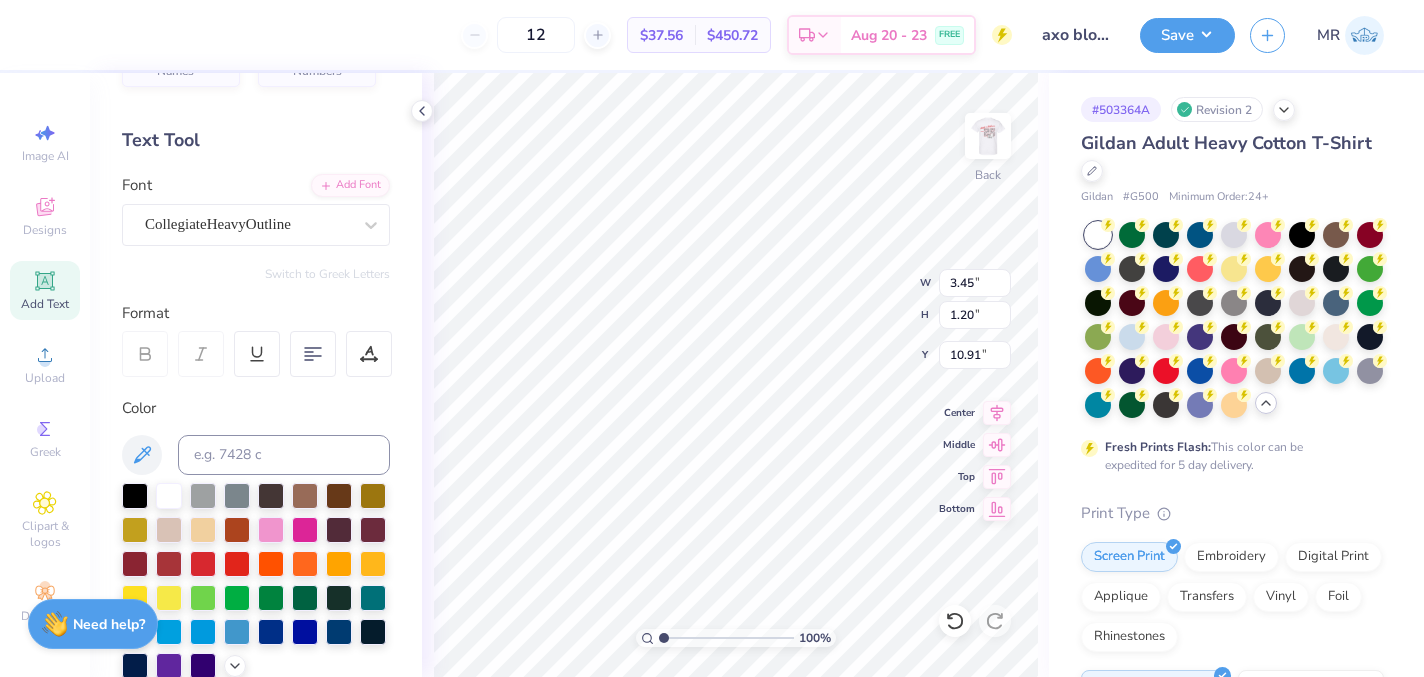 type on "10.91" 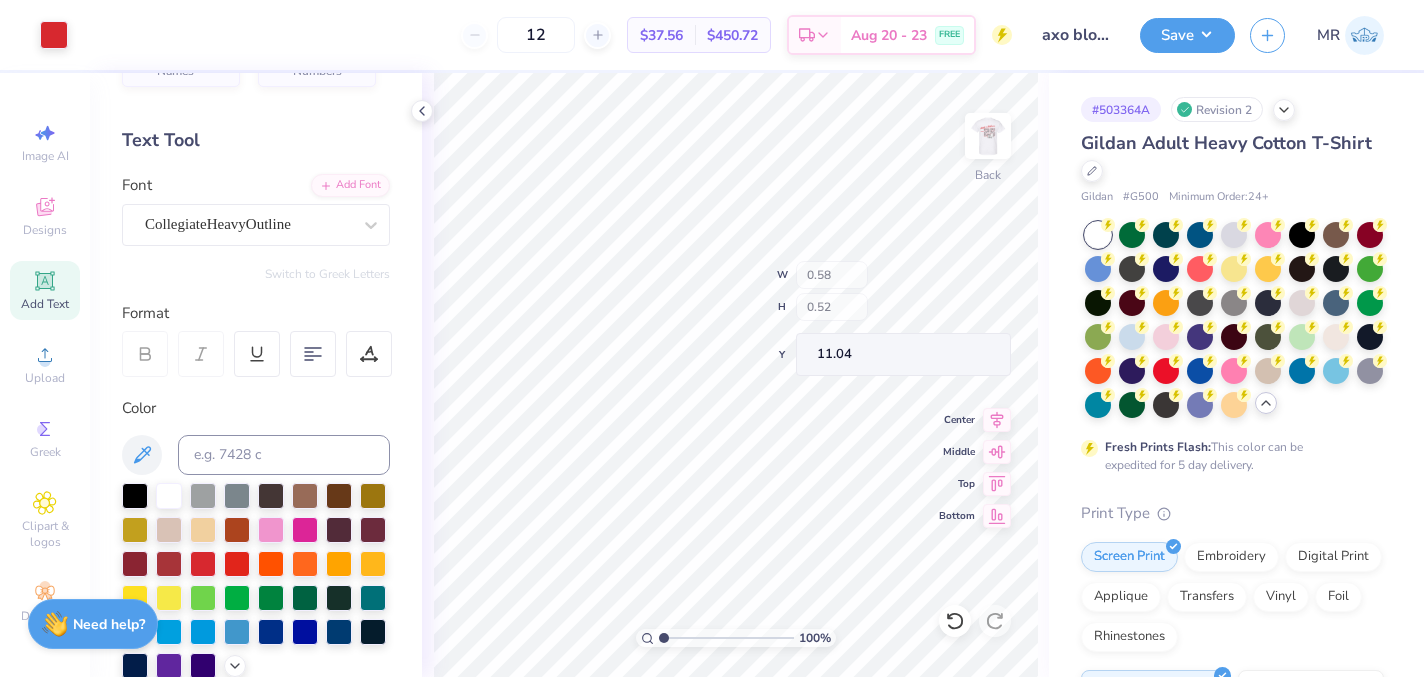 type on "0.58" 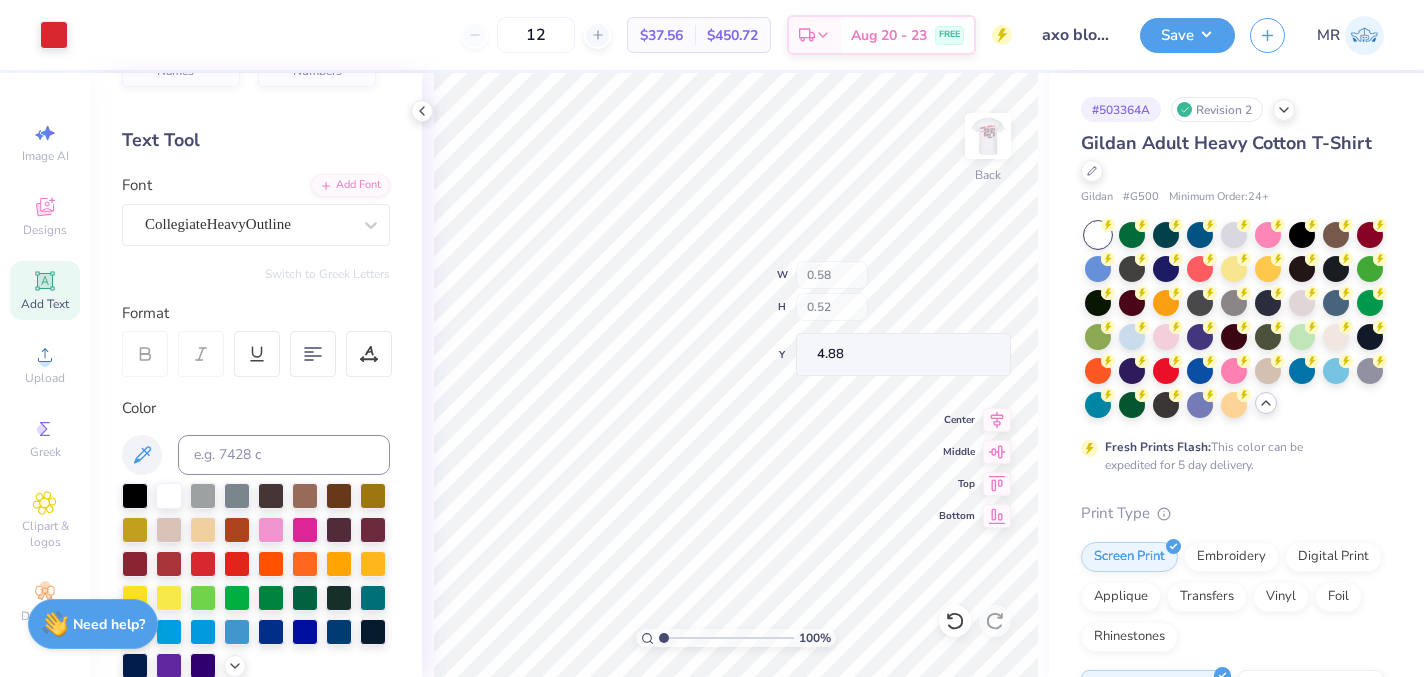 type on "4.88" 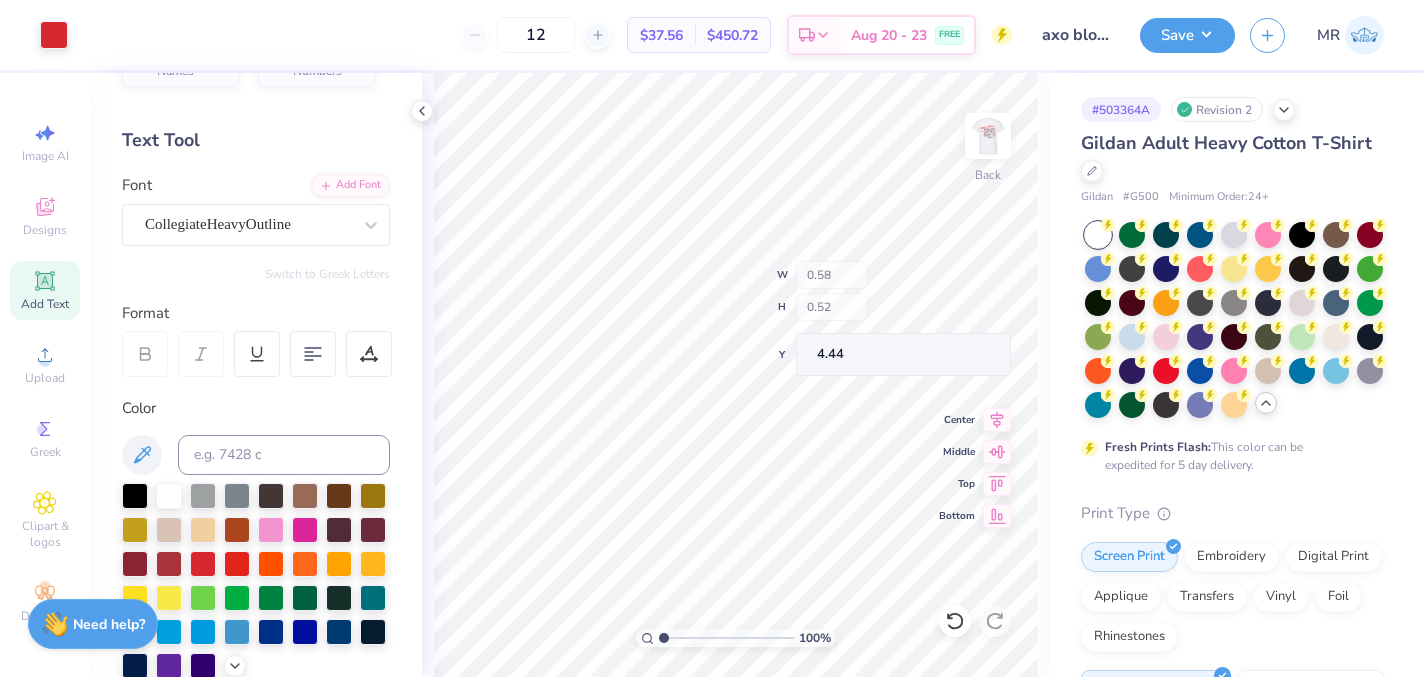 type on "4.44" 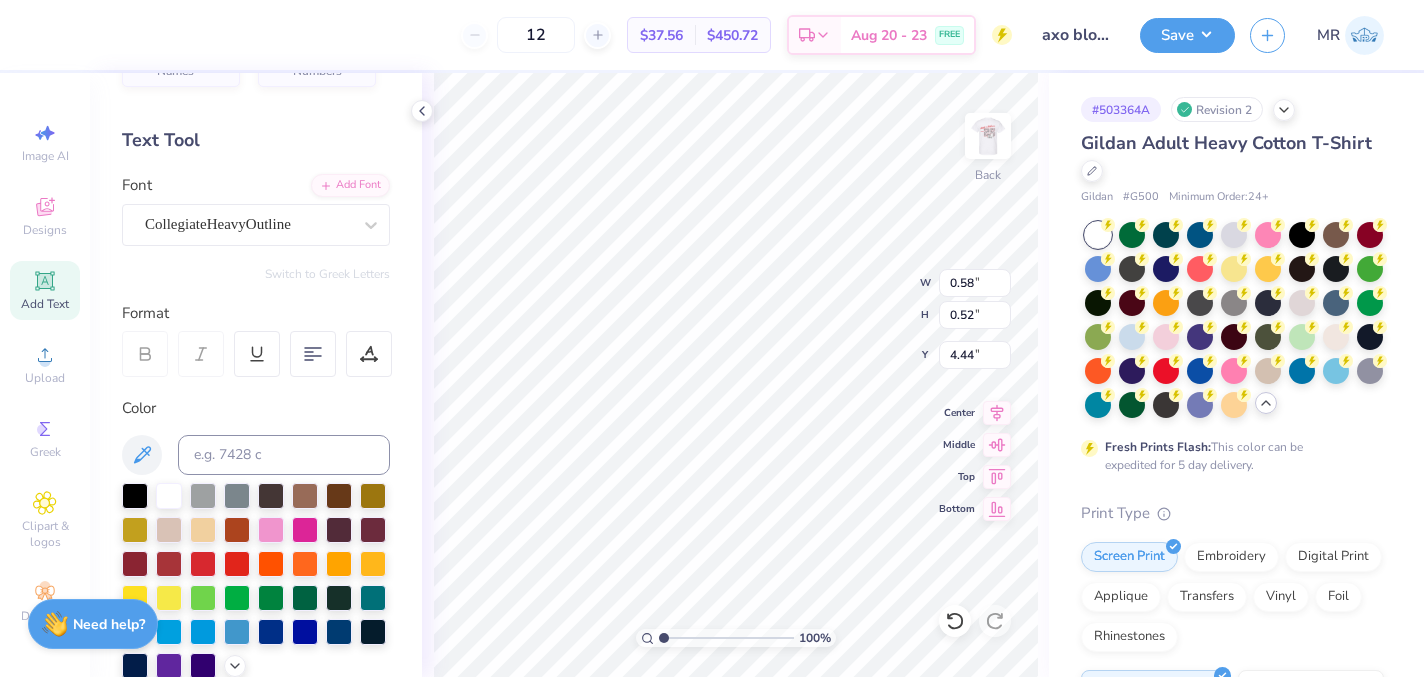 type on "5.14" 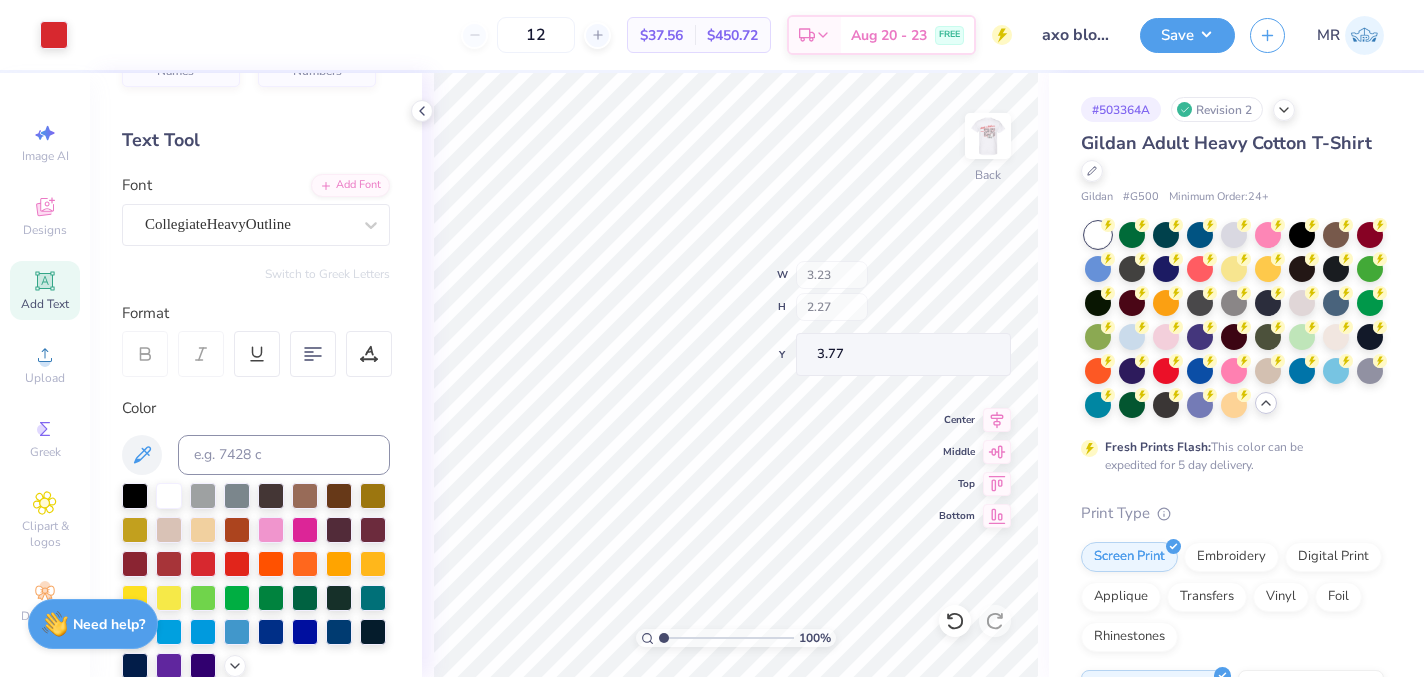 type on "3.23" 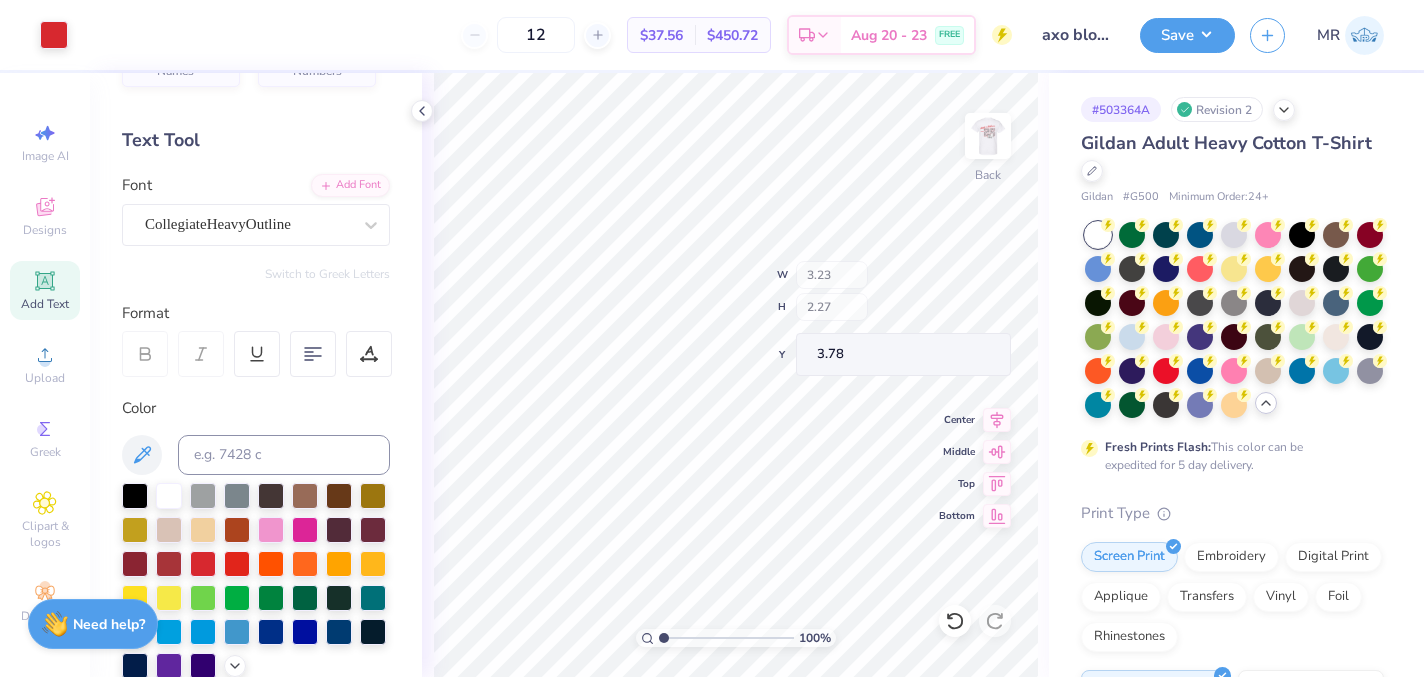 type on "3.78" 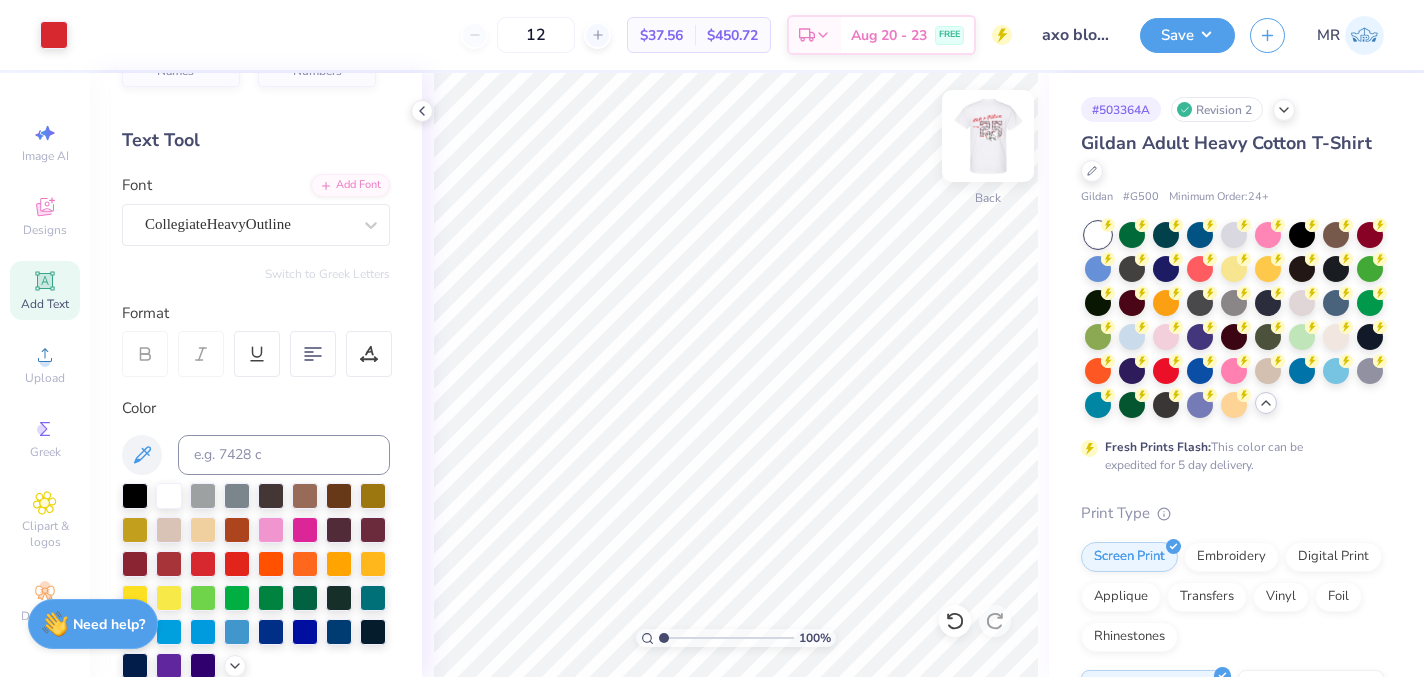 click at bounding box center (988, 136) 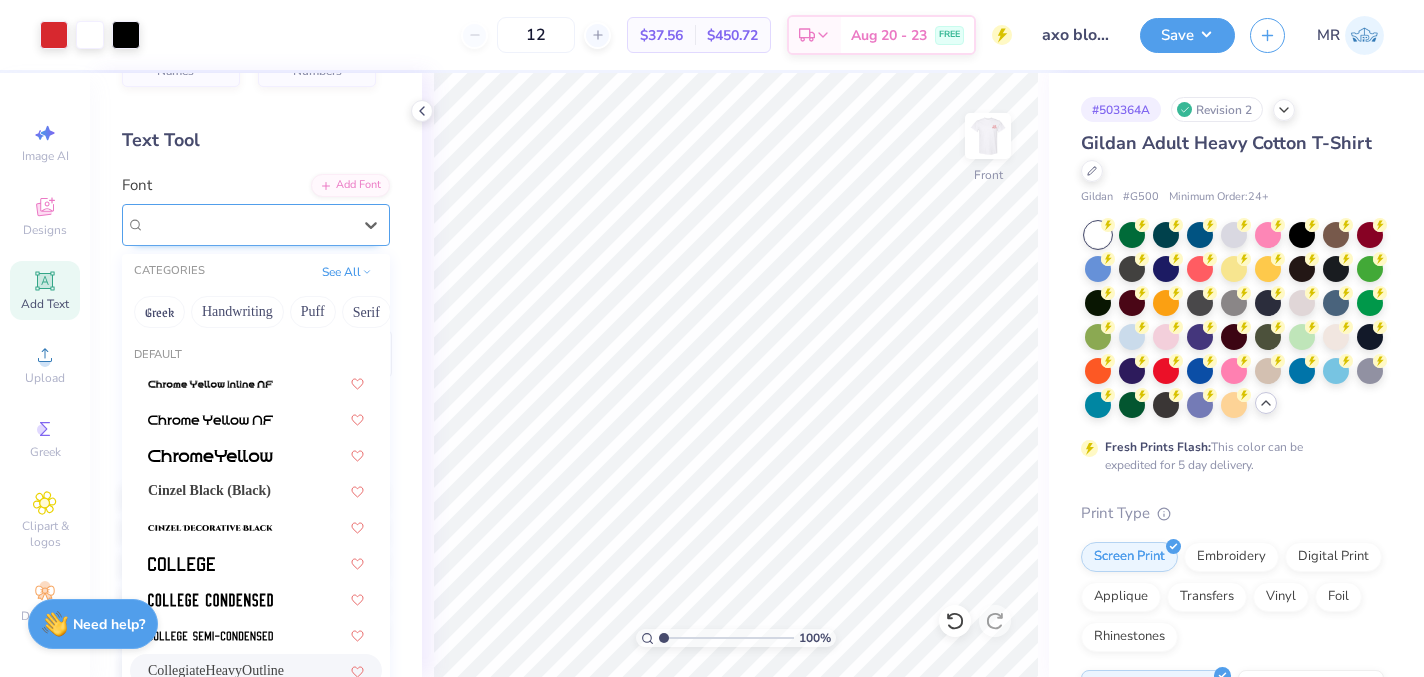 click on "CollegiateHeavyOutline" at bounding box center (248, 224) 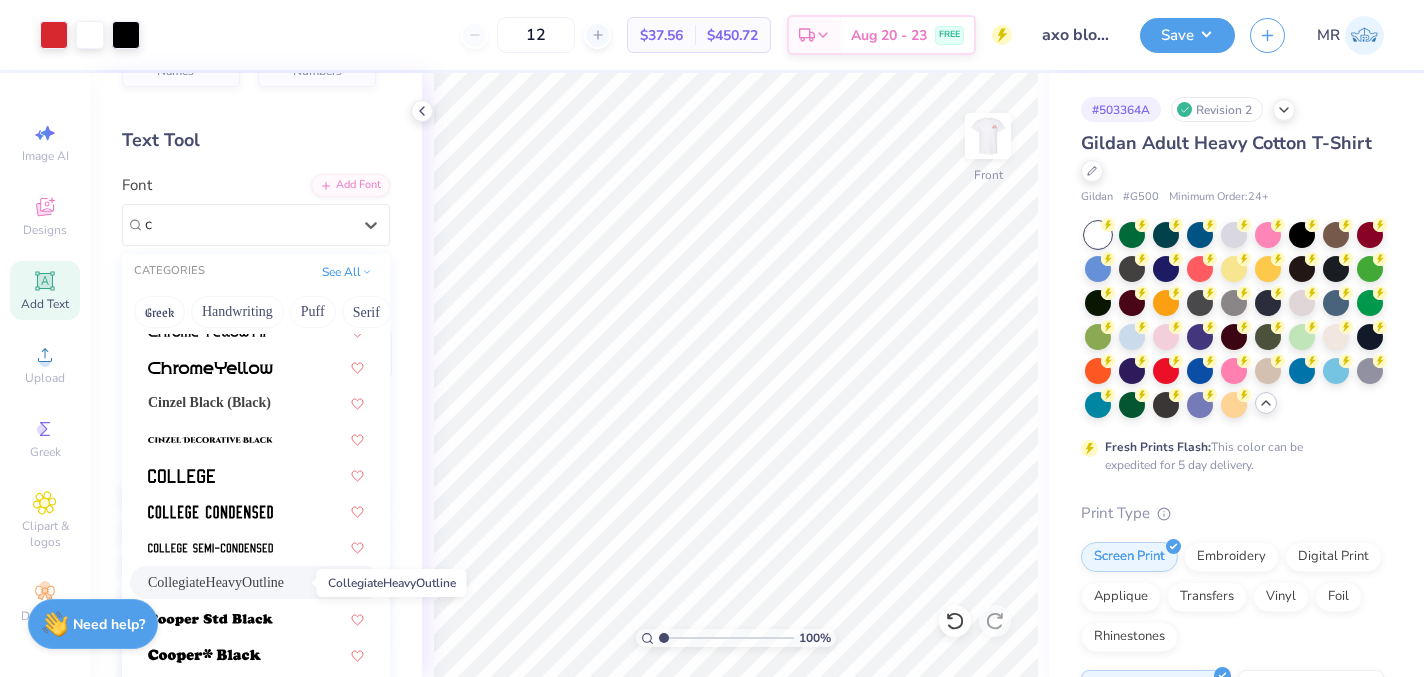 scroll, scrollTop: 97, scrollLeft: 0, axis: vertical 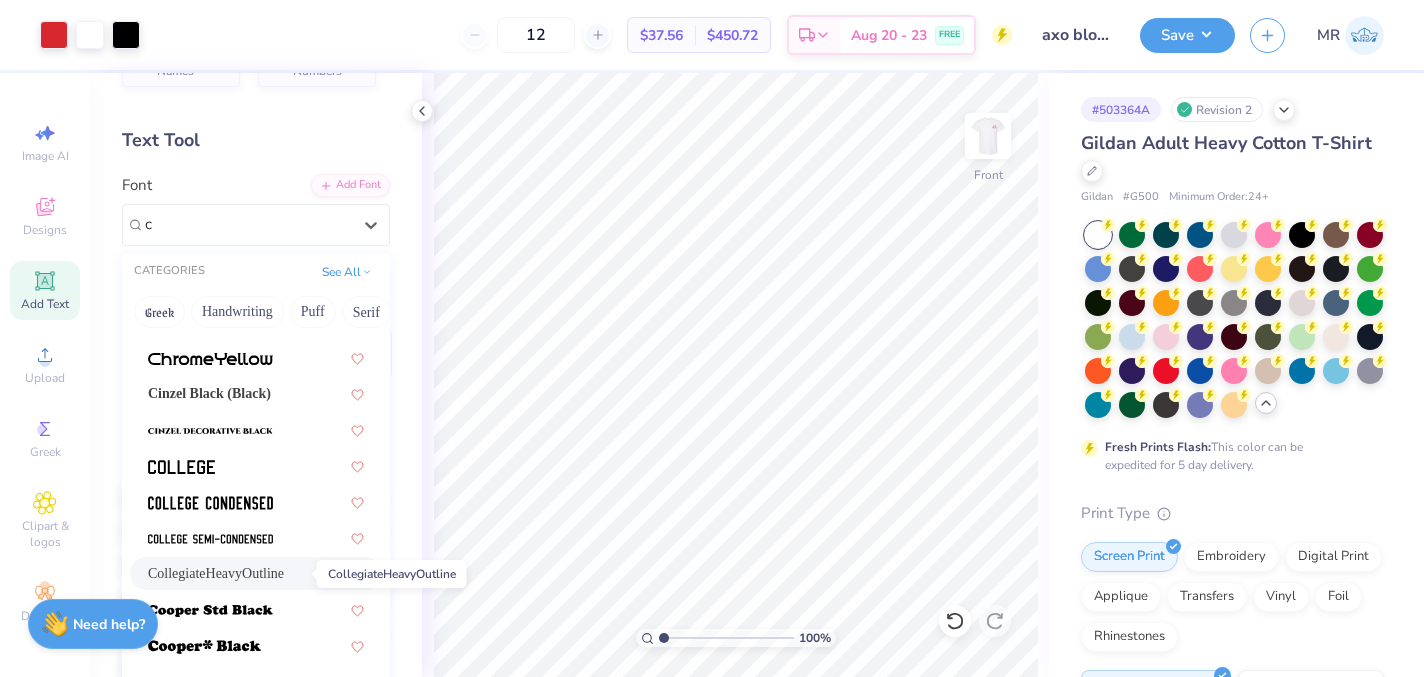 click on "CollegiateHeavyOutline" at bounding box center (216, 573) 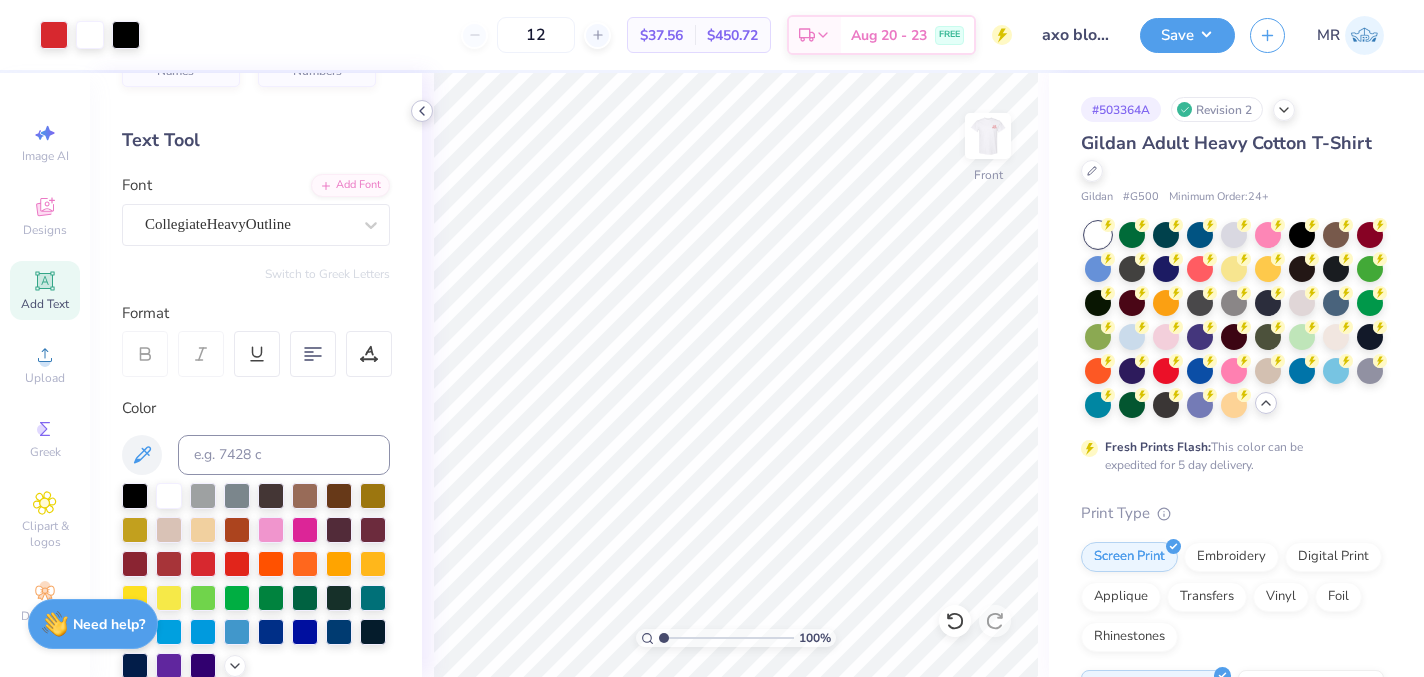 click at bounding box center [422, 111] 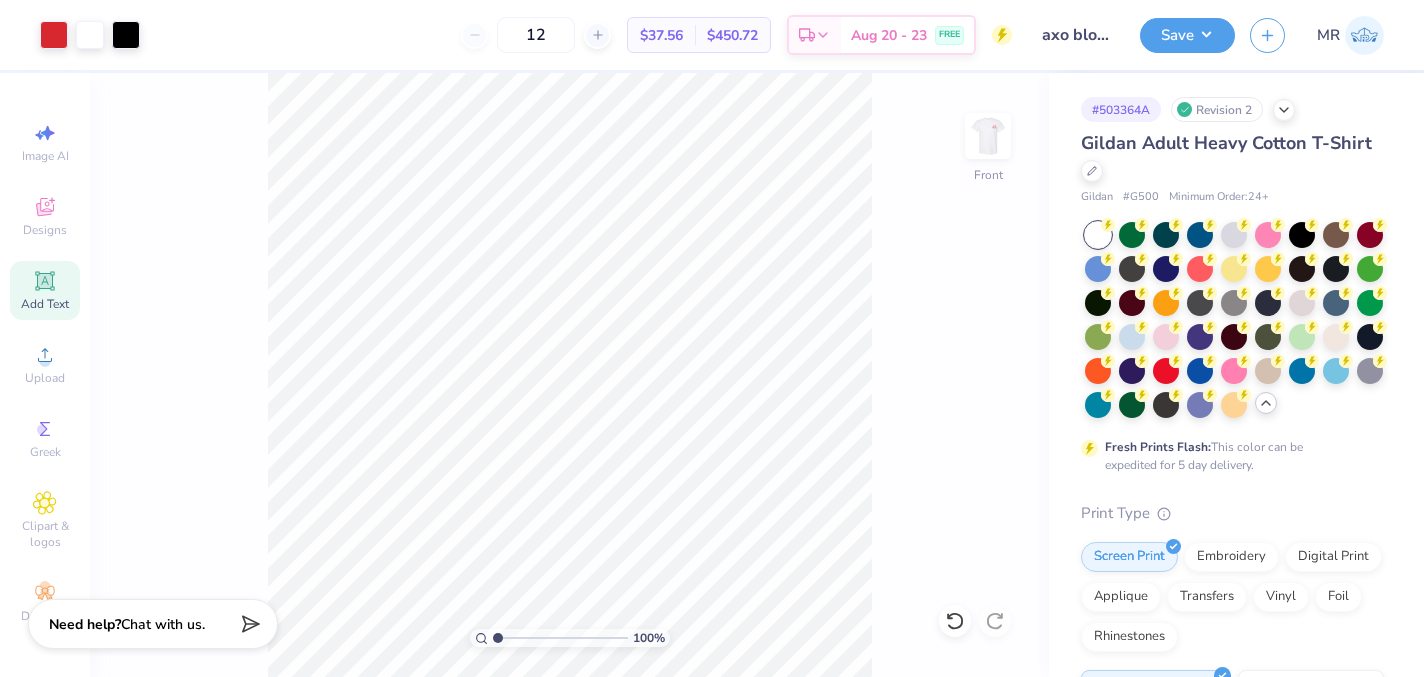 click 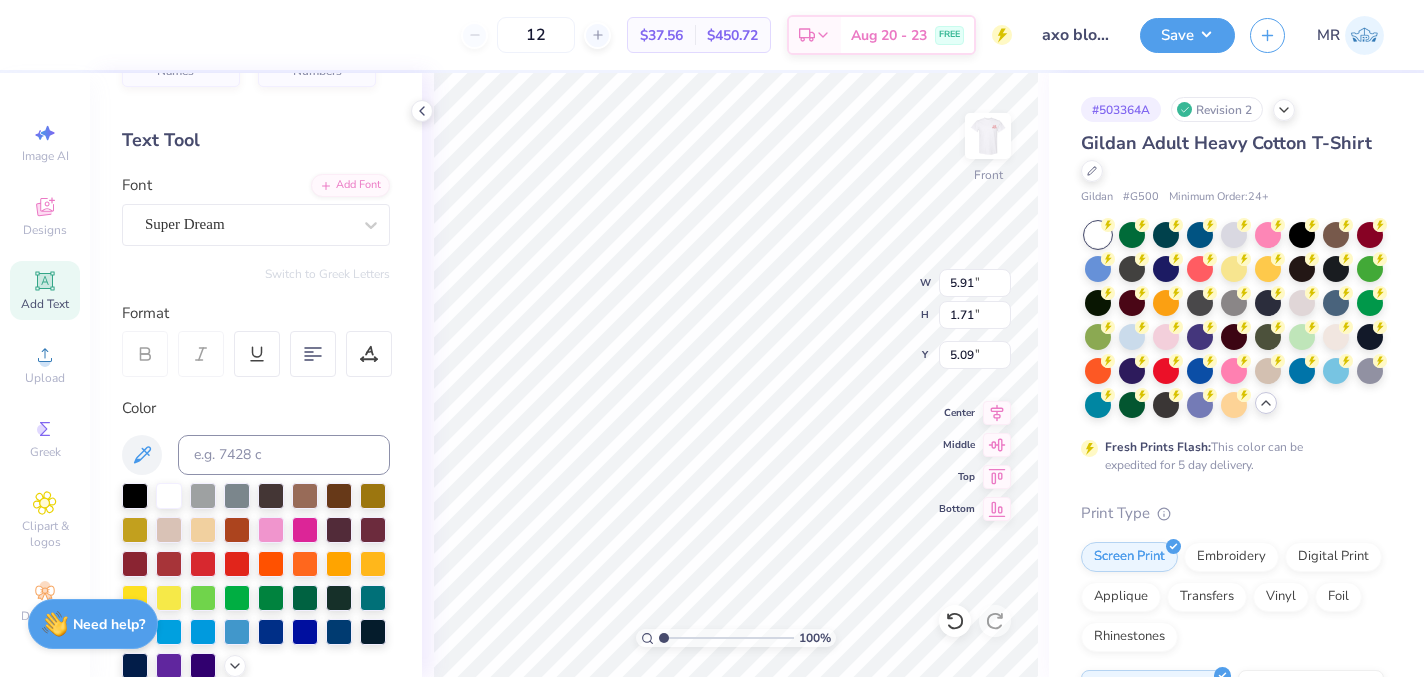 type on "5.09" 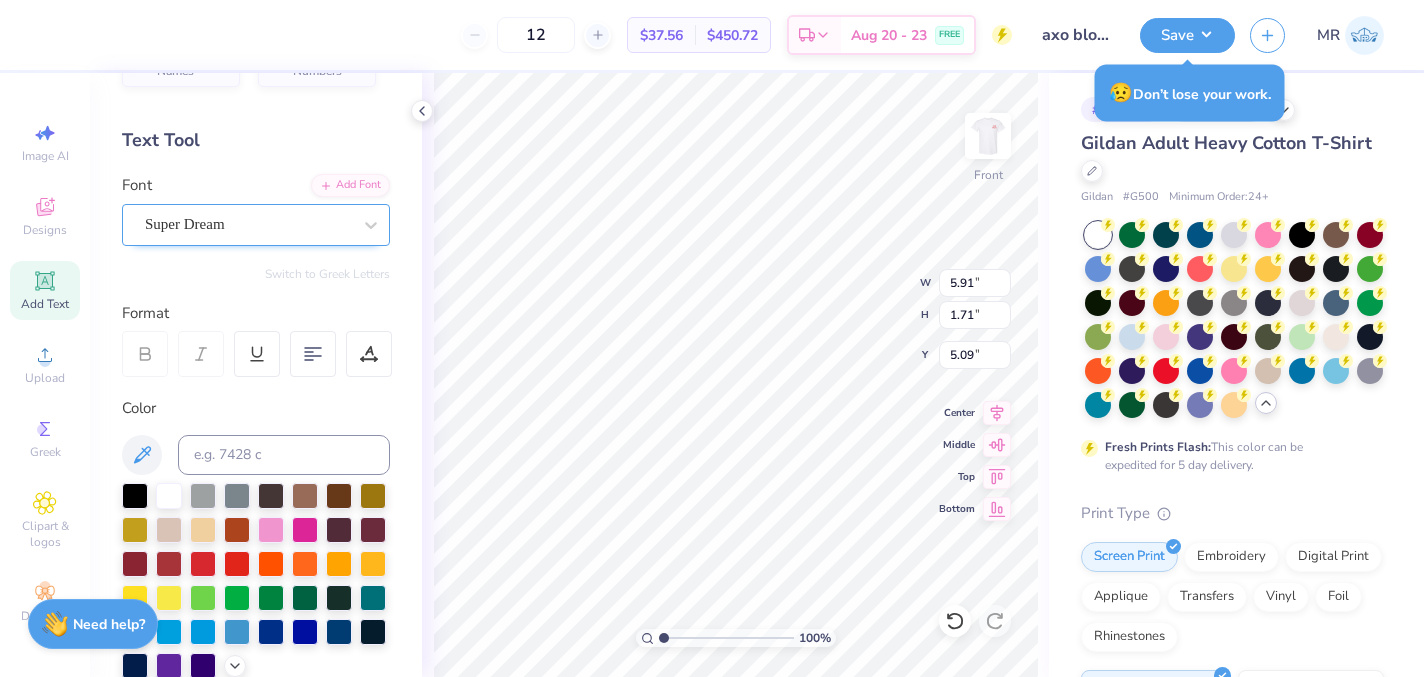 type on "AXO" 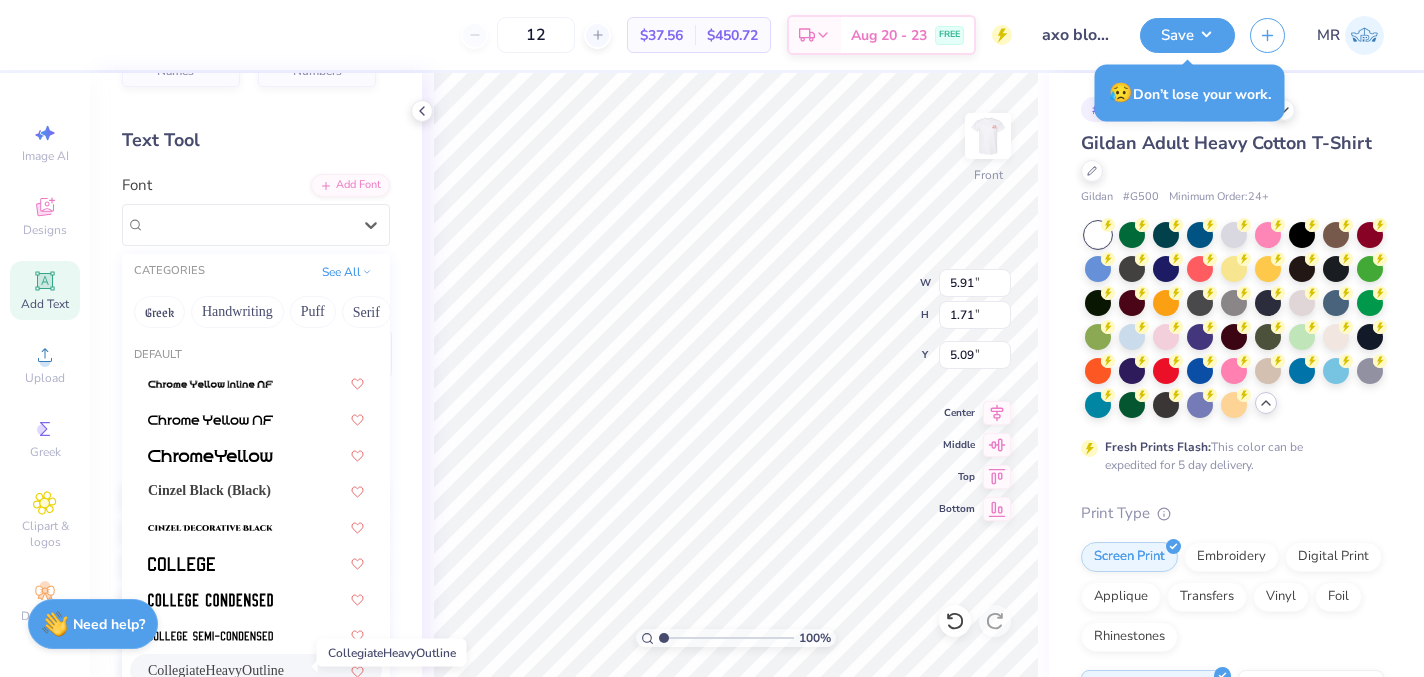 click on "CollegiateHeavyOutline" at bounding box center (216, 670) 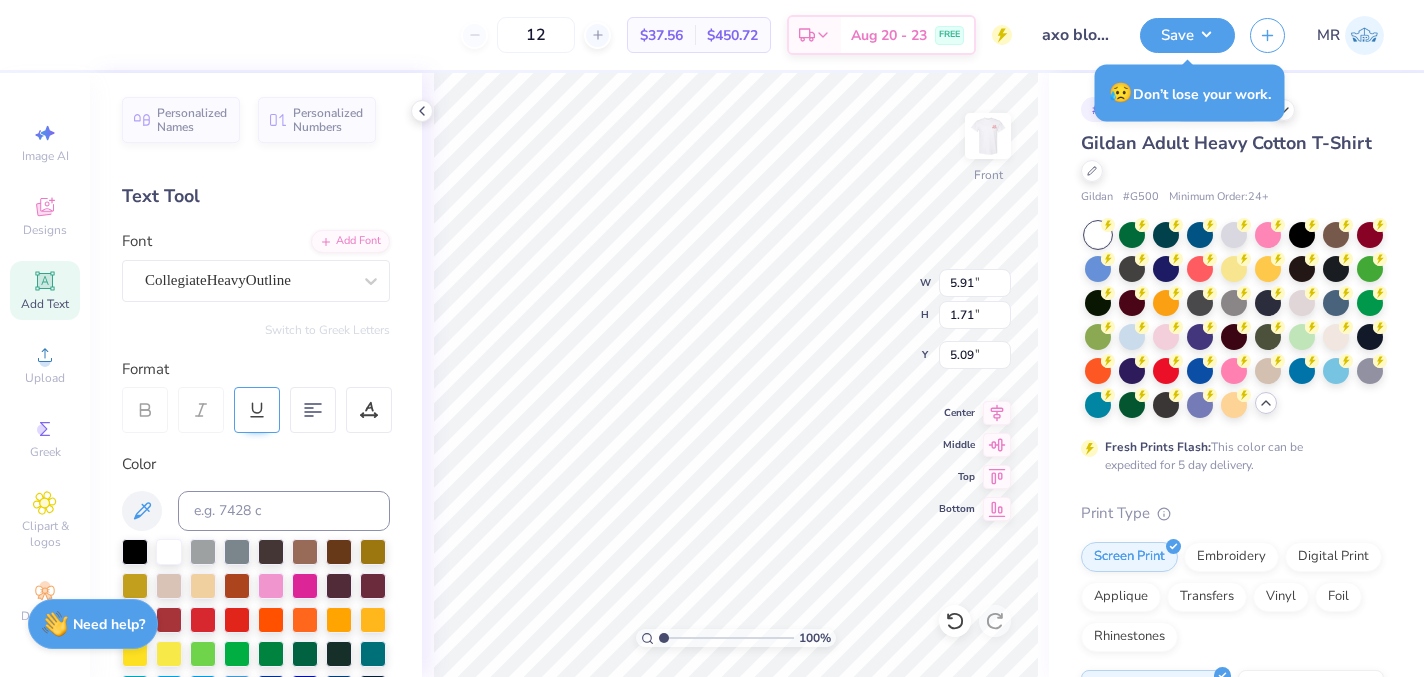 scroll, scrollTop: 3, scrollLeft: 0, axis: vertical 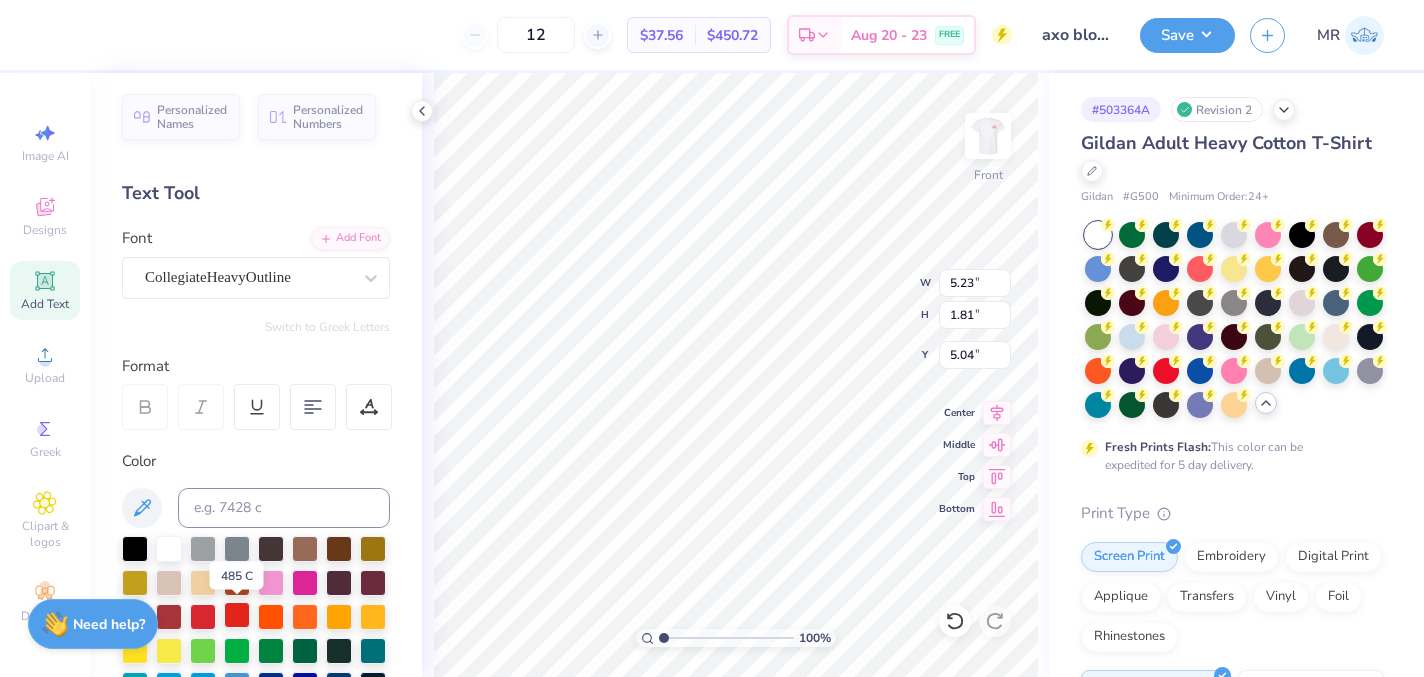 click at bounding box center [237, 615] 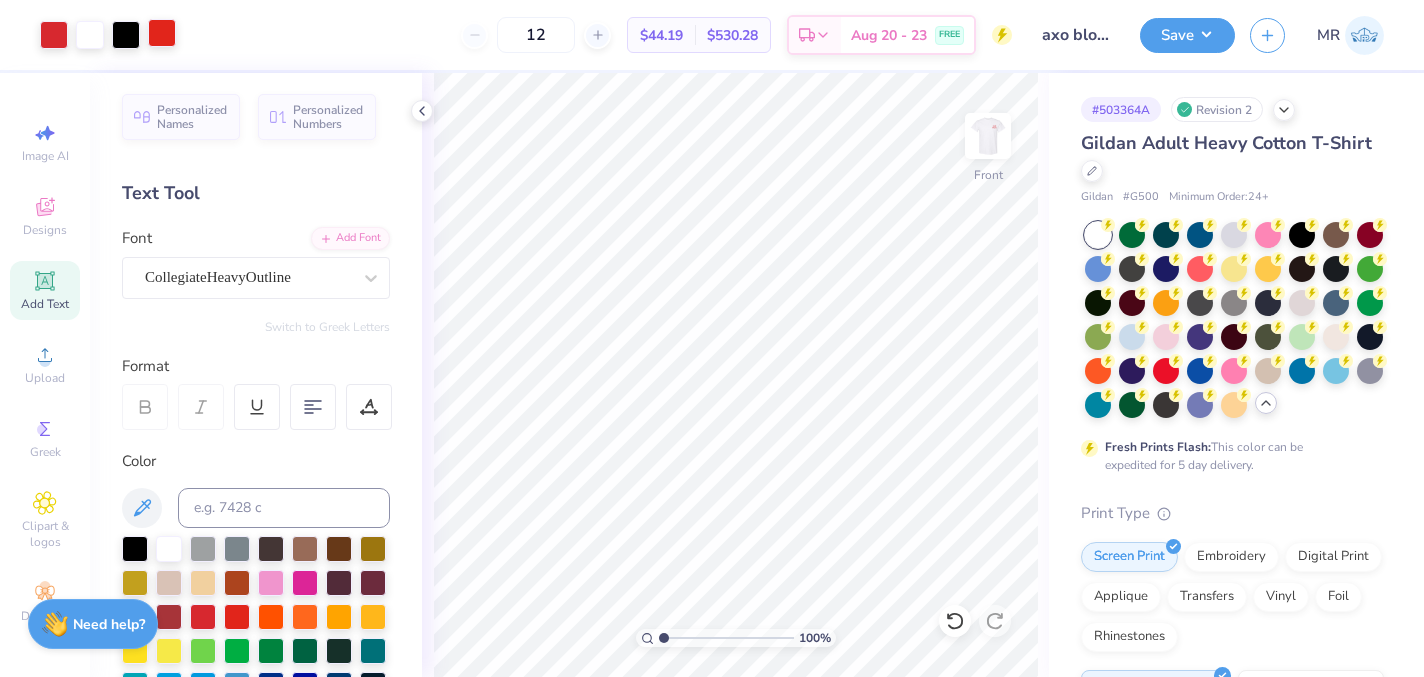click at bounding box center [162, 33] 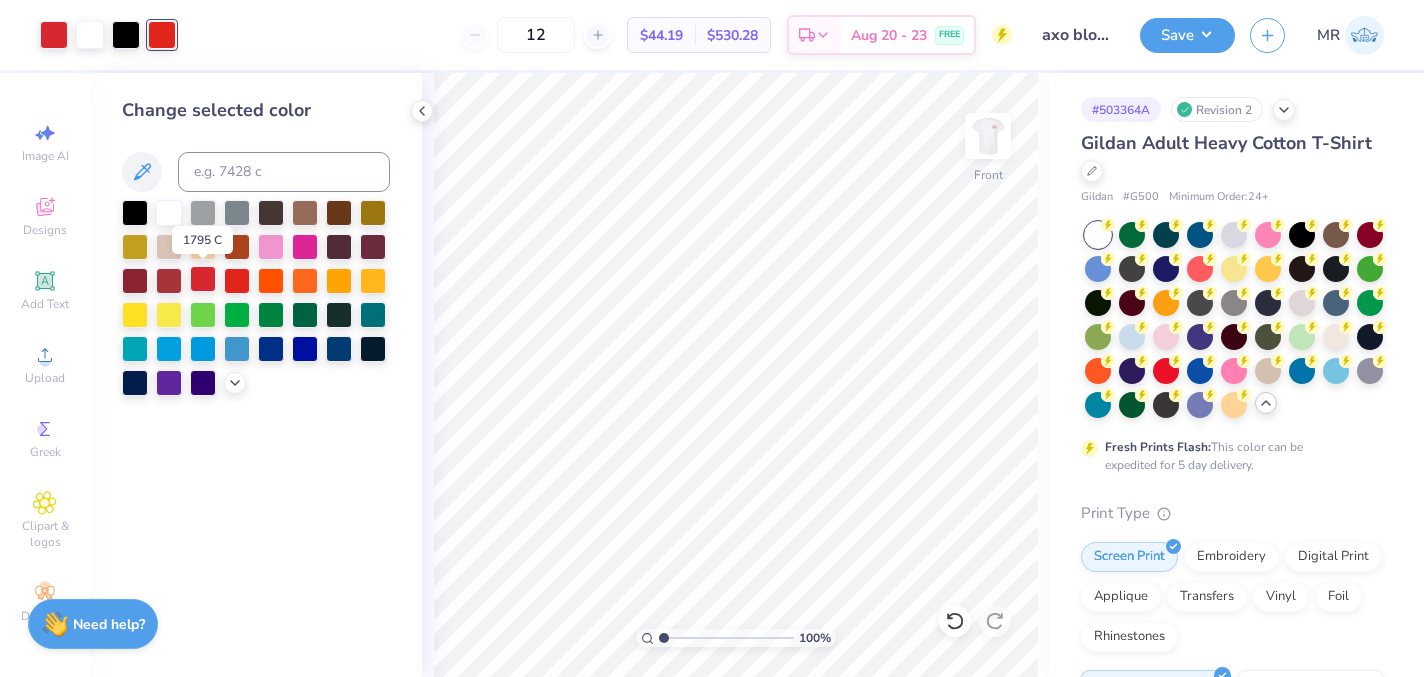 click at bounding box center (203, 279) 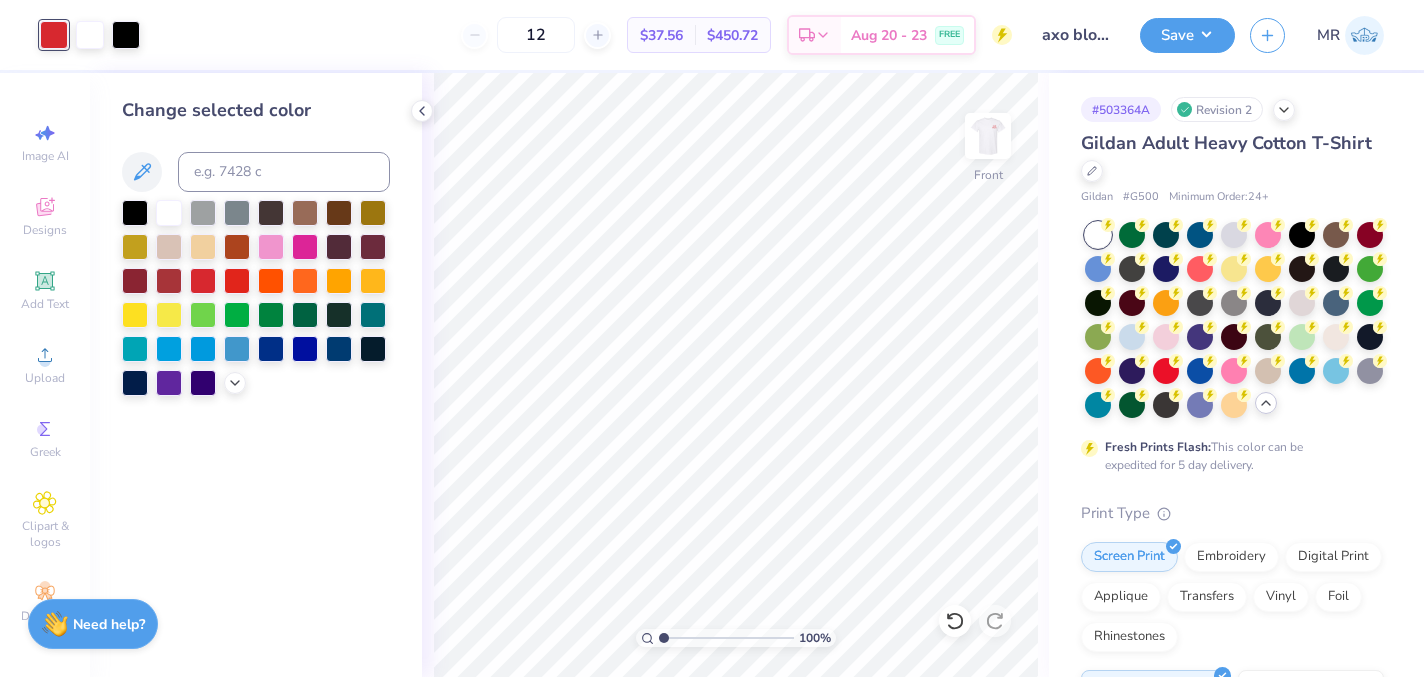 click on "Change selected color" at bounding box center [256, 375] 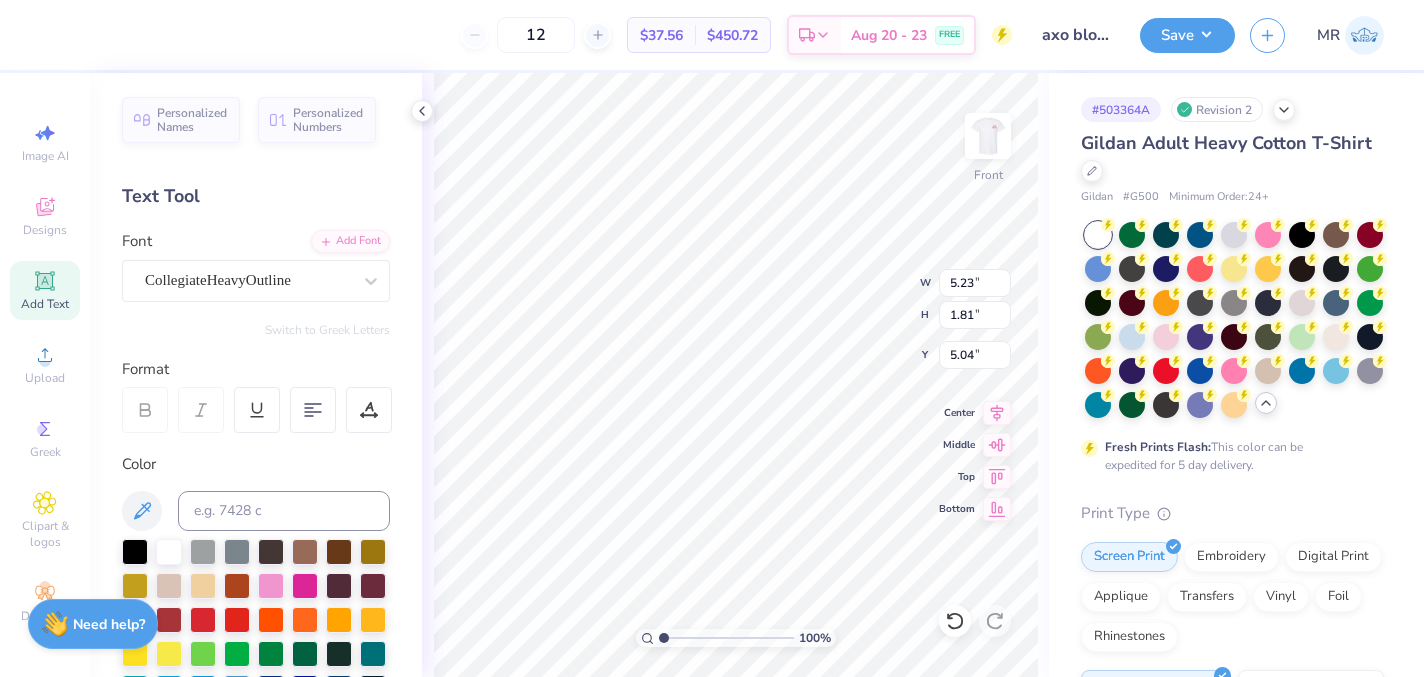 type on "5.11" 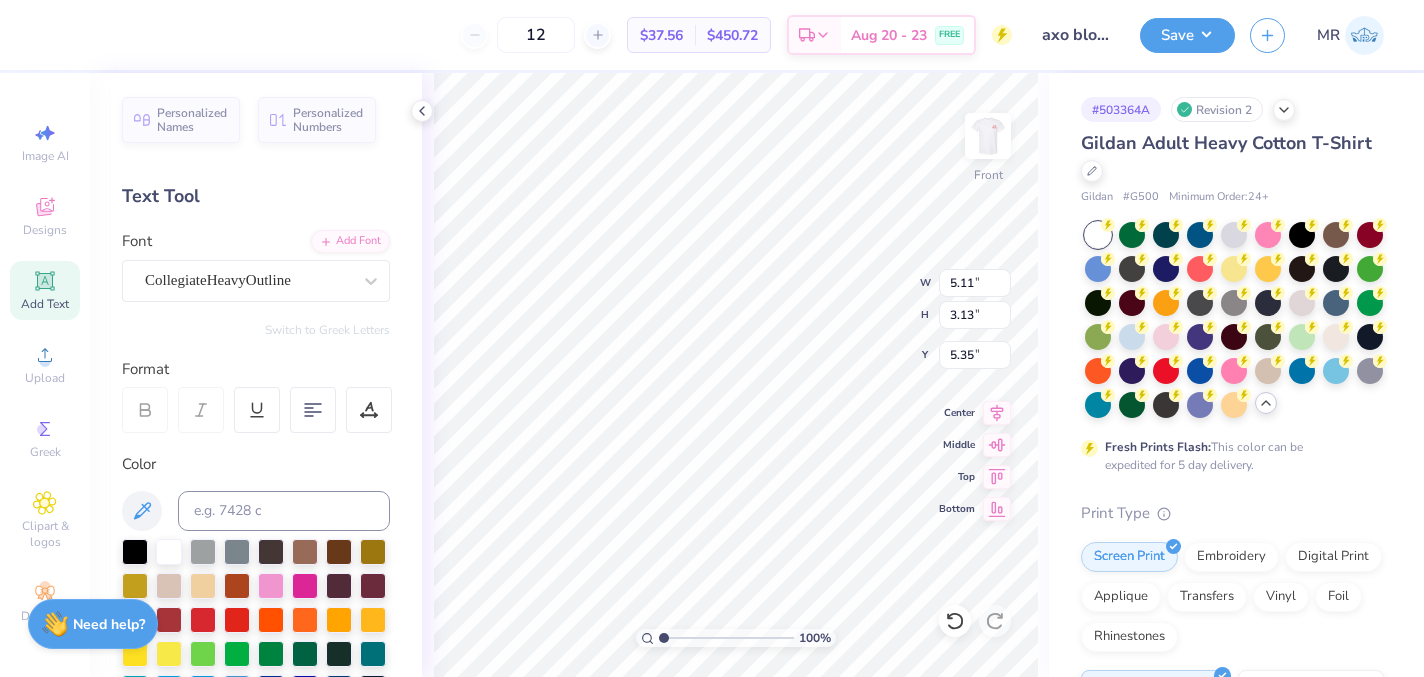 type on "5.35" 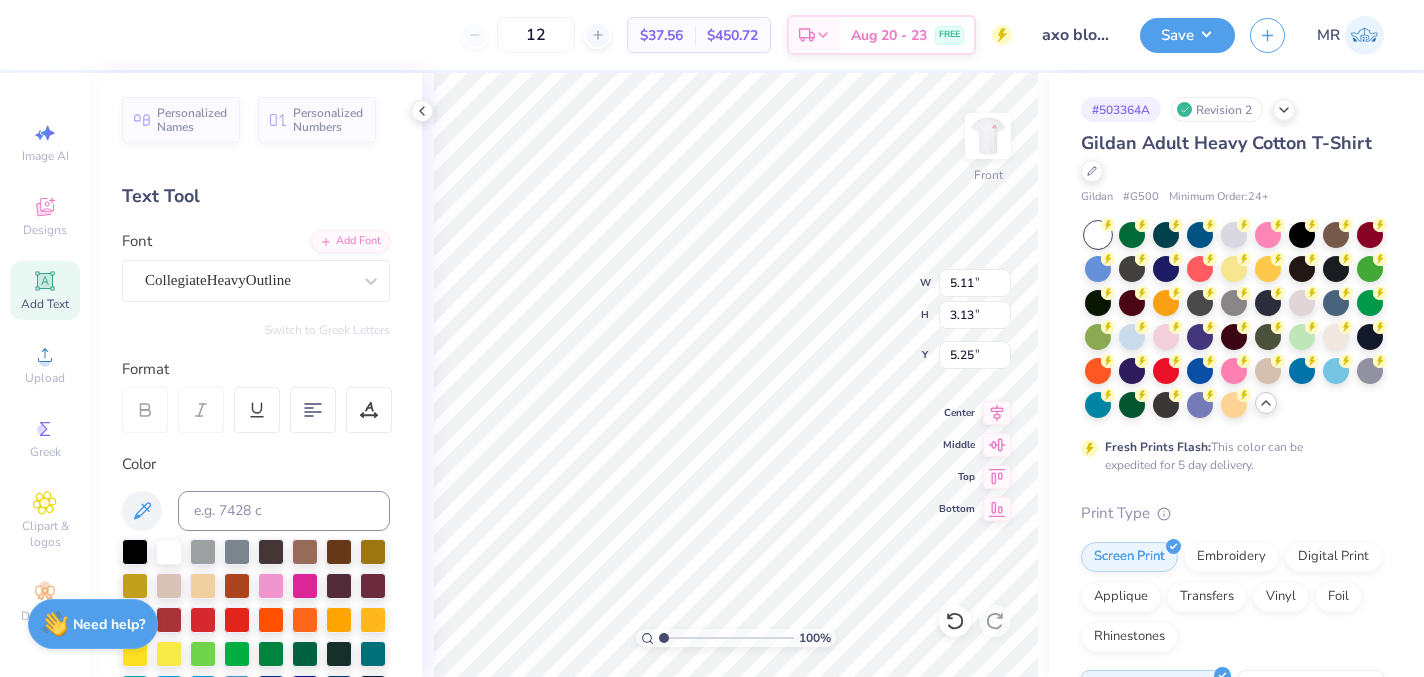 type on "6.17" 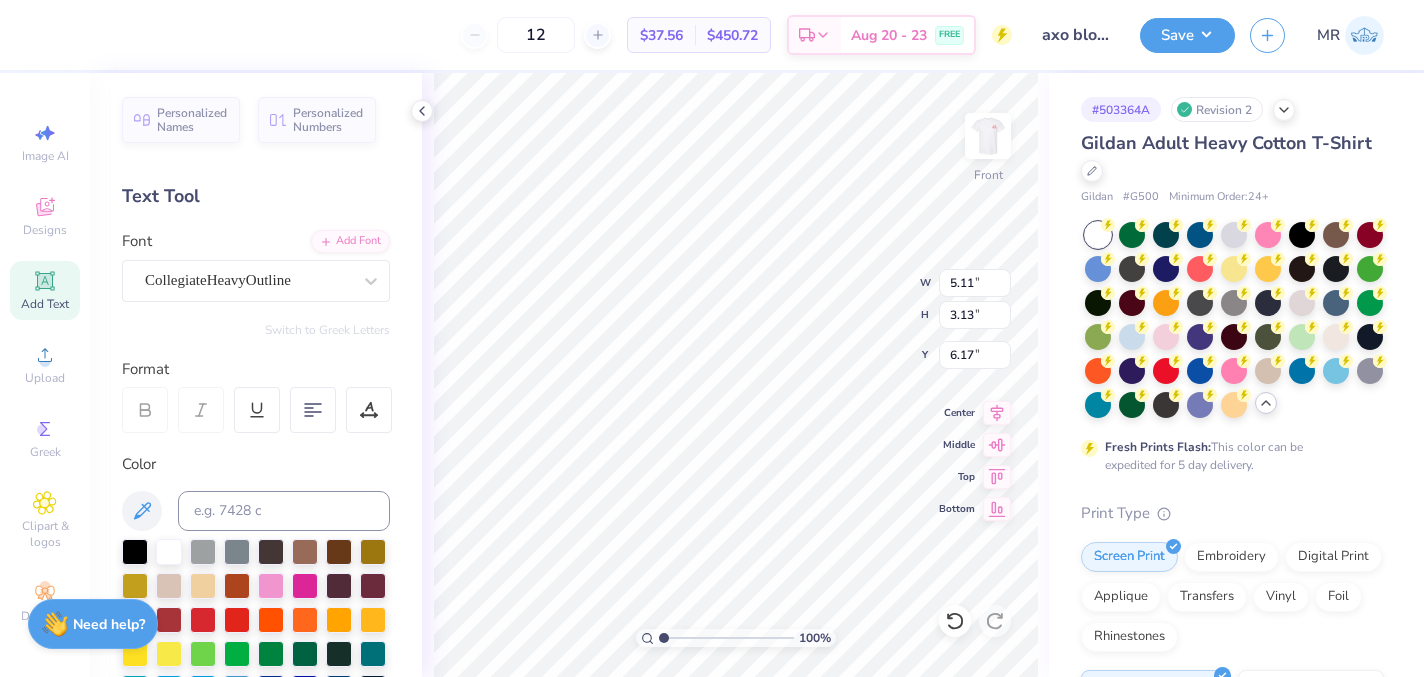 type on "PiLam" 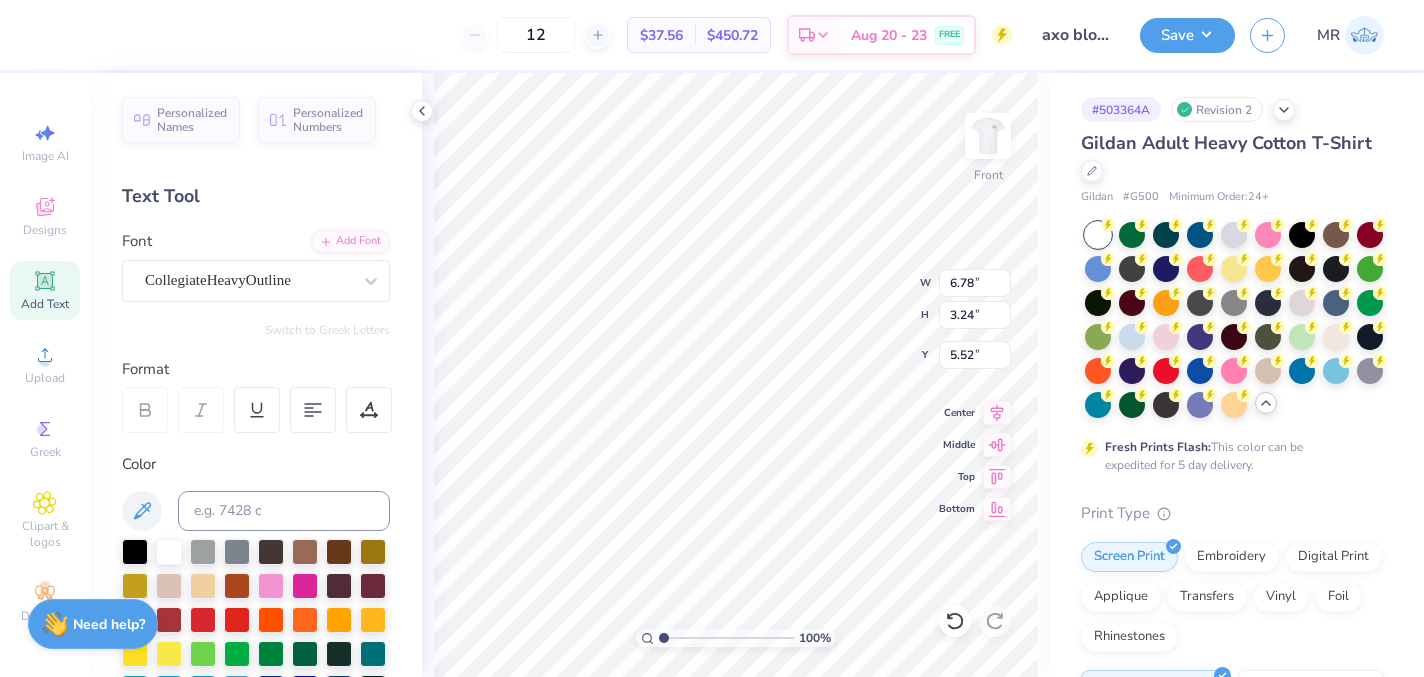 type on "5.52" 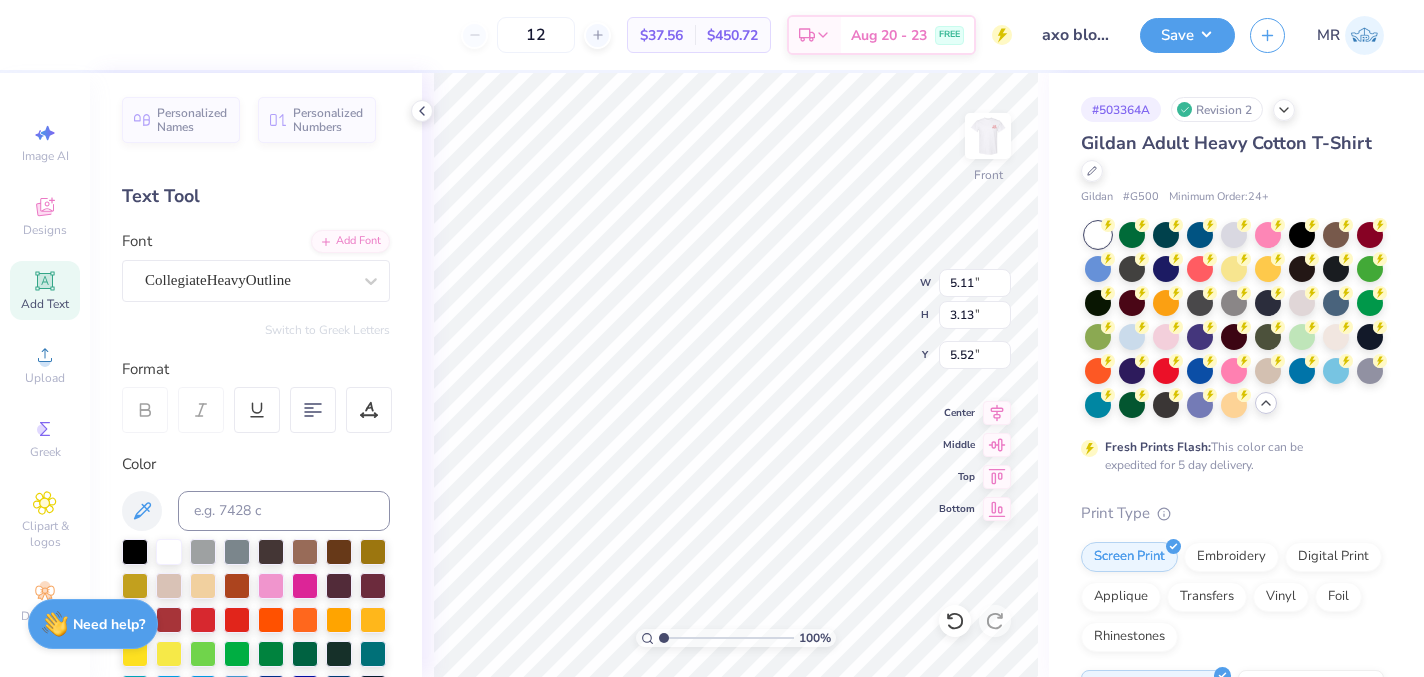 type on "5.11" 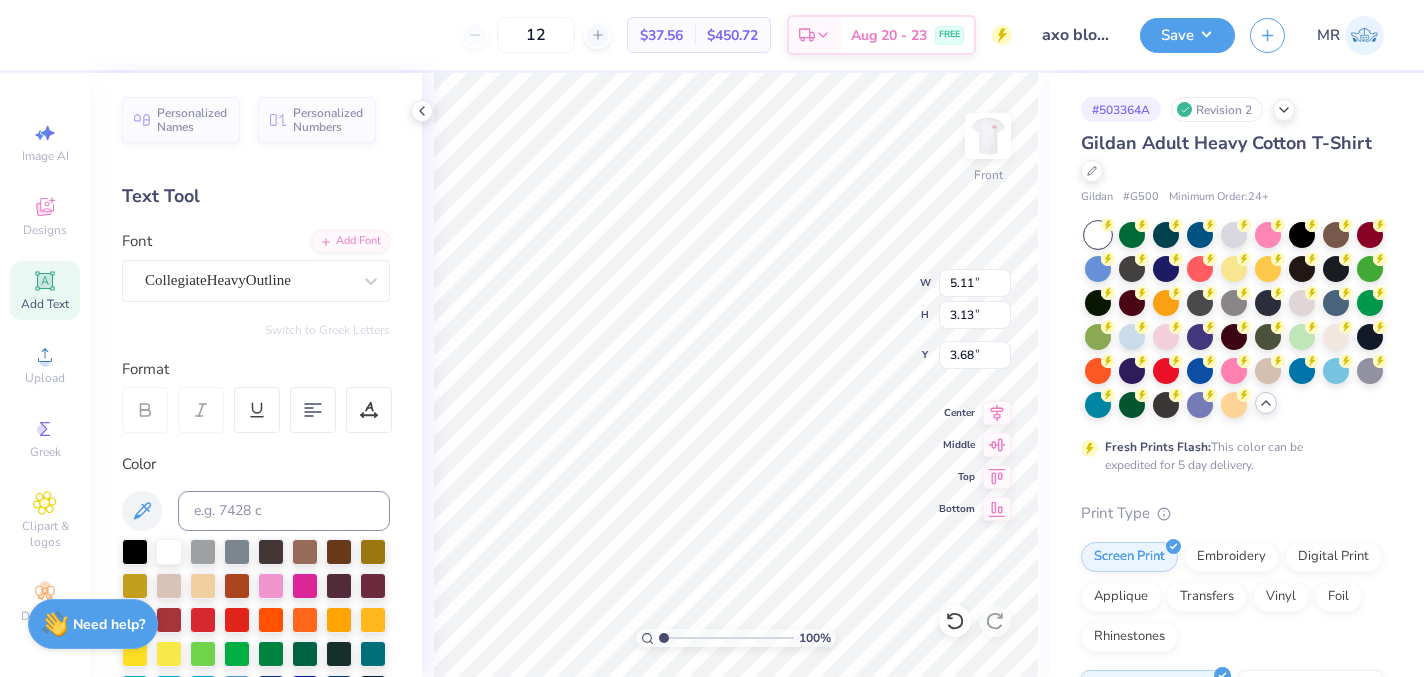 type on "3.95" 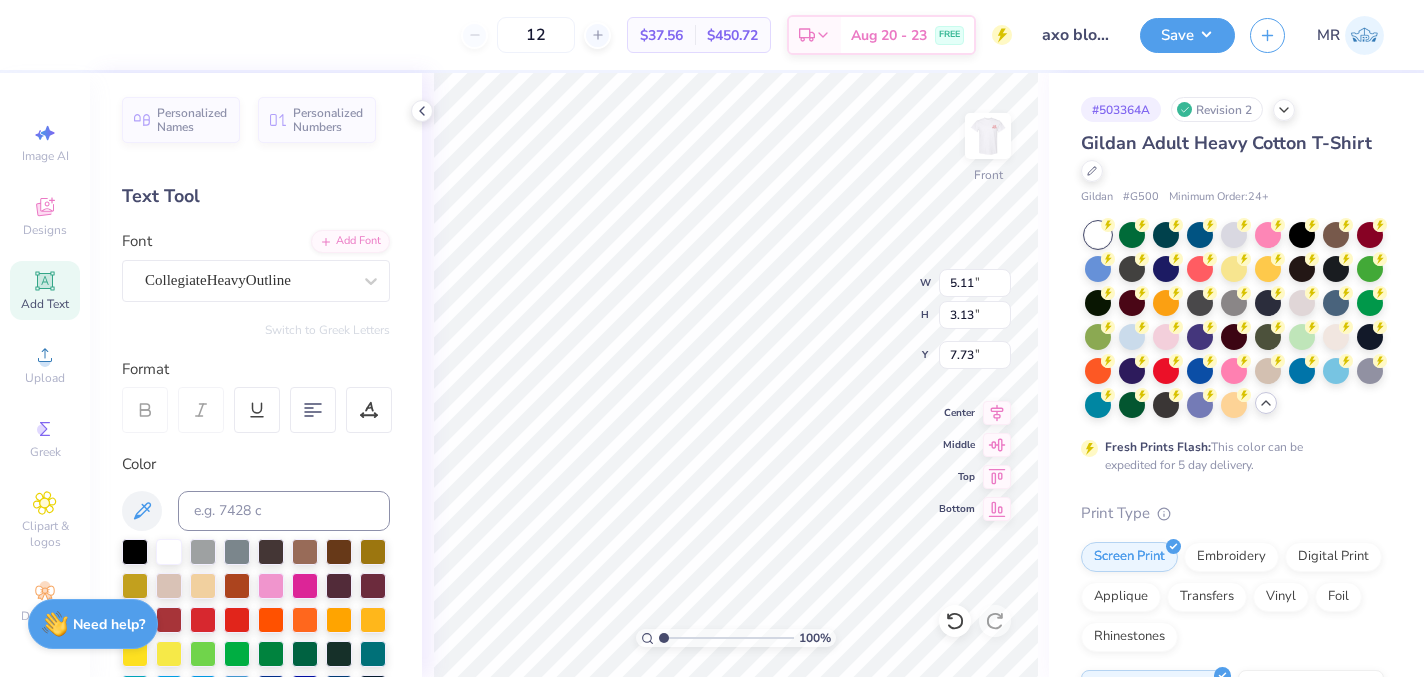 type on "x" 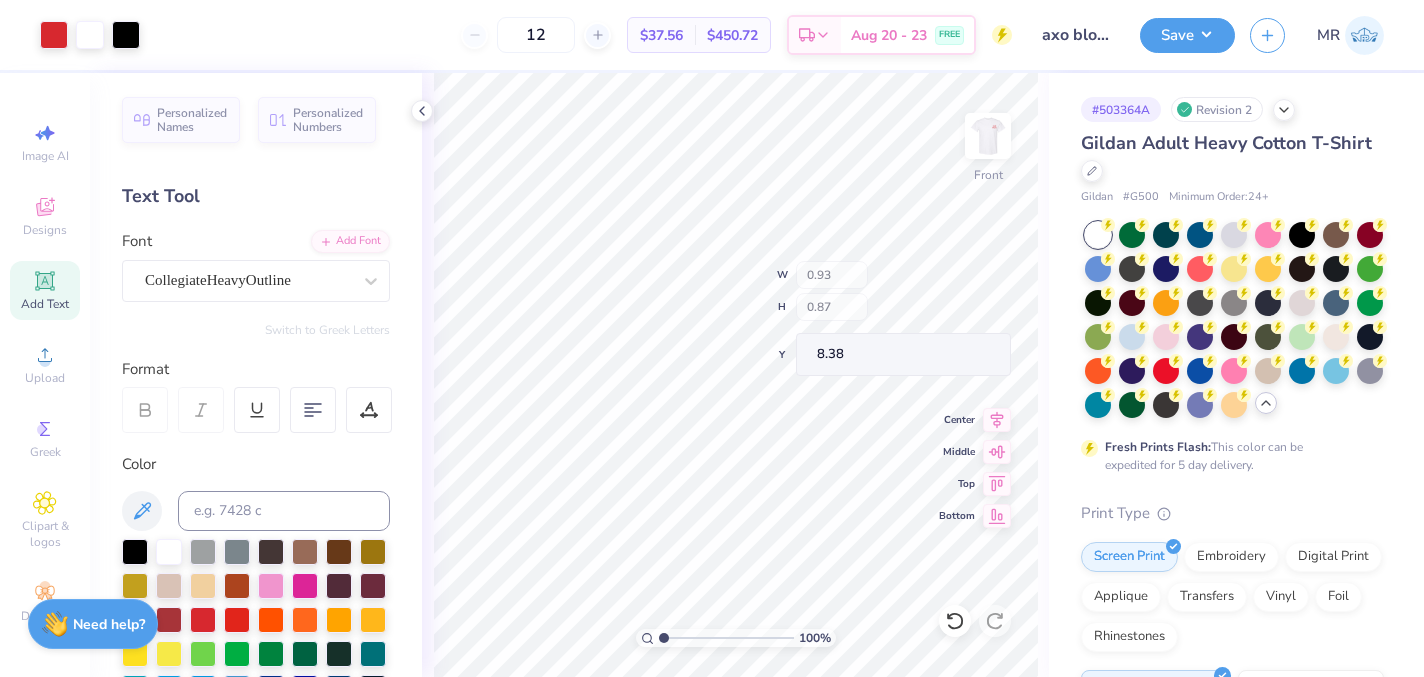 type on "0.93" 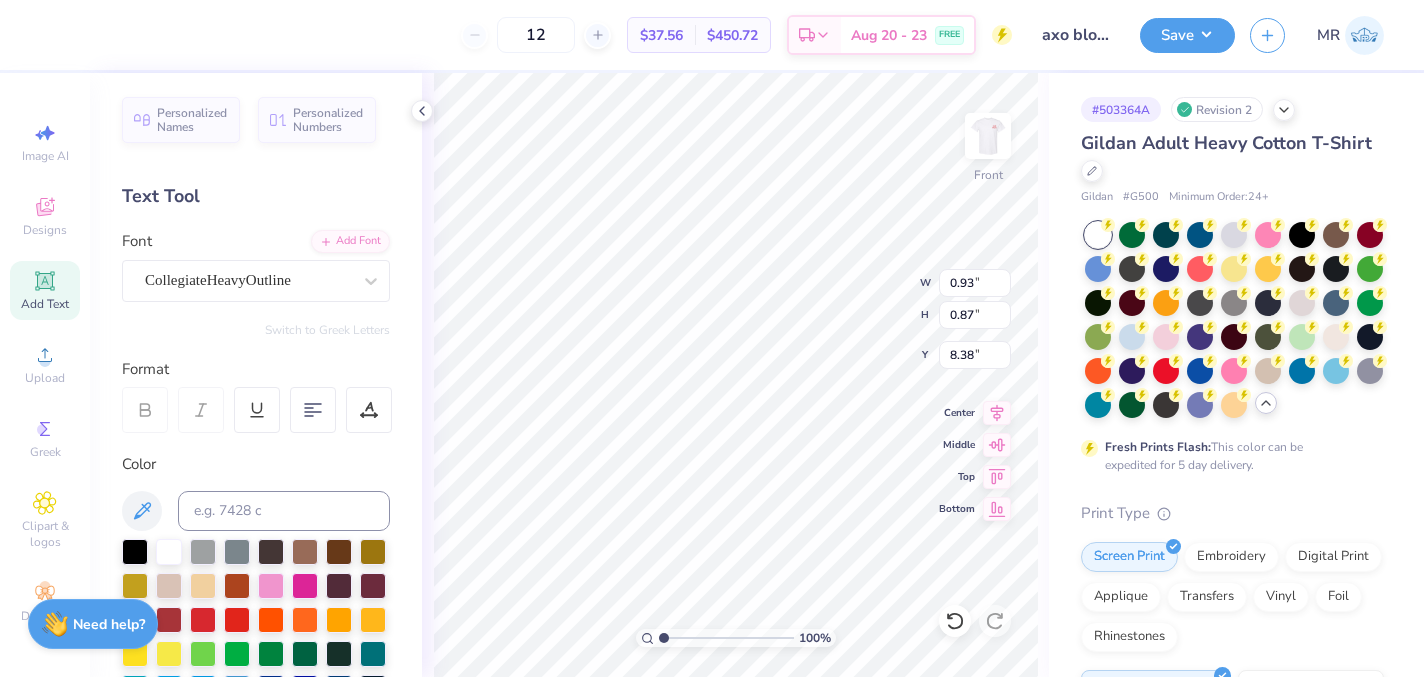 type on "6.70" 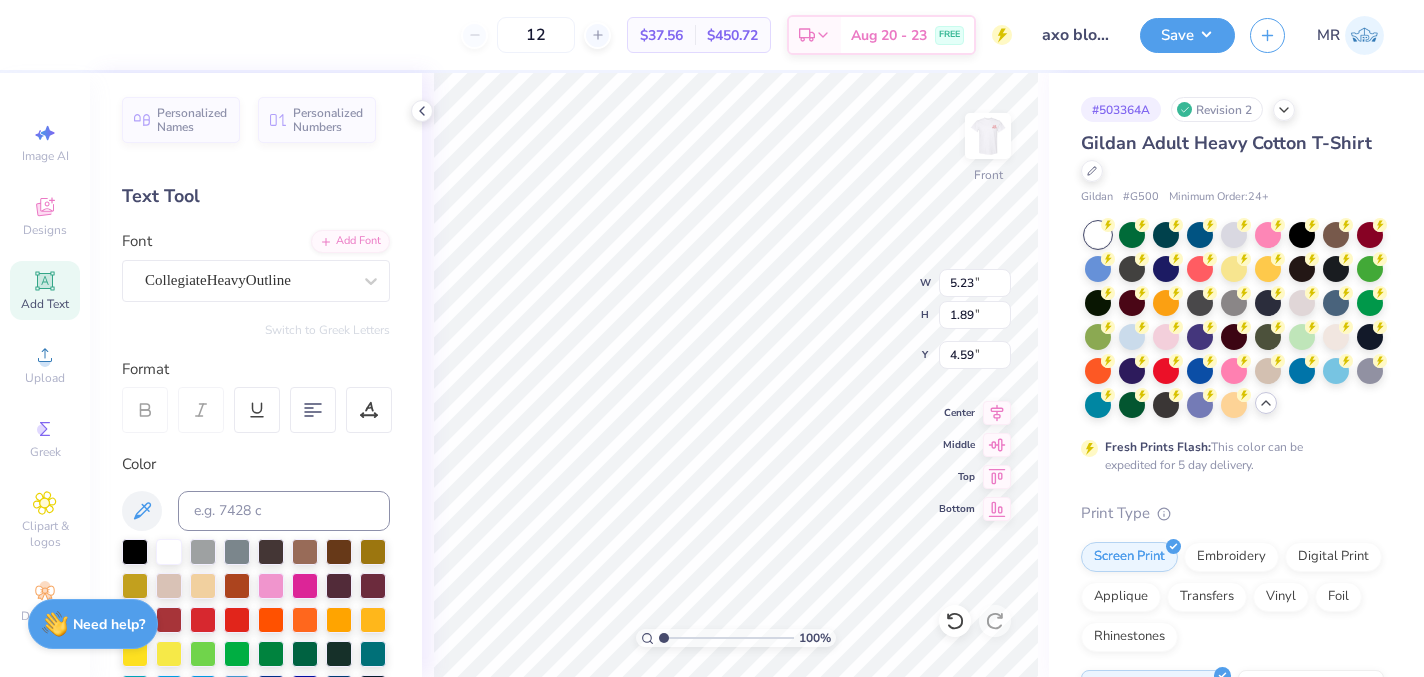 type on "5.23" 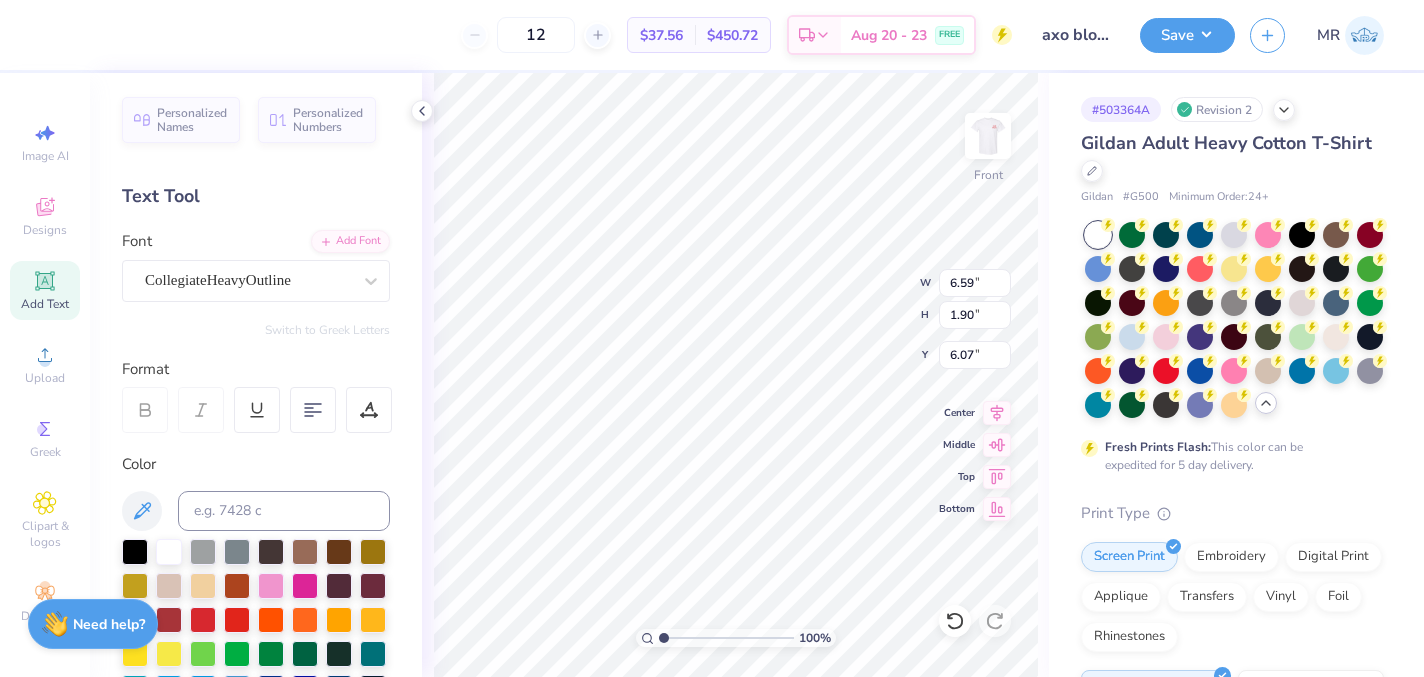 type on "6.59" 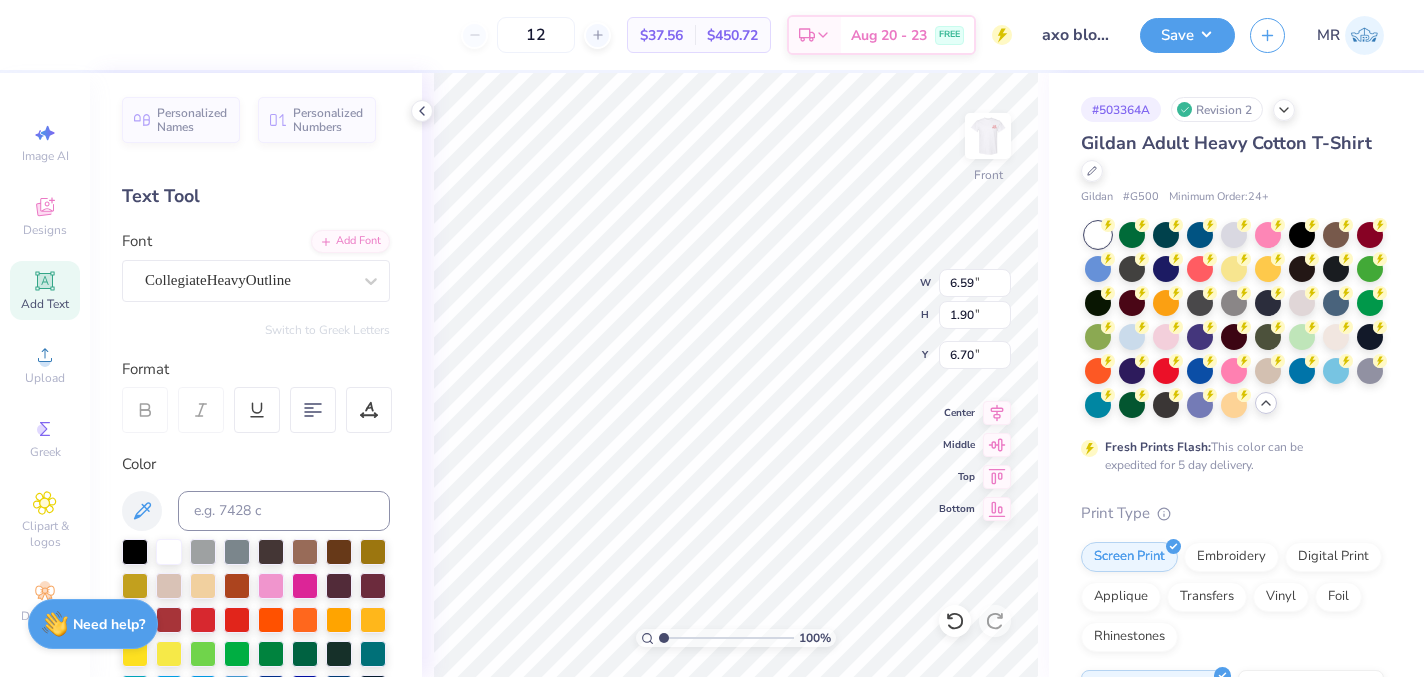 type on "6.70" 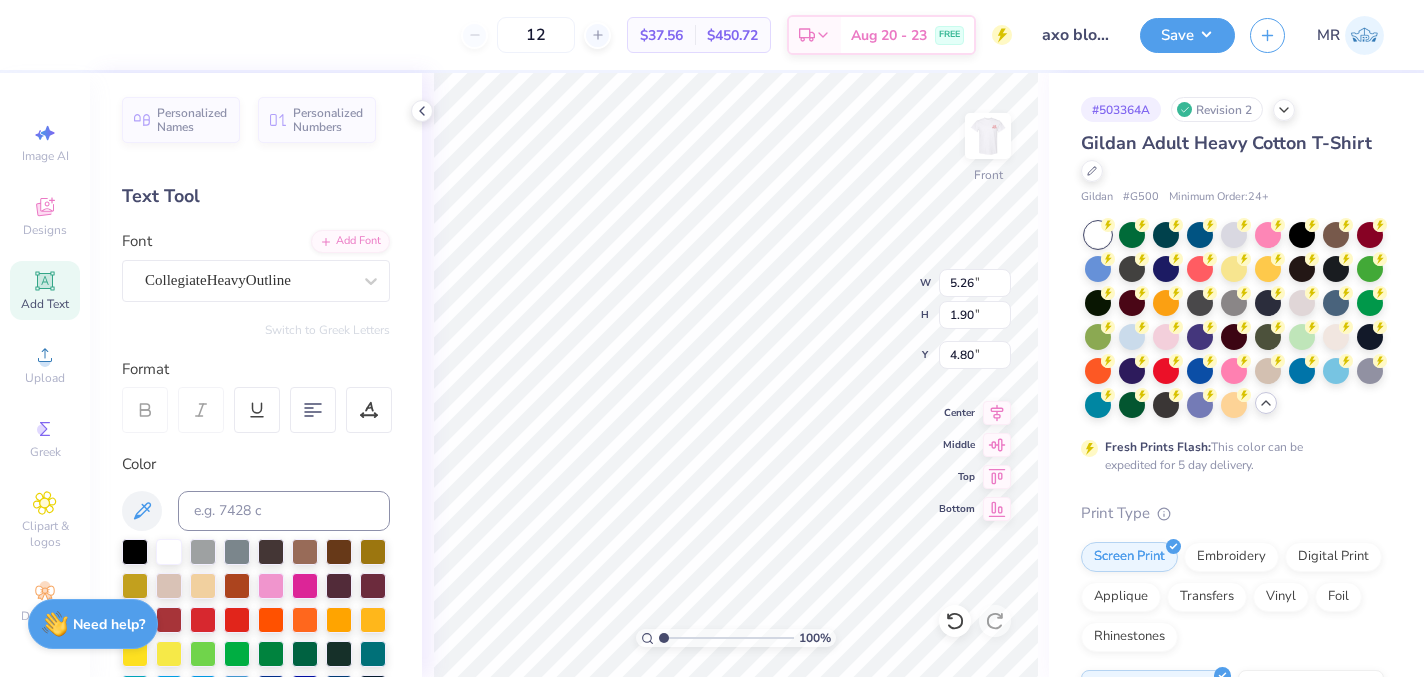 type on "5.26" 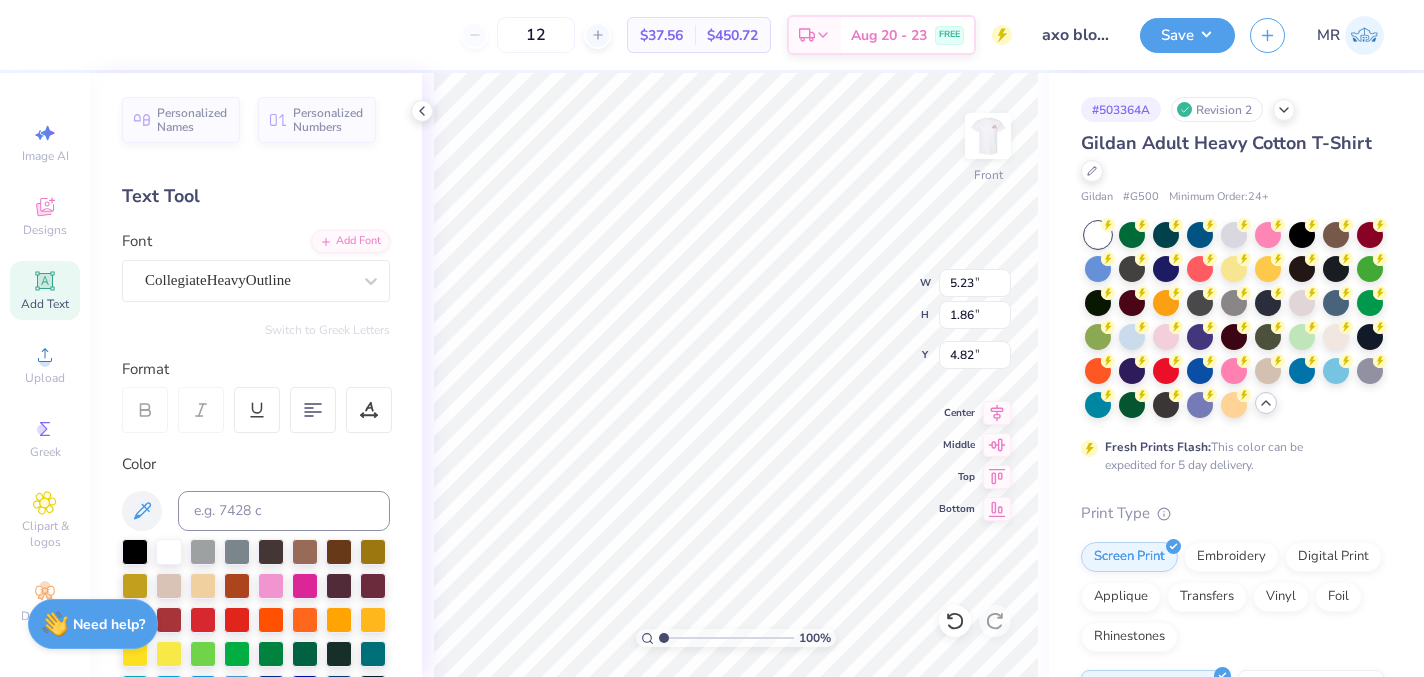type on "5.23" 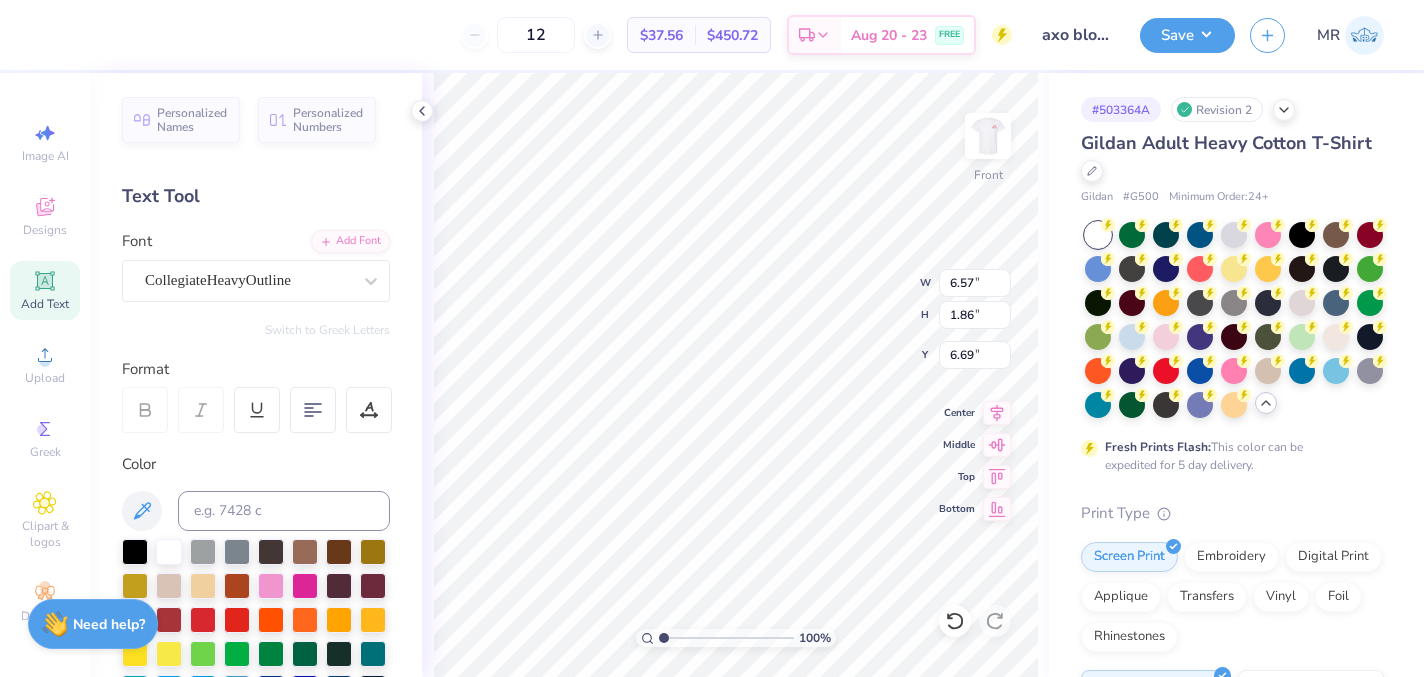 type on "6.57" 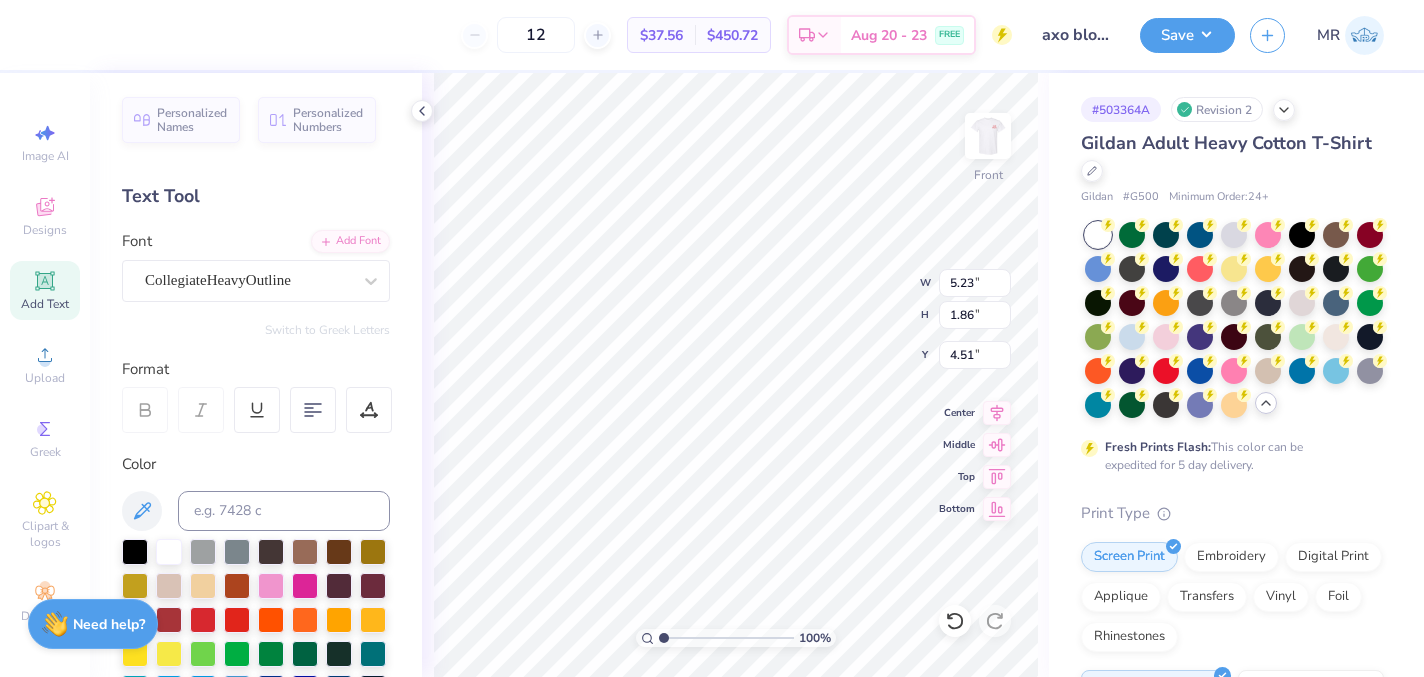 type on "4.51" 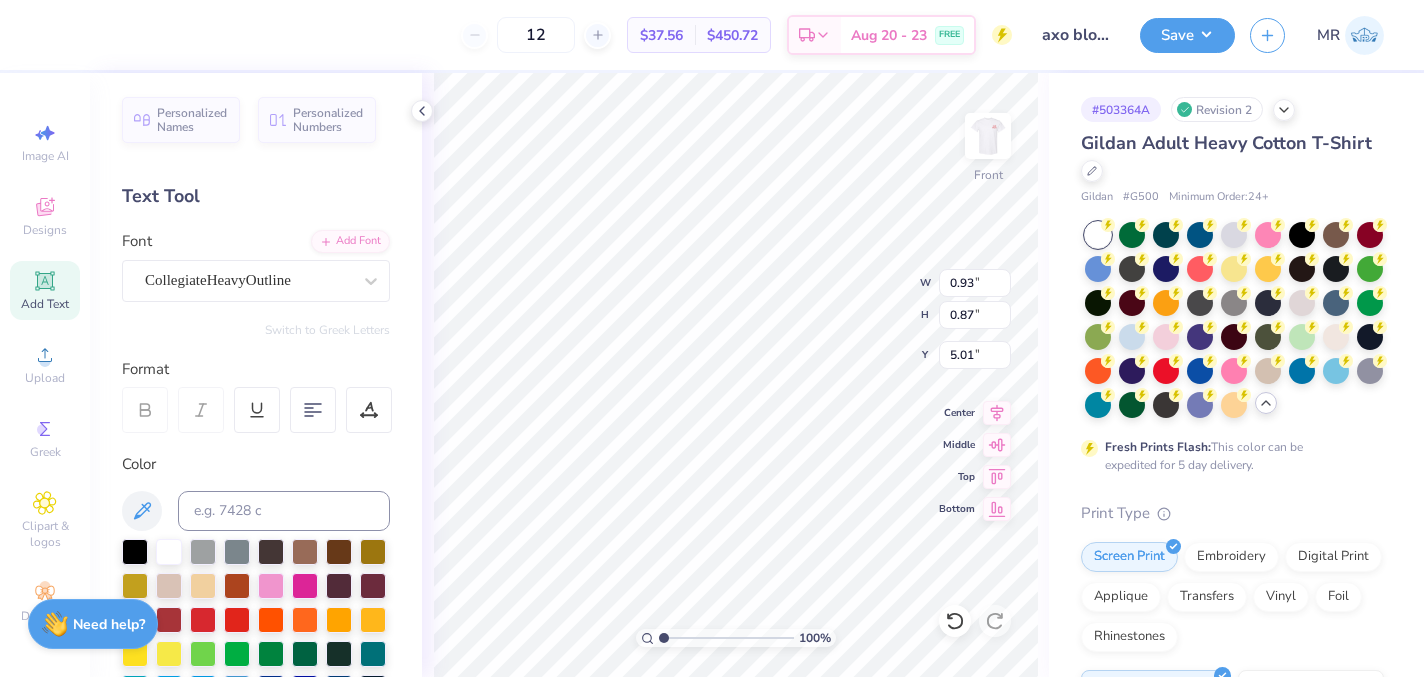 type on "5.01" 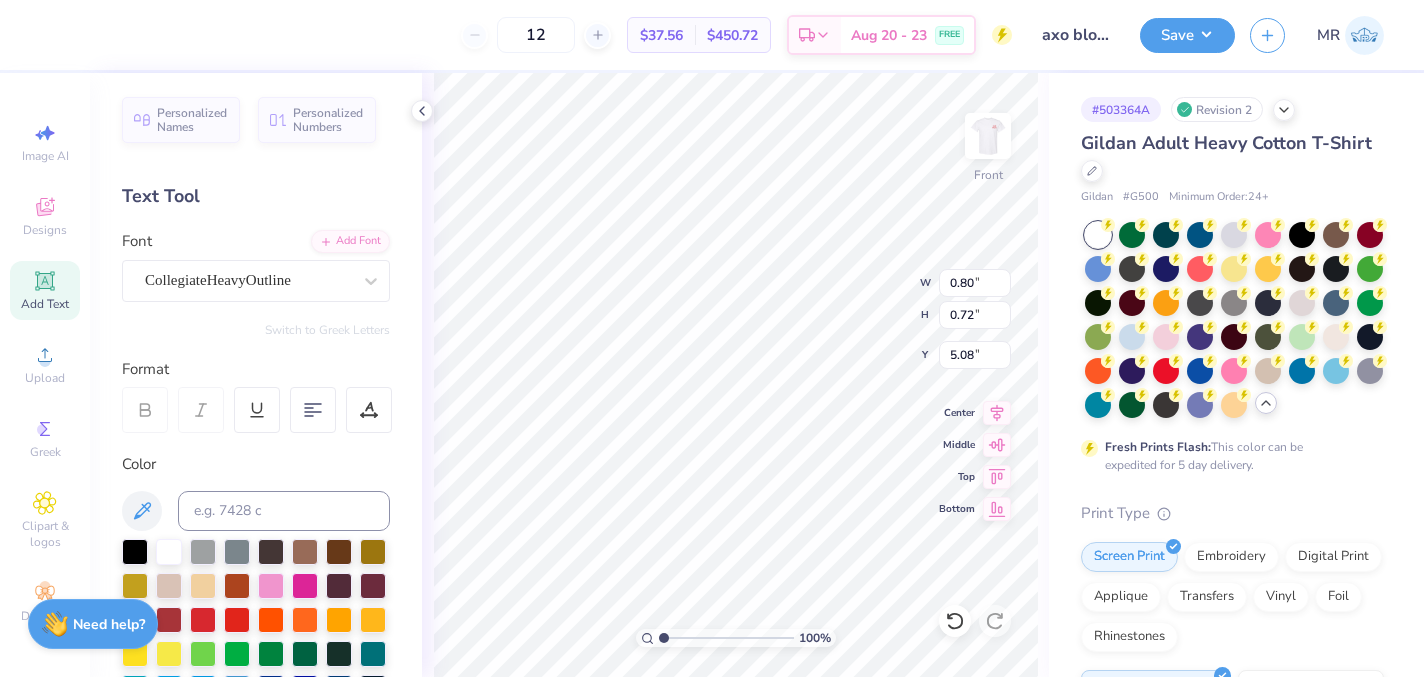 type on "0.80" 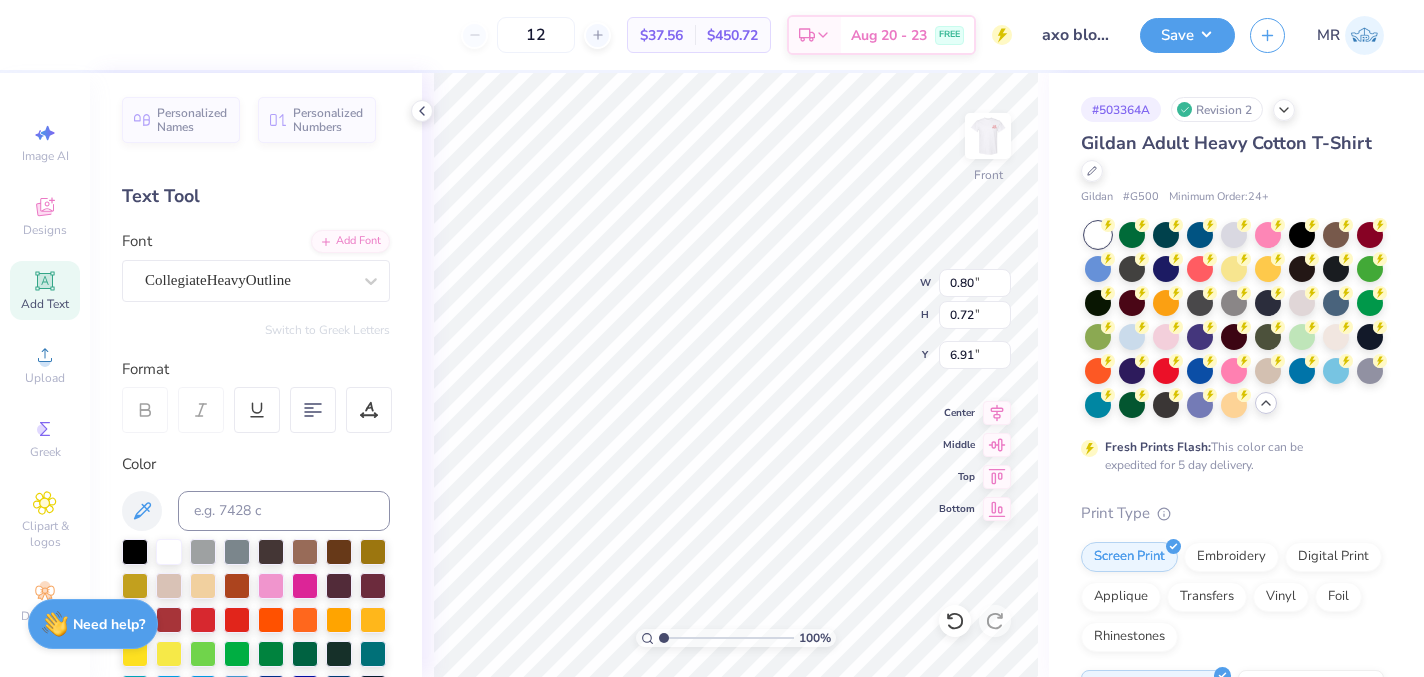 type on "6.91" 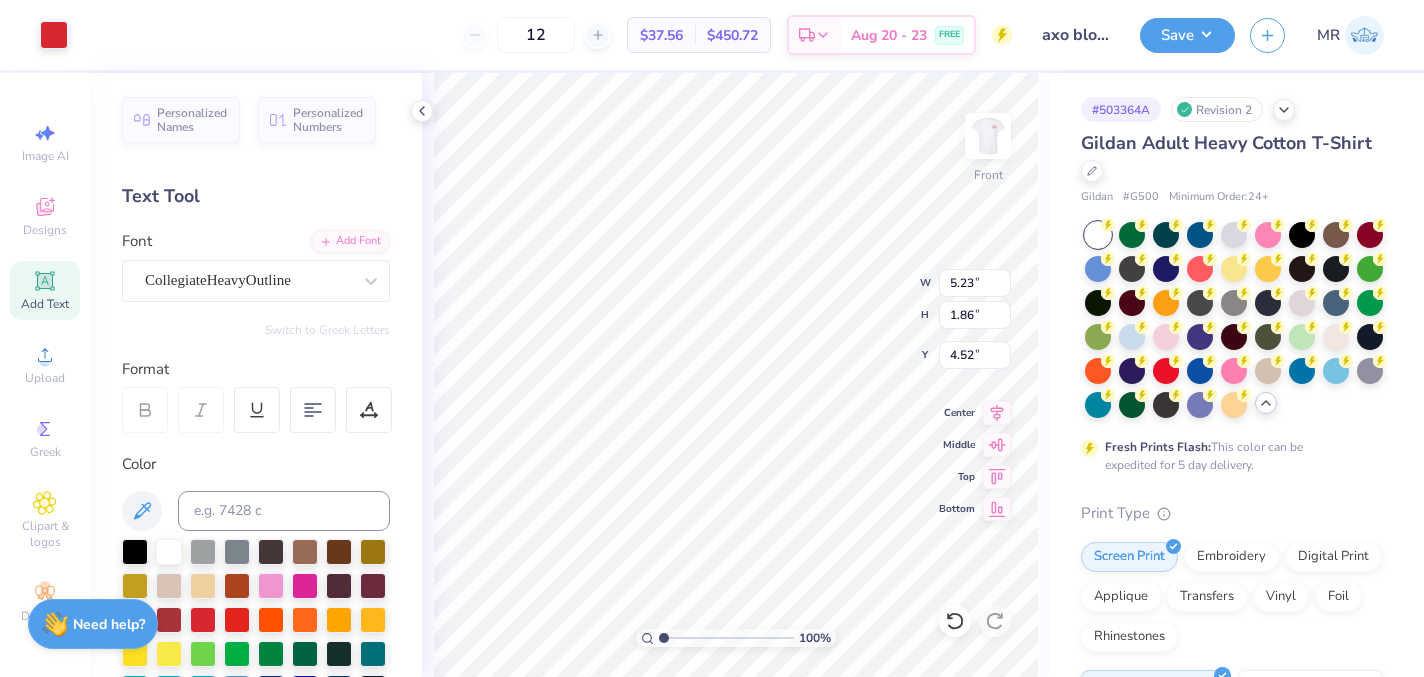 type on "4.52" 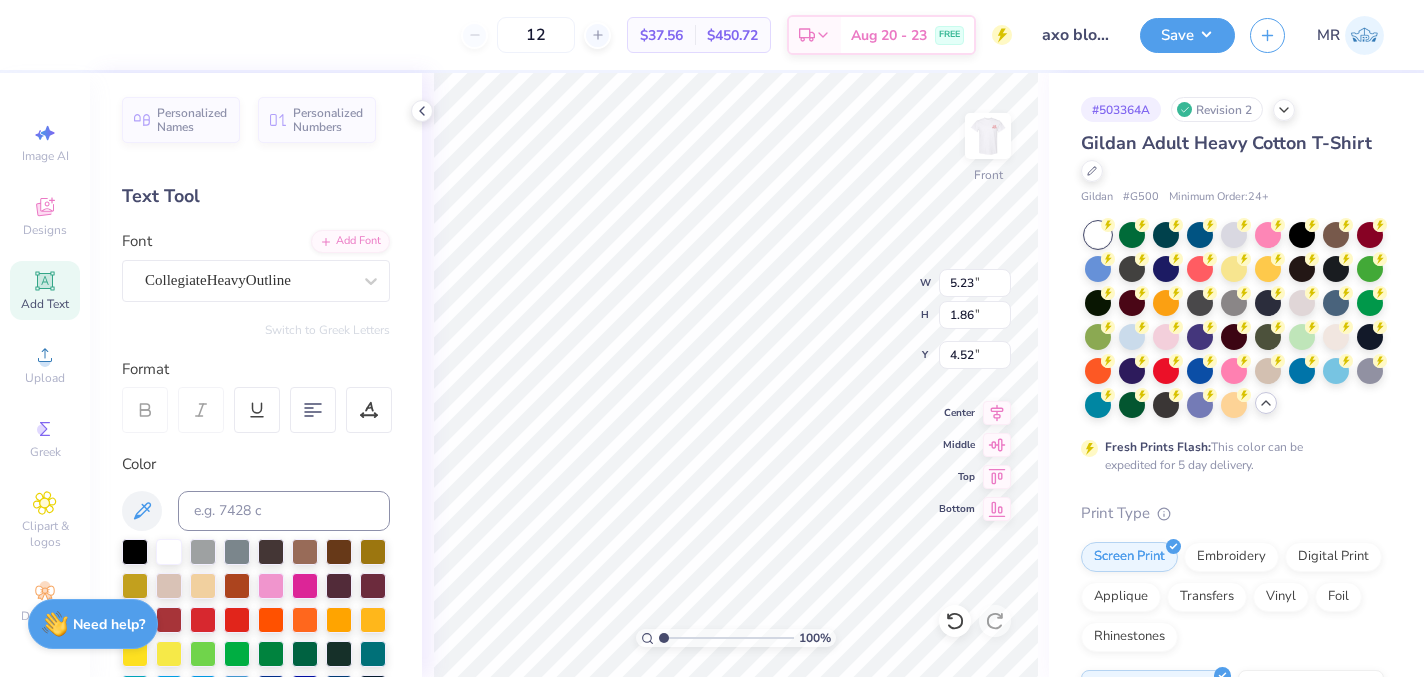scroll, scrollTop: 0, scrollLeft: 0, axis: both 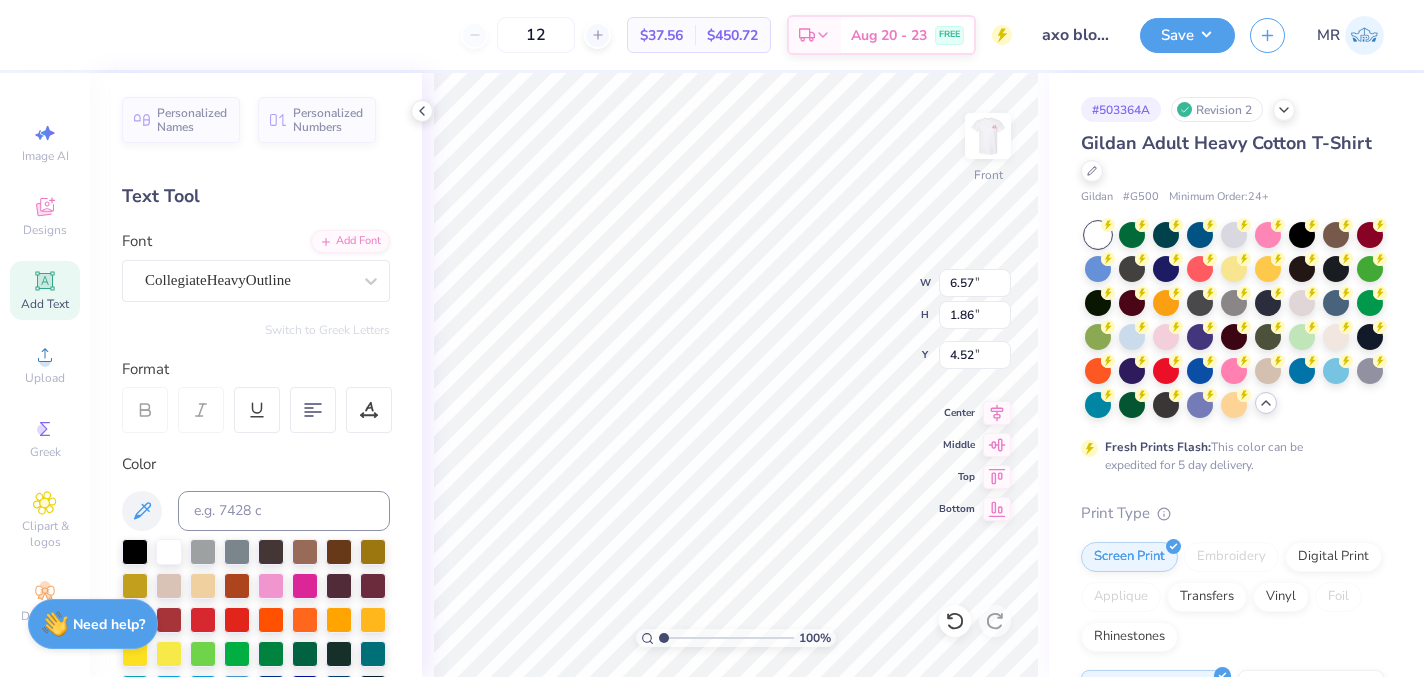 type on "6.57" 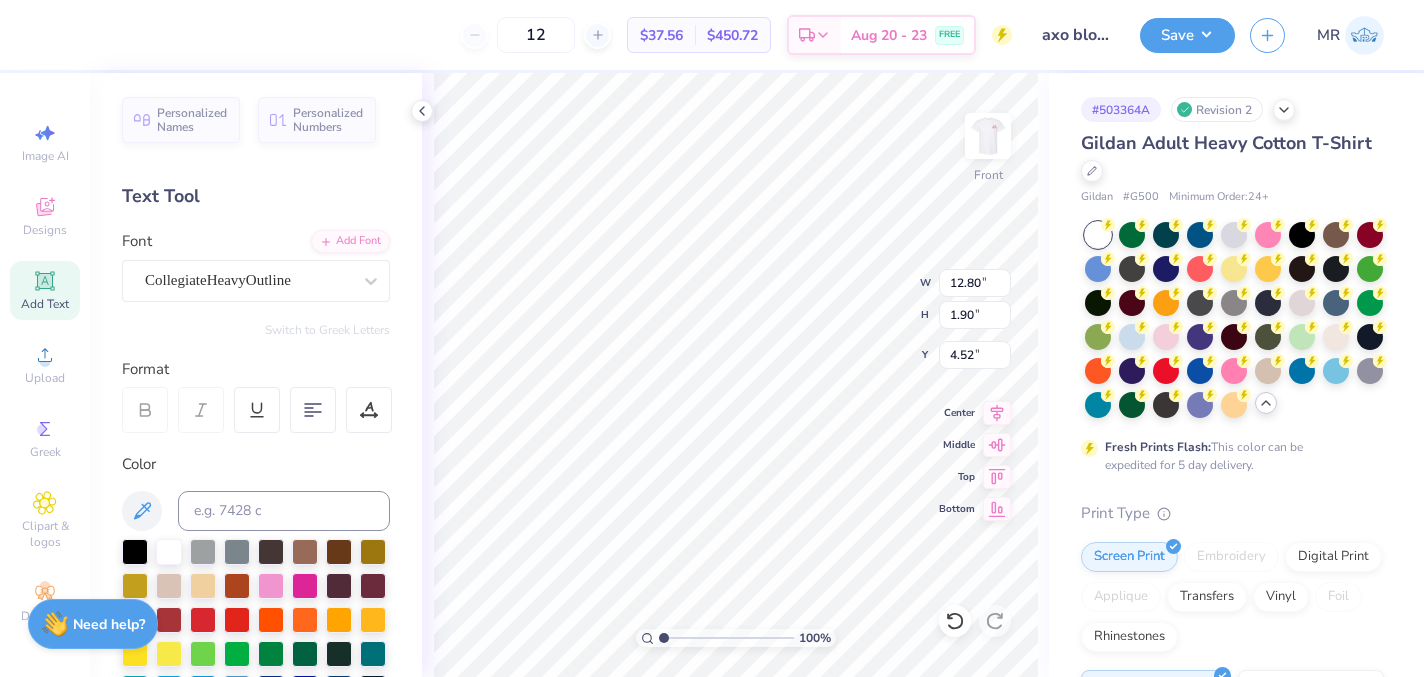 type on "AXO  PiLam" 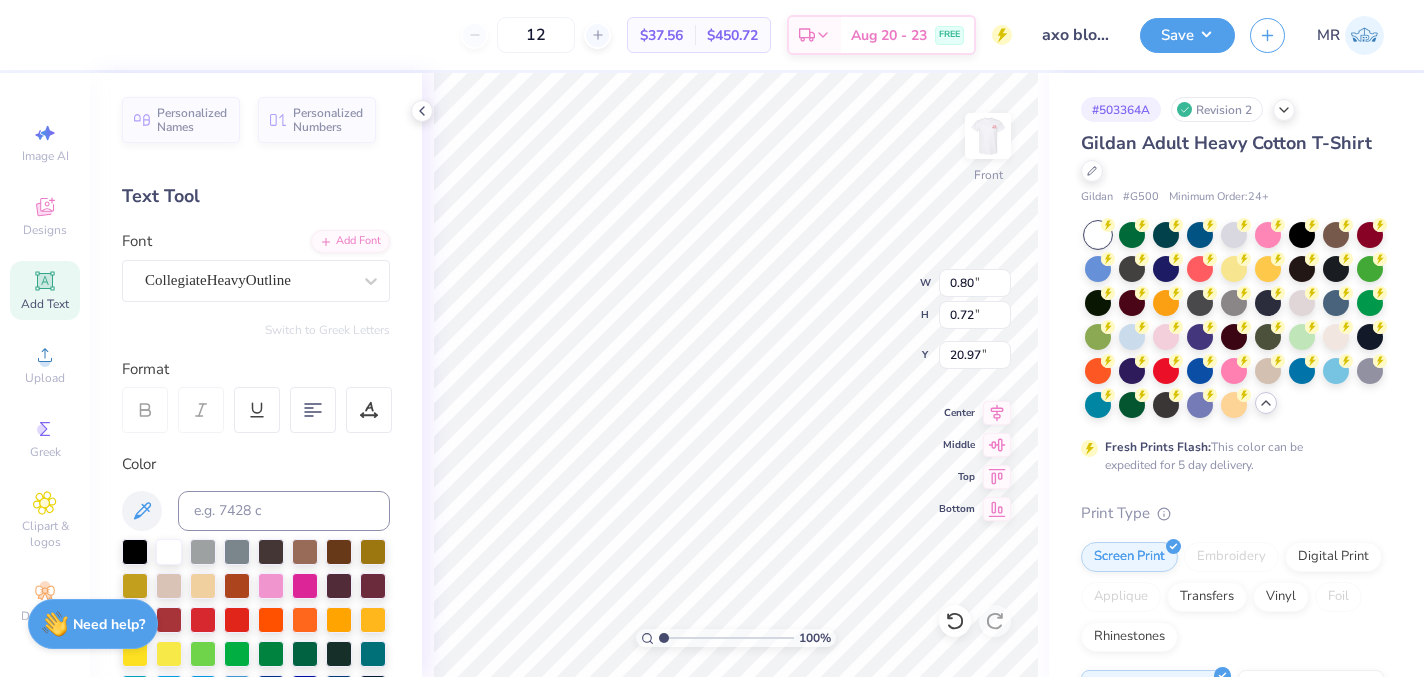 type on "20.97" 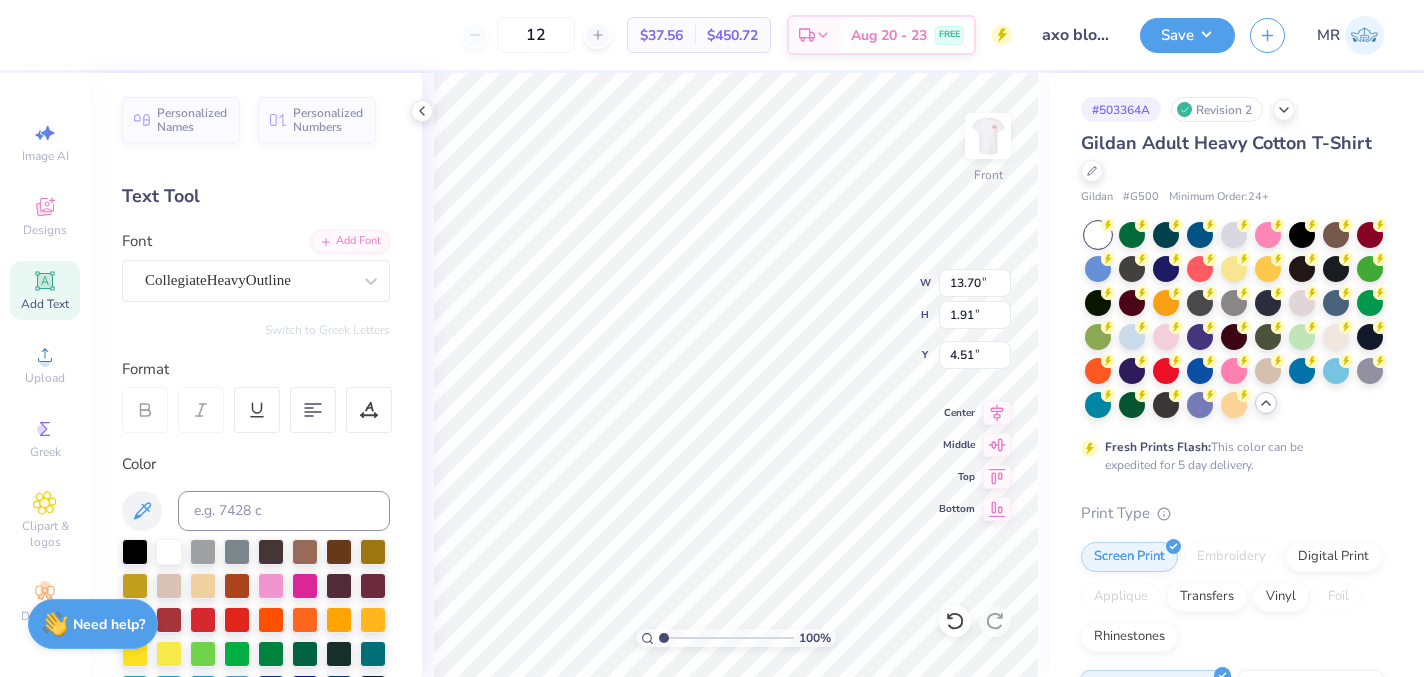 type on "6.60" 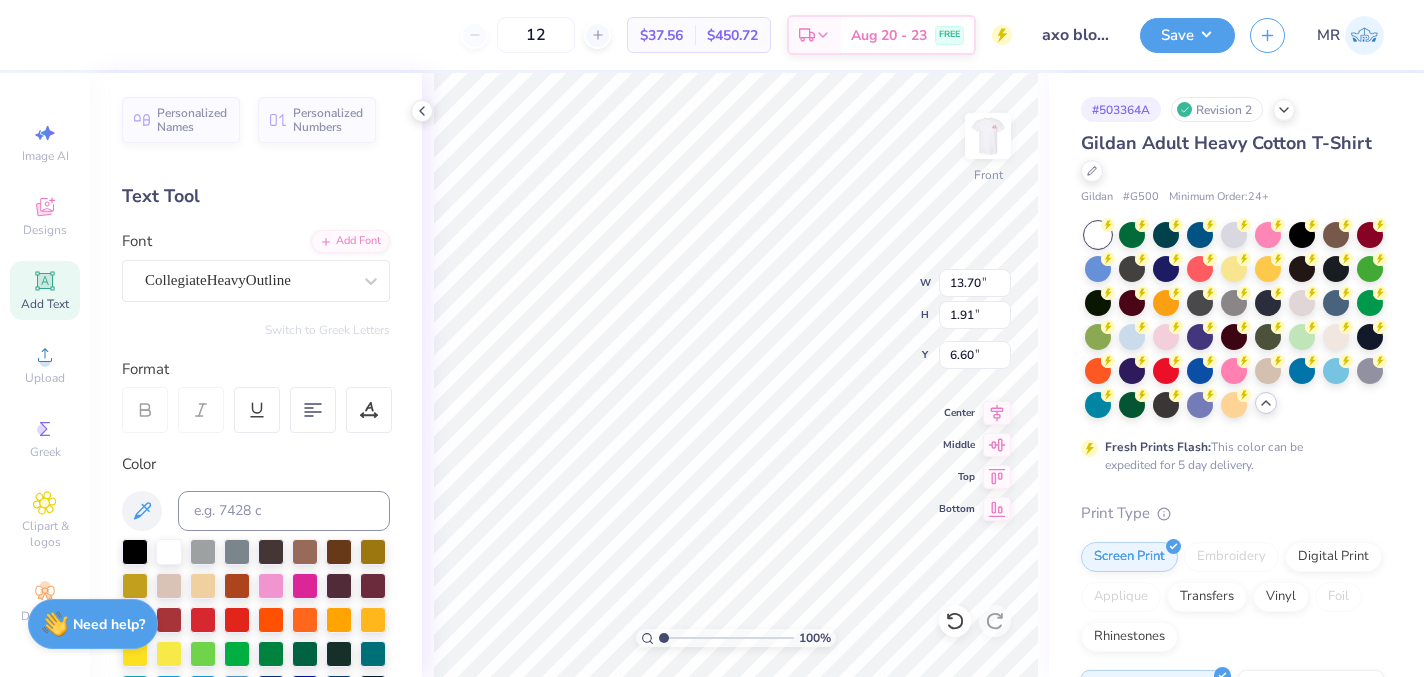 scroll, scrollTop: 0, scrollLeft: 2, axis: horizontal 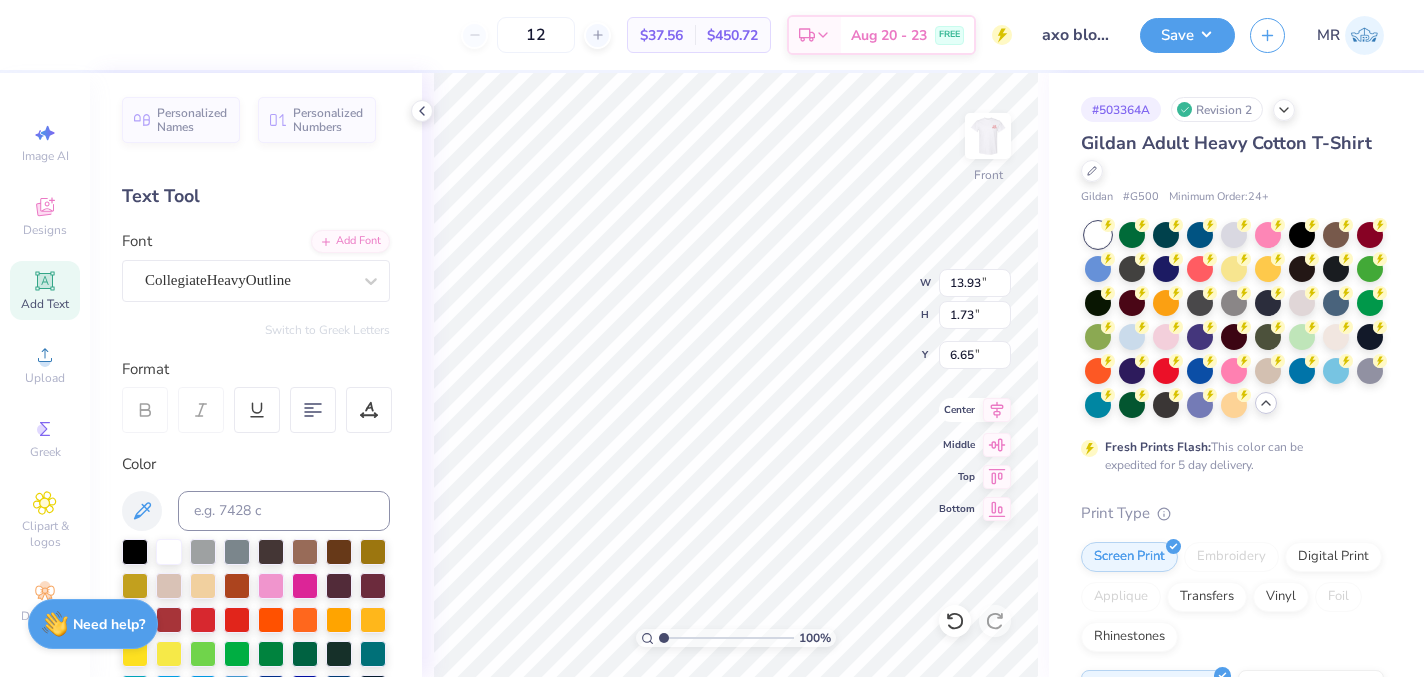 type on "13.93" 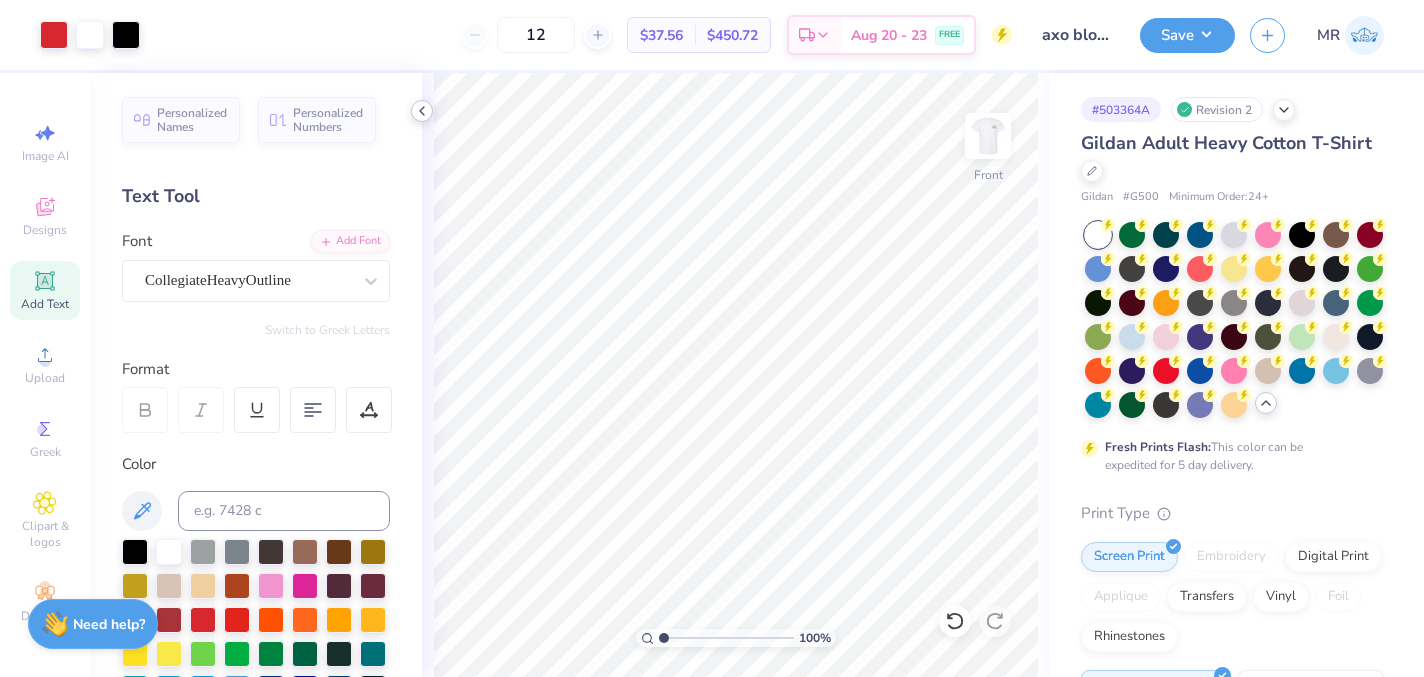 click 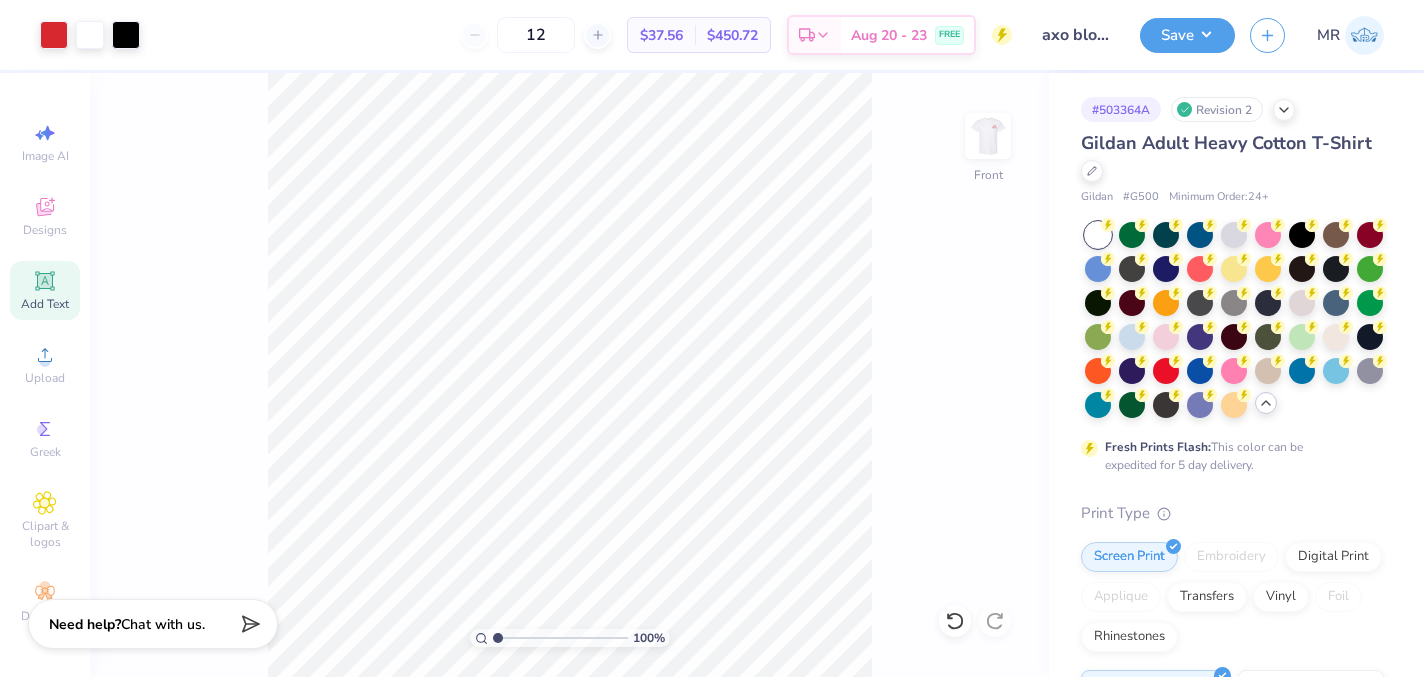 click on "Add Text" at bounding box center [45, 290] 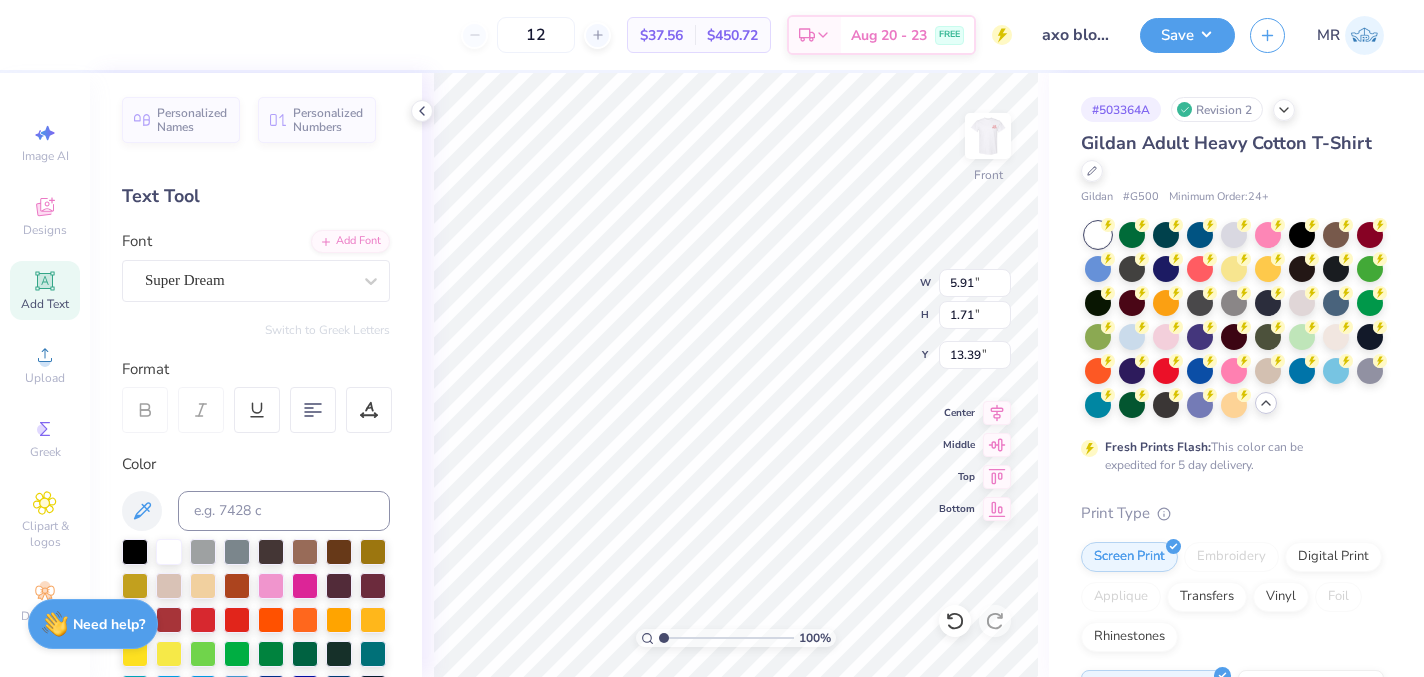 type on "17.33" 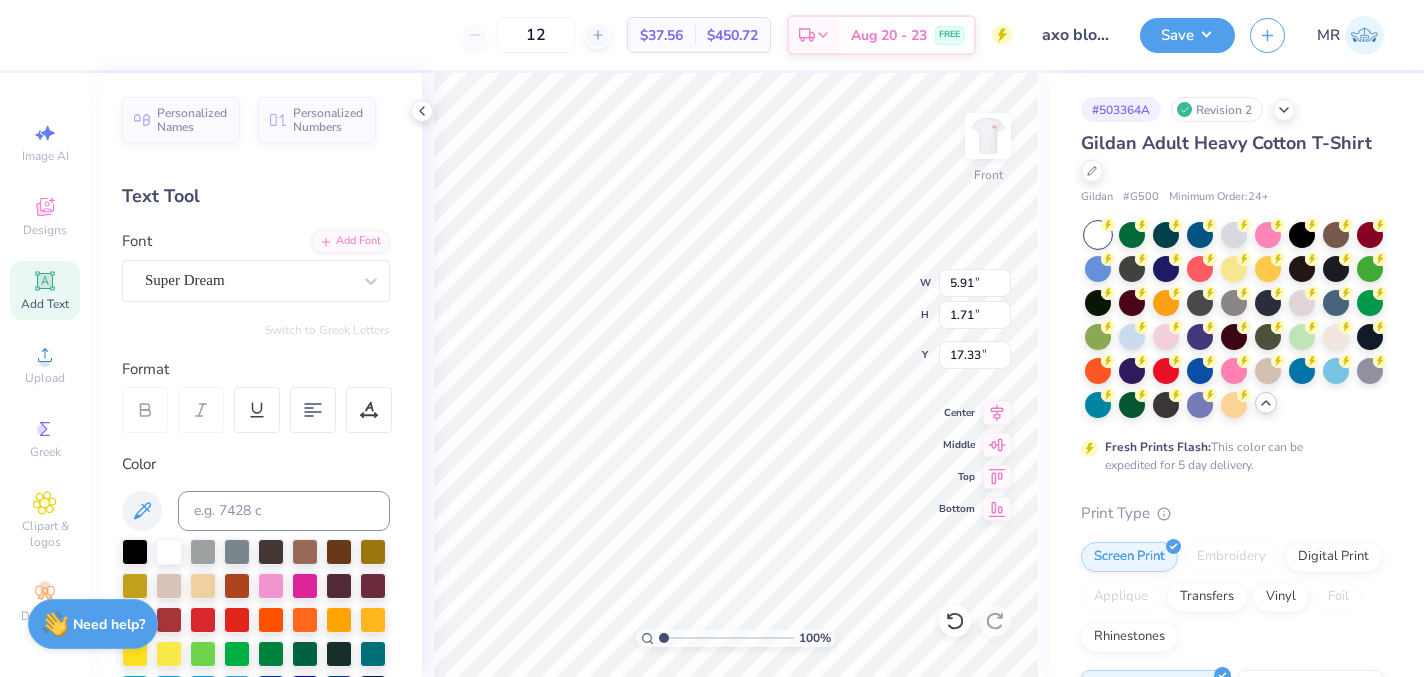 type on "T" 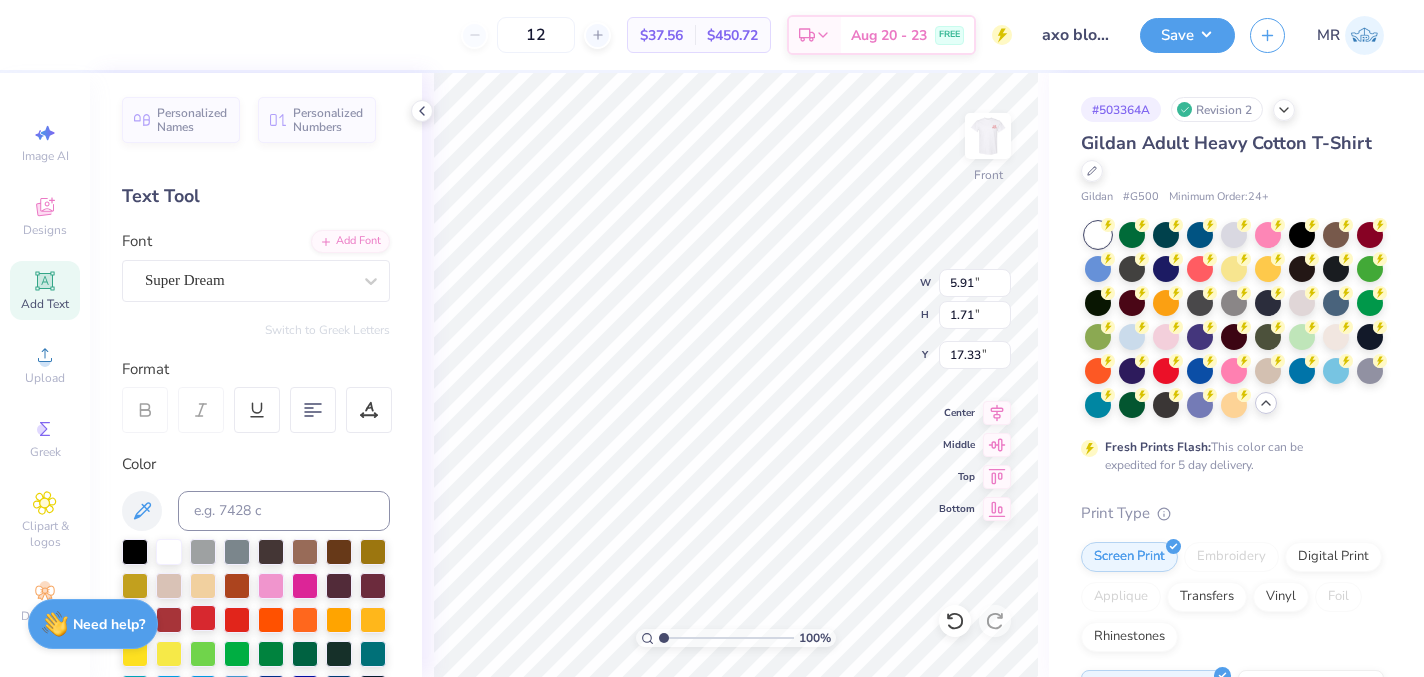 click at bounding box center (203, 618) 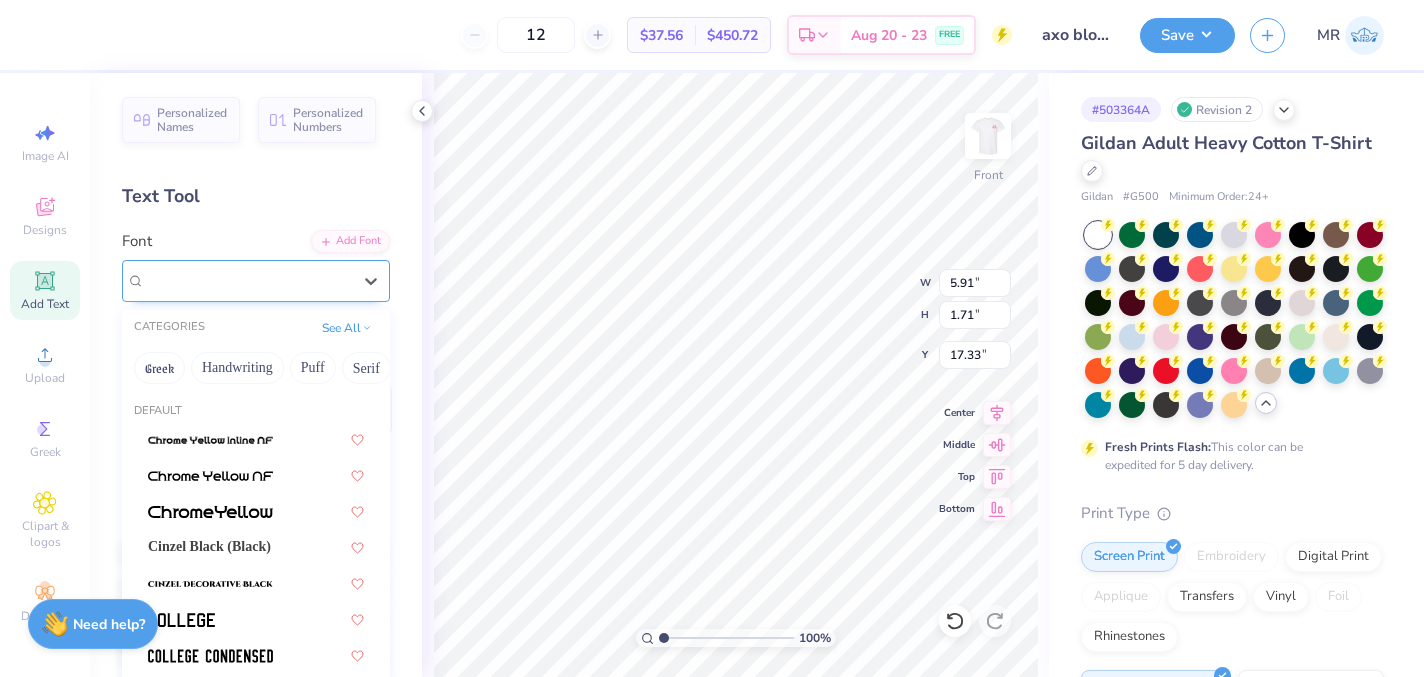 click on "Super Dream" at bounding box center [248, 280] 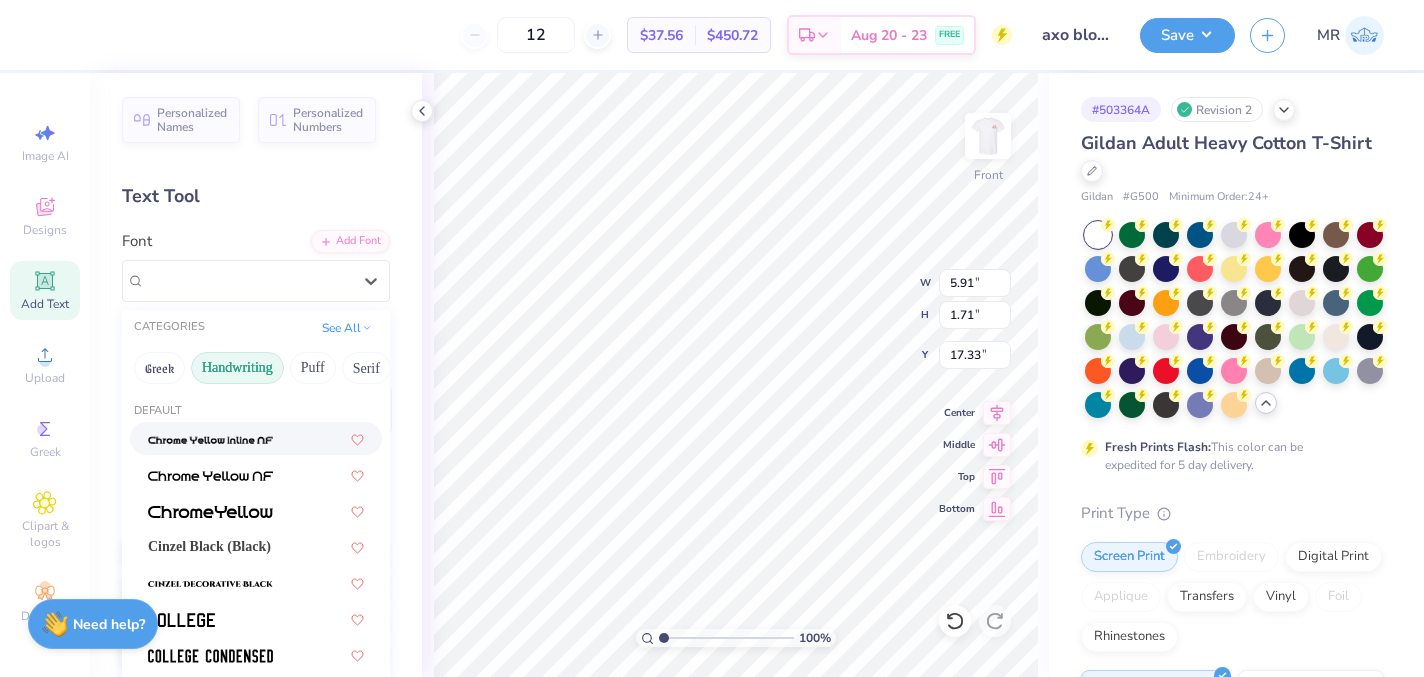 click on "Handwriting" at bounding box center (237, 368) 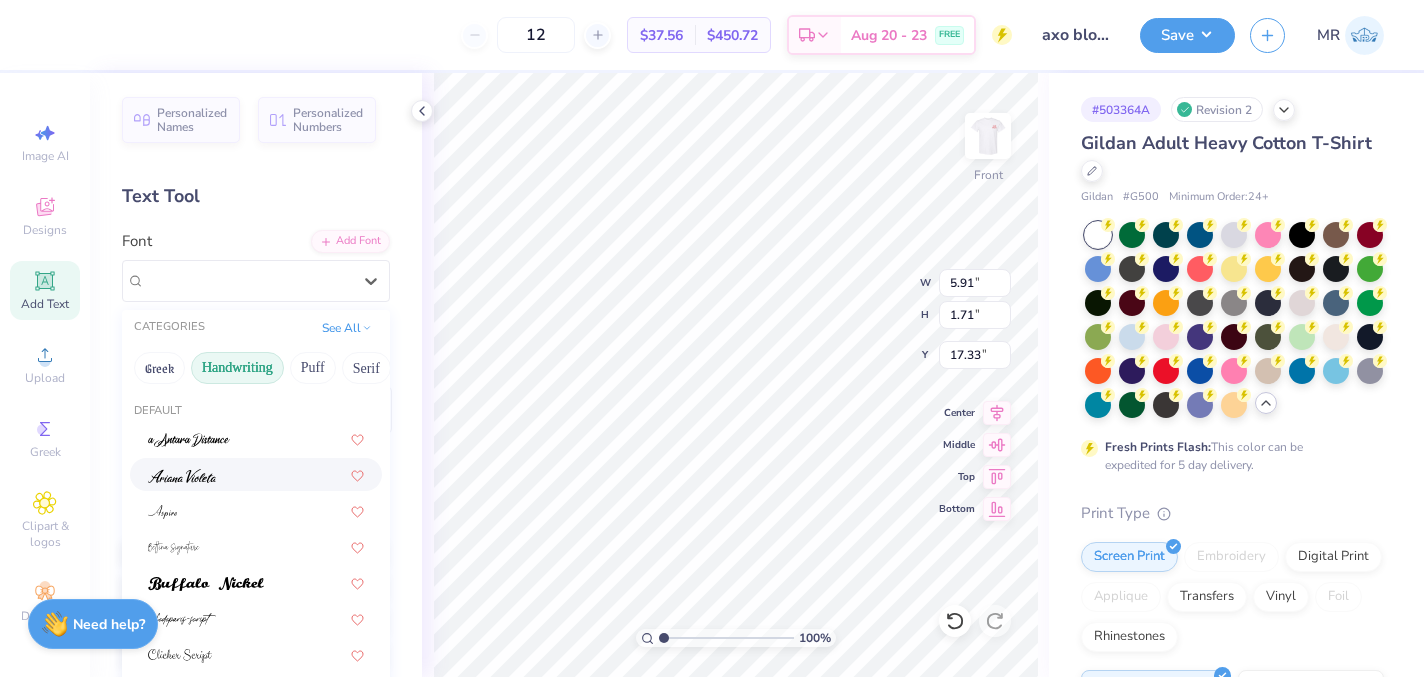 click at bounding box center (256, 474) 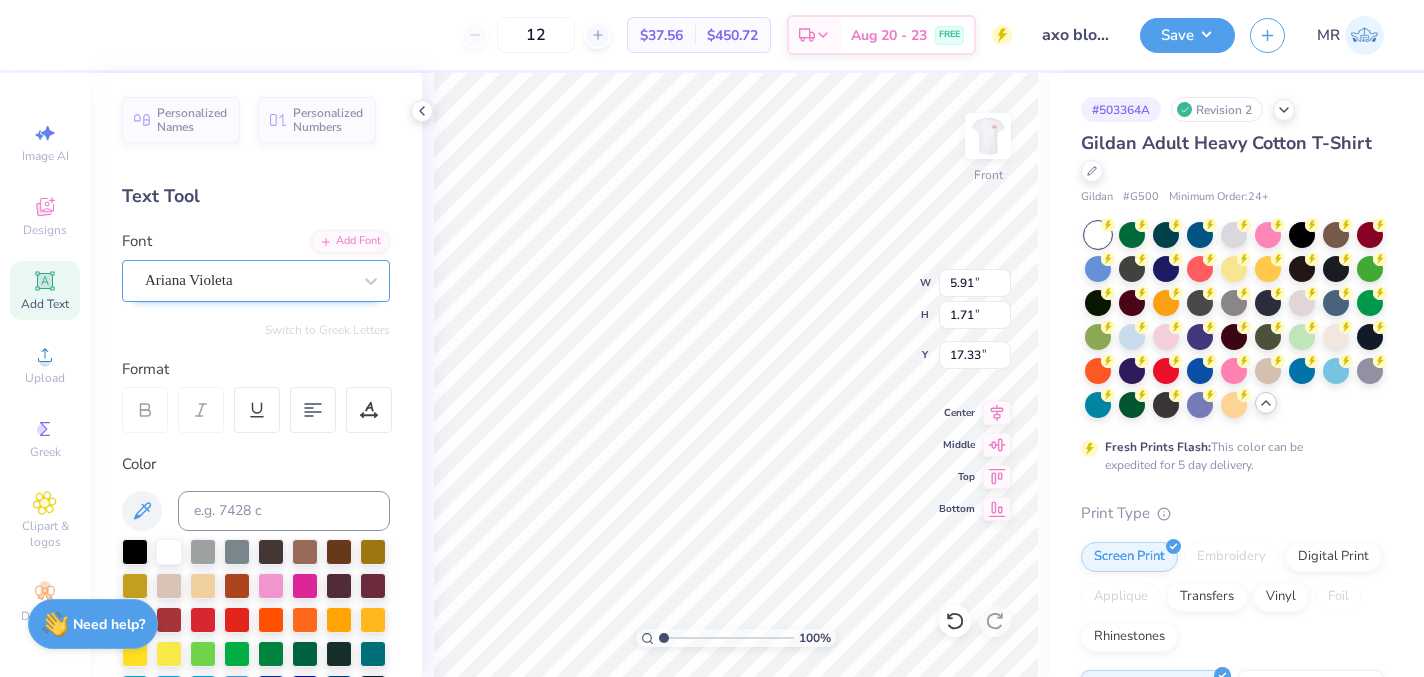 click on "Ariana Violeta" at bounding box center (248, 280) 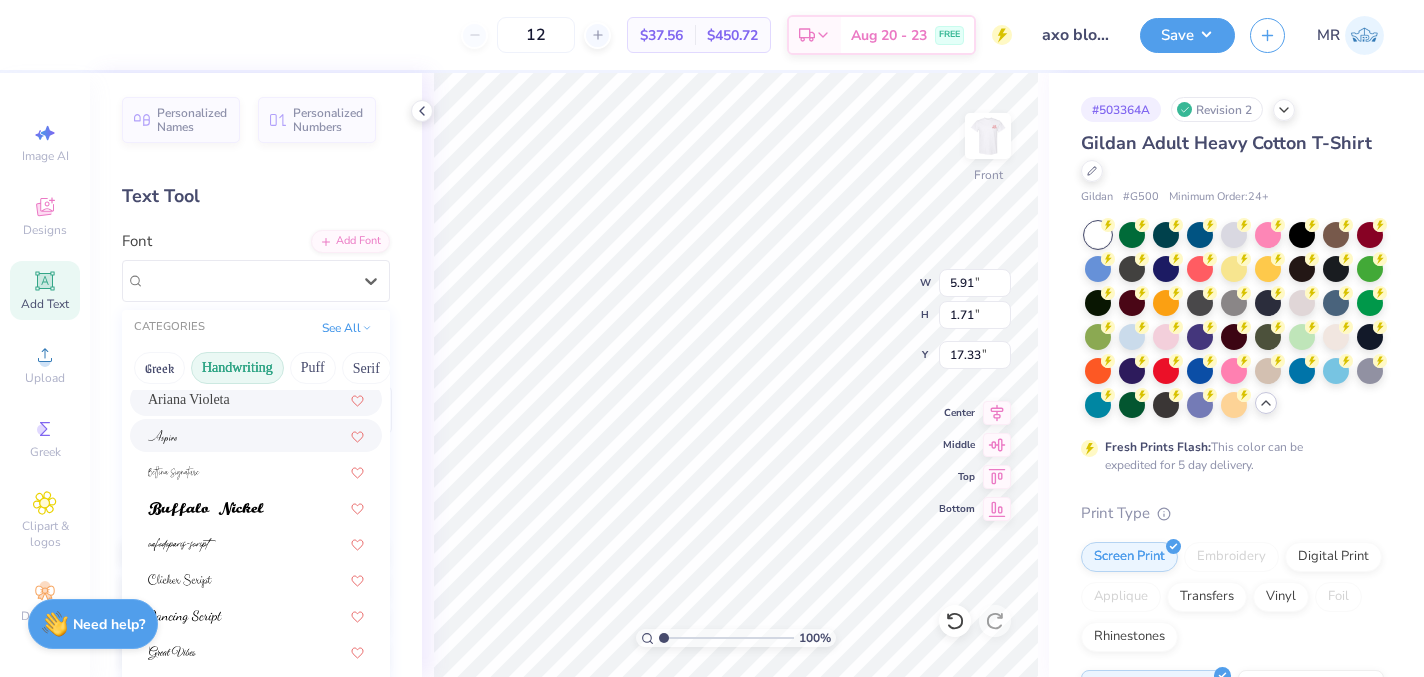 scroll, scrollTop: 78, scrollLeft: 0, axis: vertical 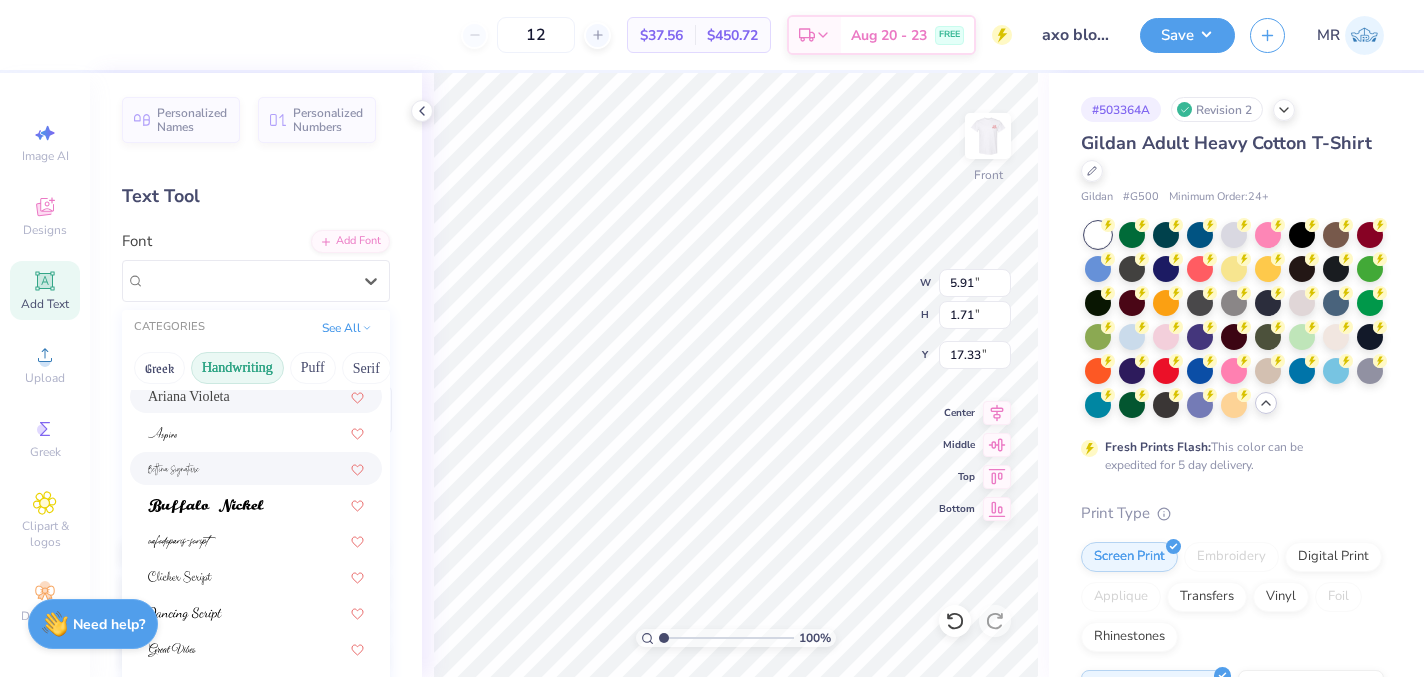 click at bounding box center [256, 468] 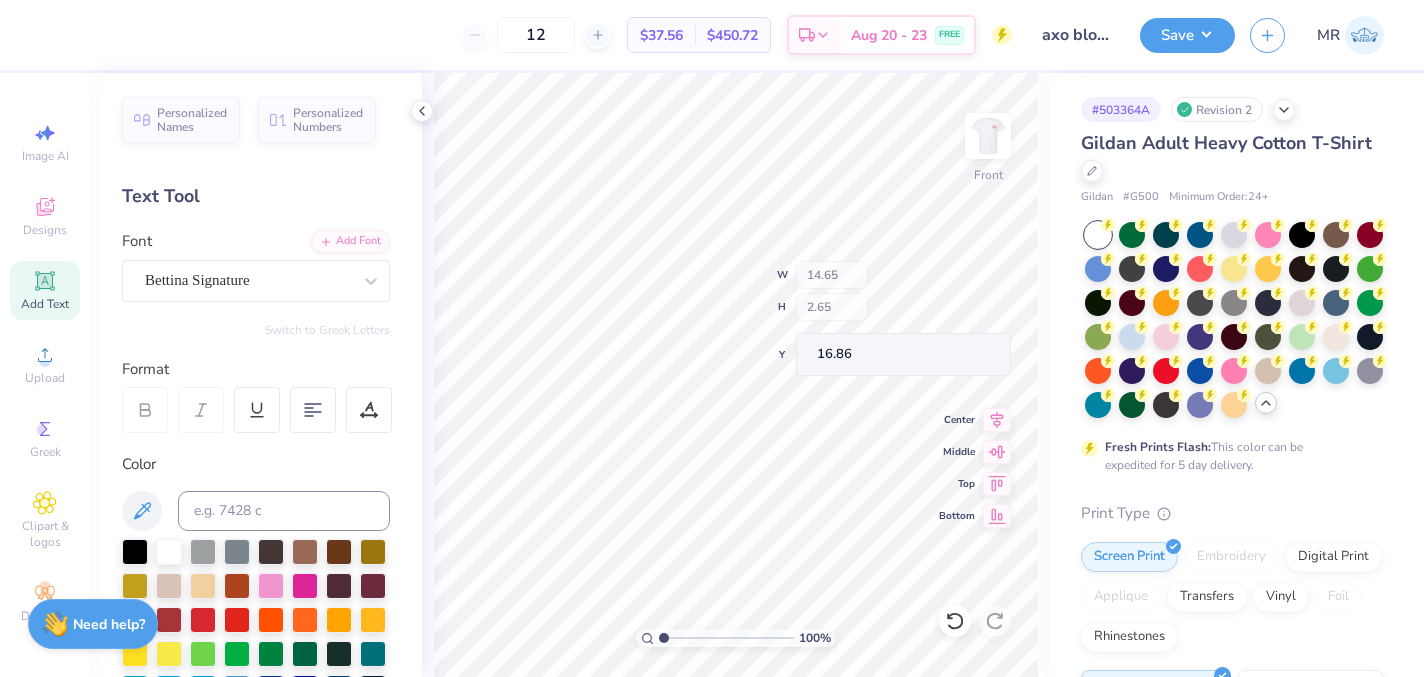 type on "5.07" 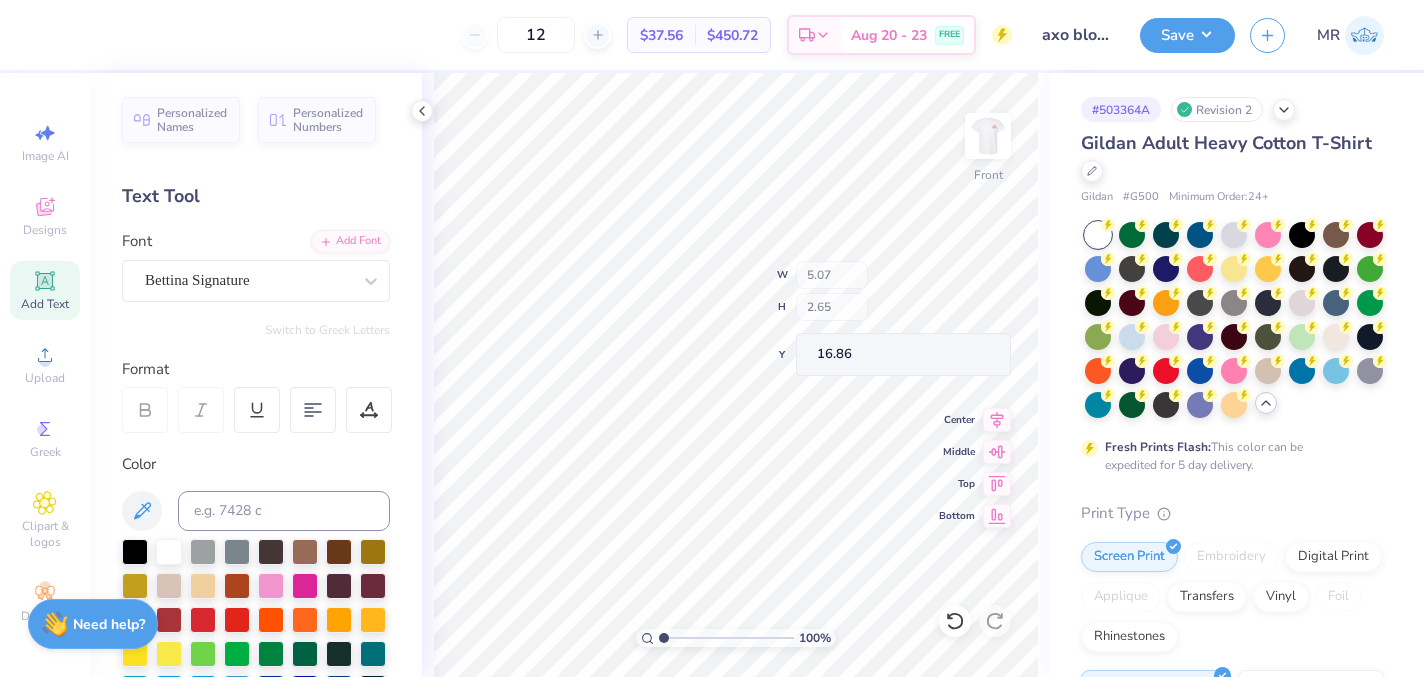 type on "0.92" 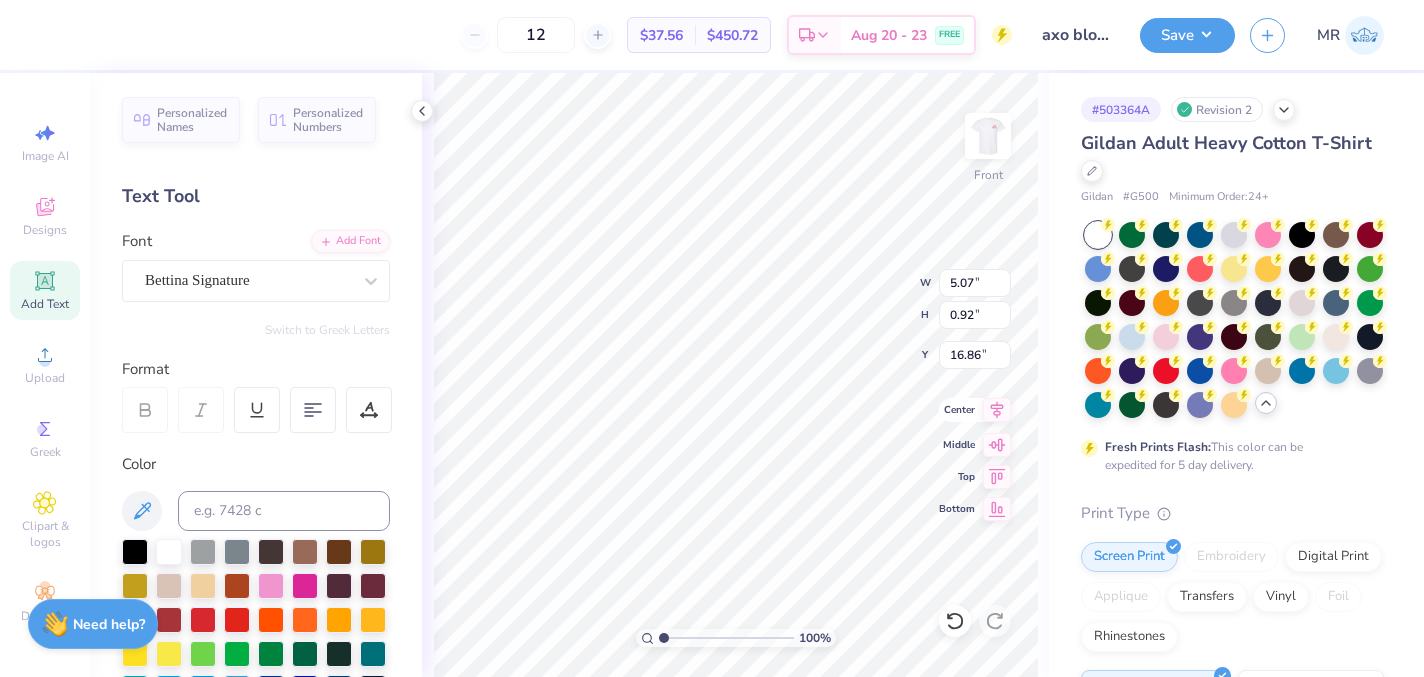 type on "17.01" 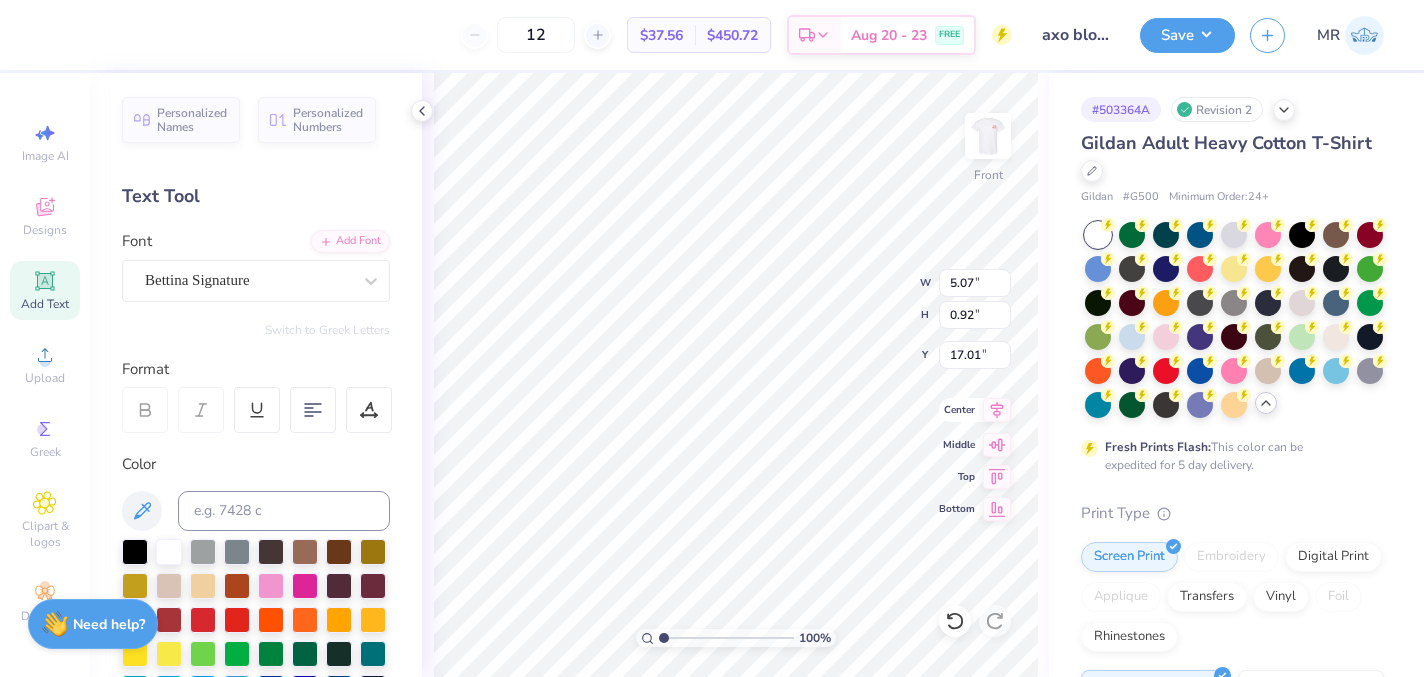 click 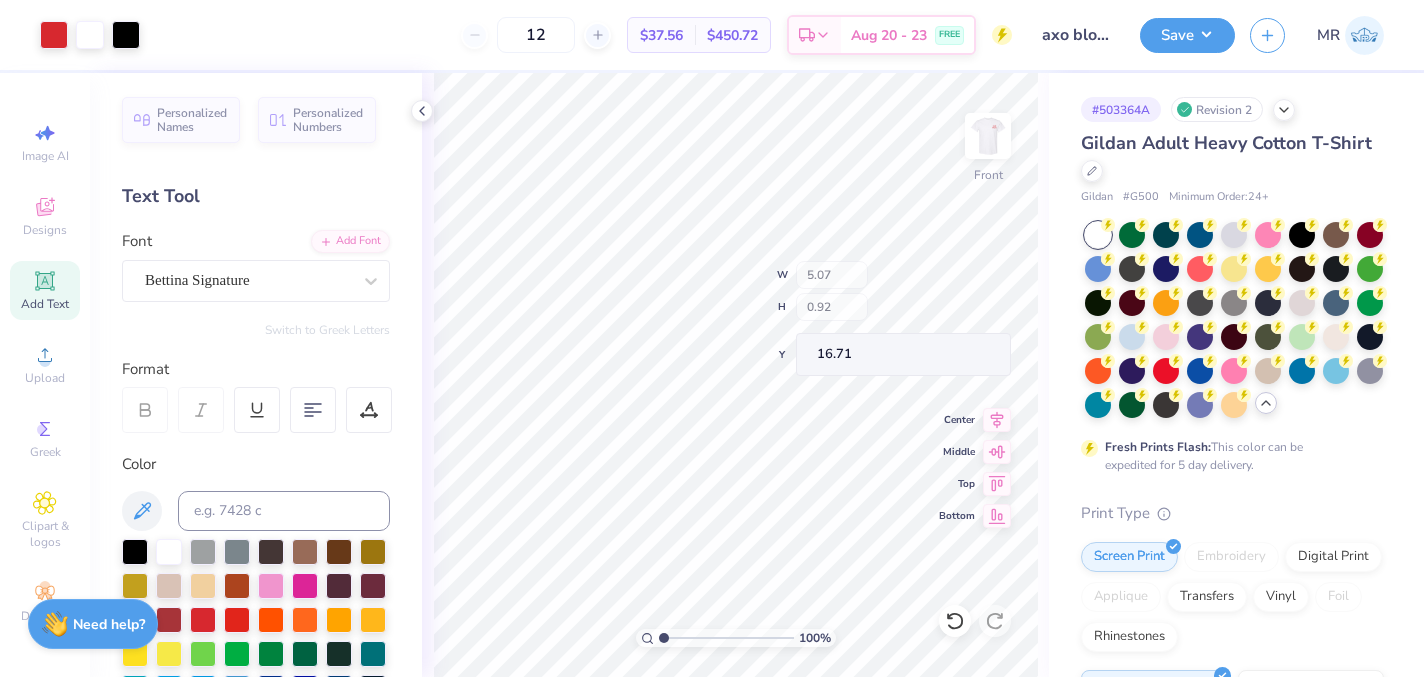type on "16.71" 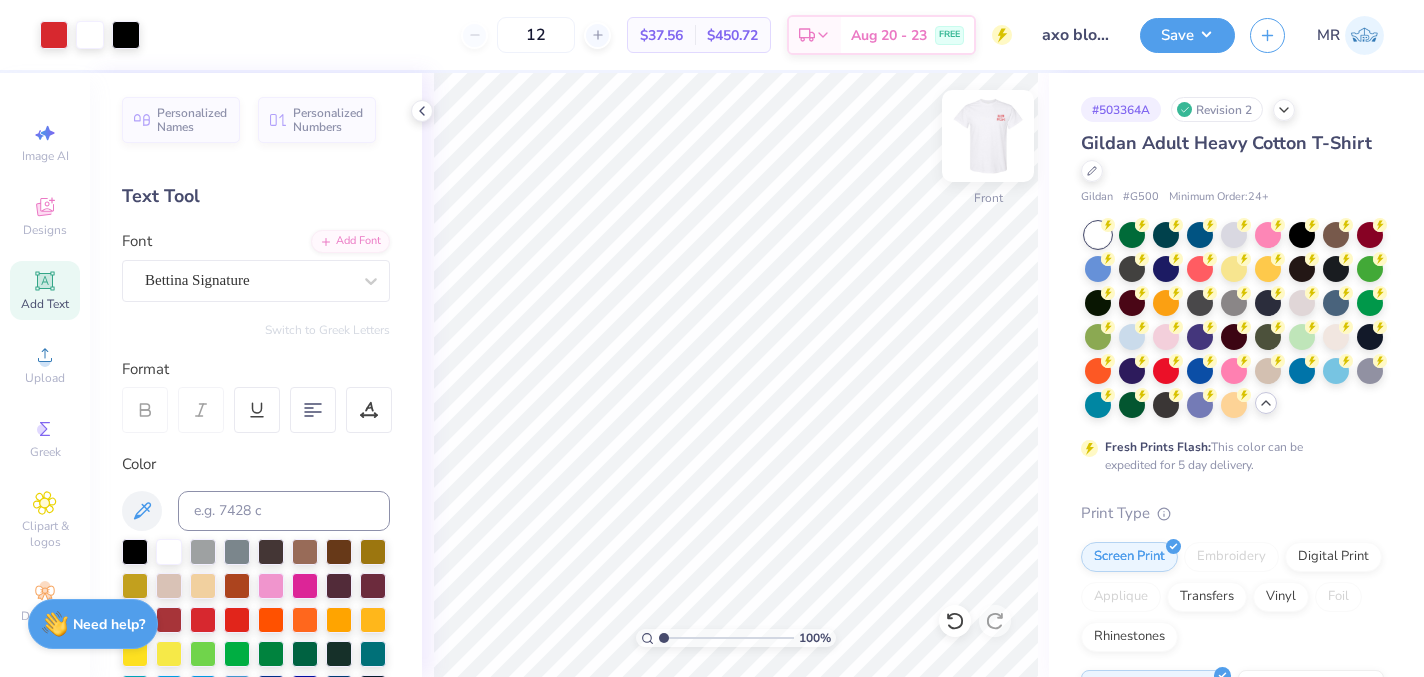 click at bounding box center [988, 136] 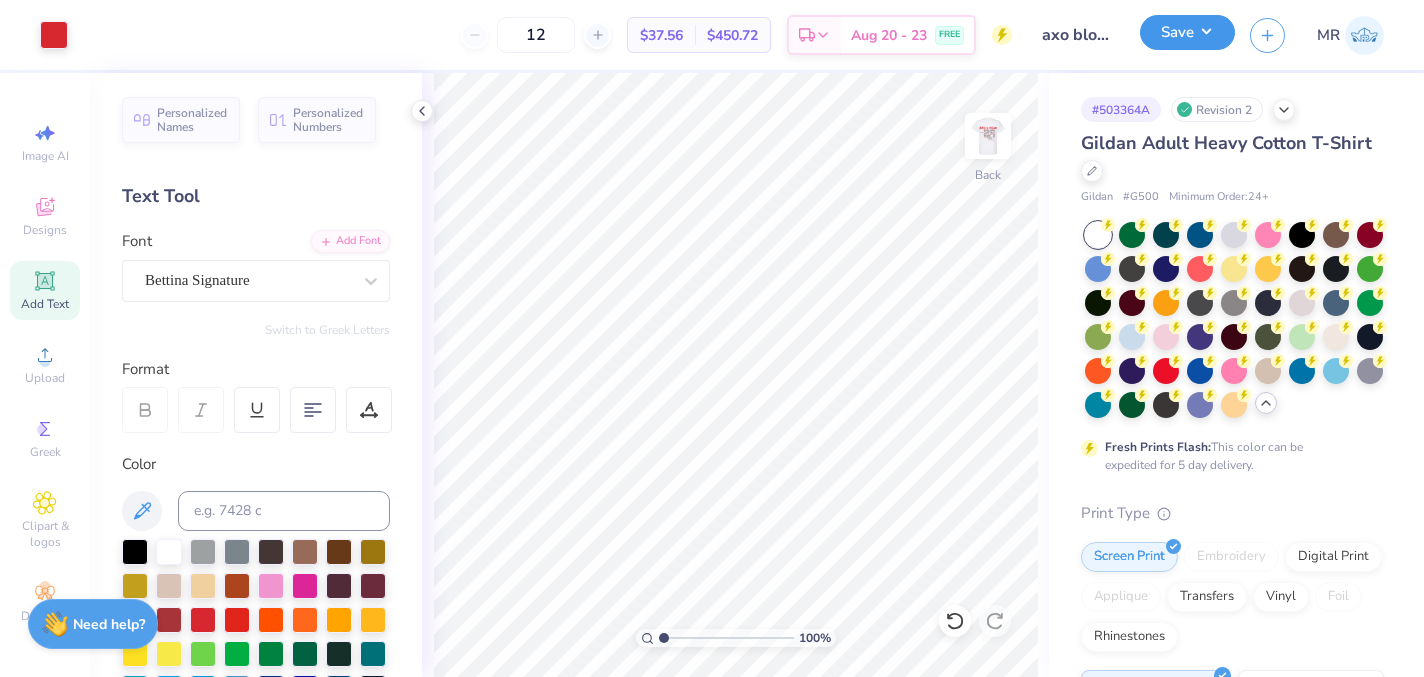 click on "Save" at bounding box center [1187, 32] 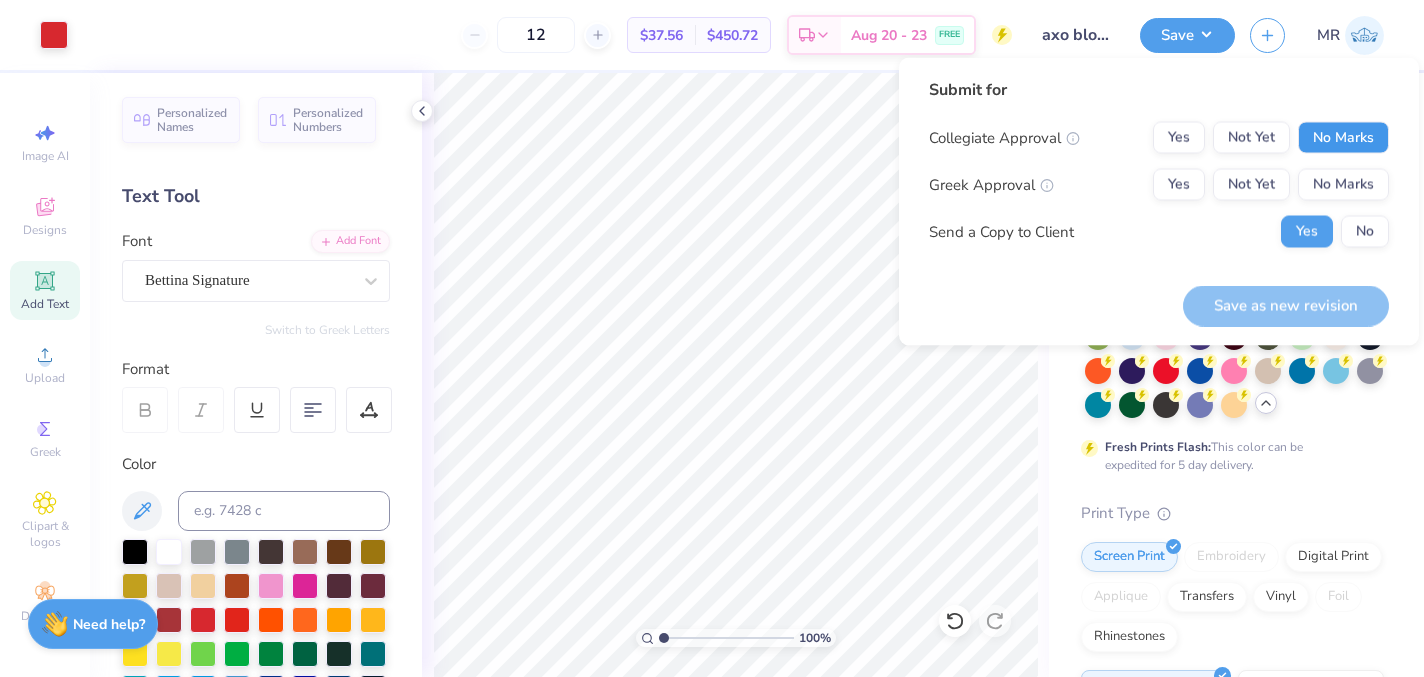 click on "No Marks" at bounding box center [1343, 138] 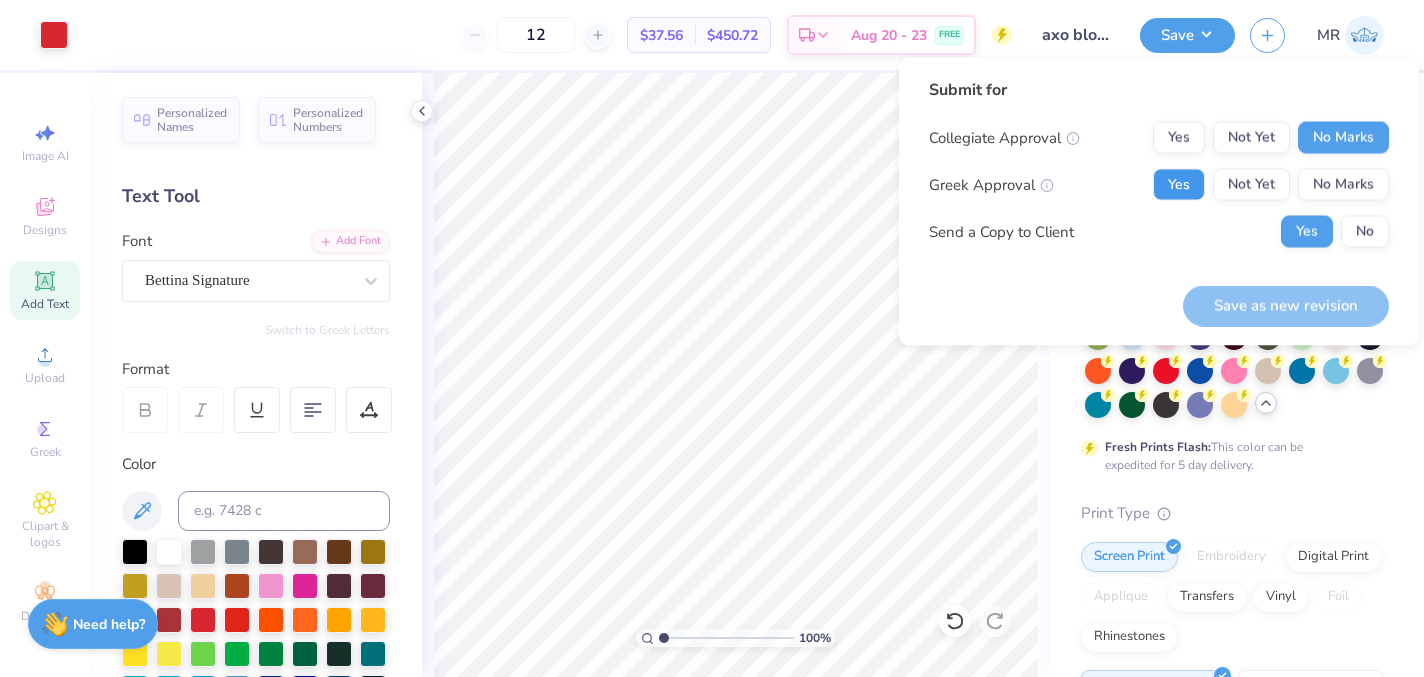 click on "Yes" at bounding box center (1179, 185) 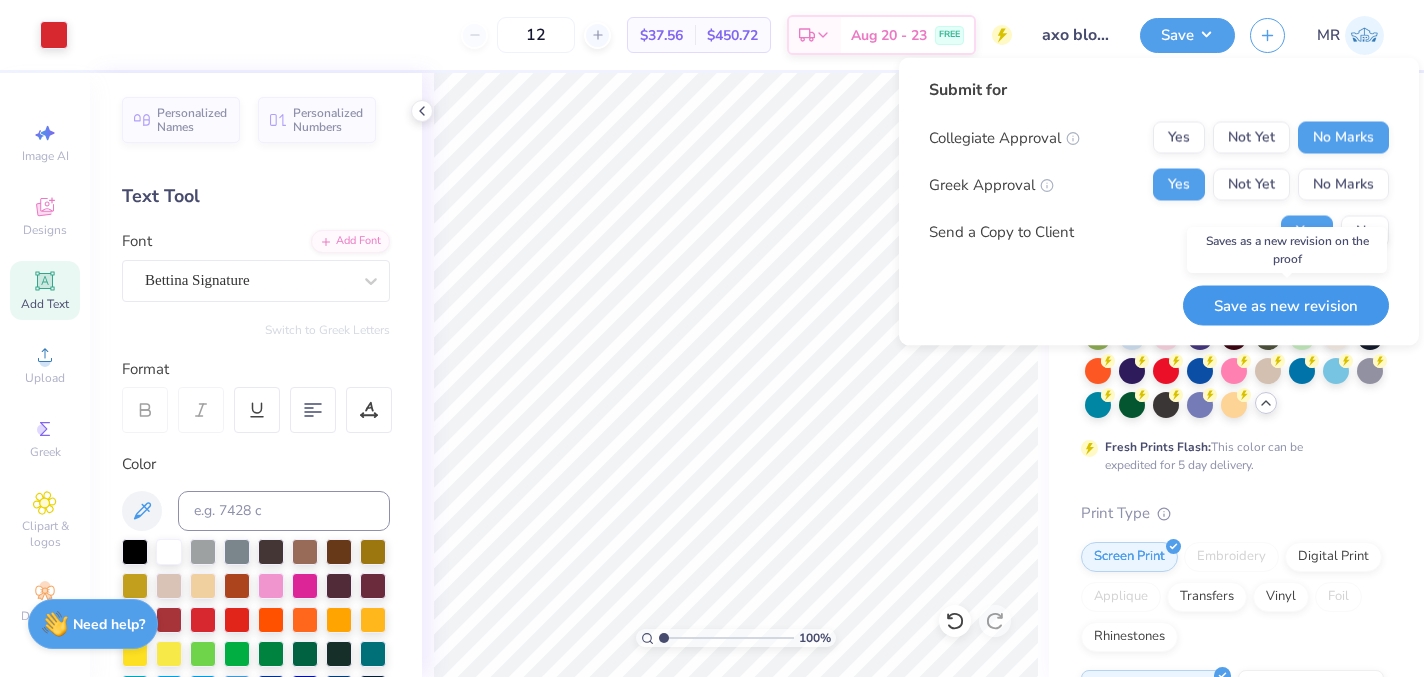 click on "Save as new revision" at bounding box center [1286, 305] 